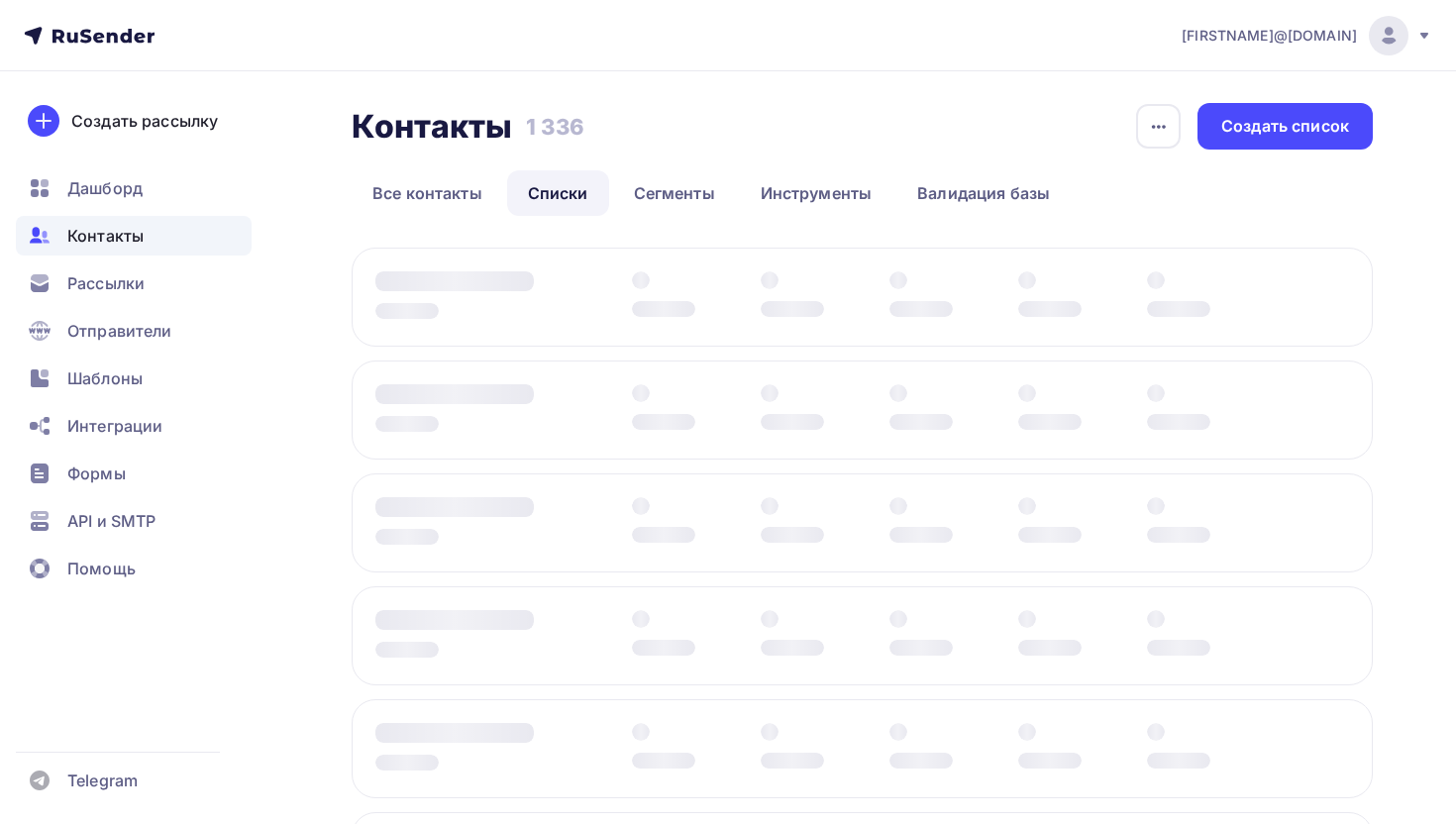 scroll, scrollTop: 0, scrollLeft: 0, axis: both 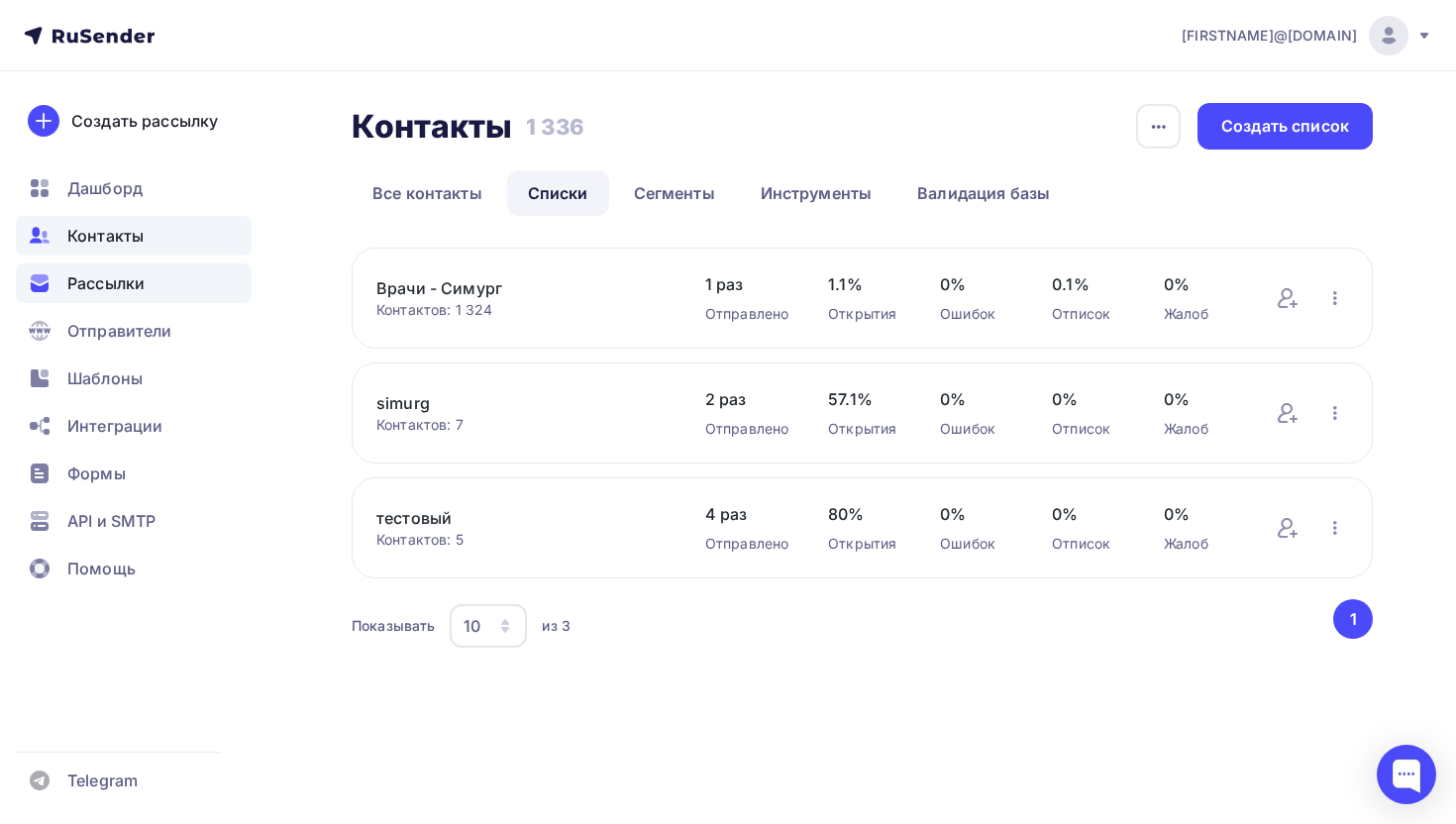 click on "Рассылки" at bounding box center (106, 283) 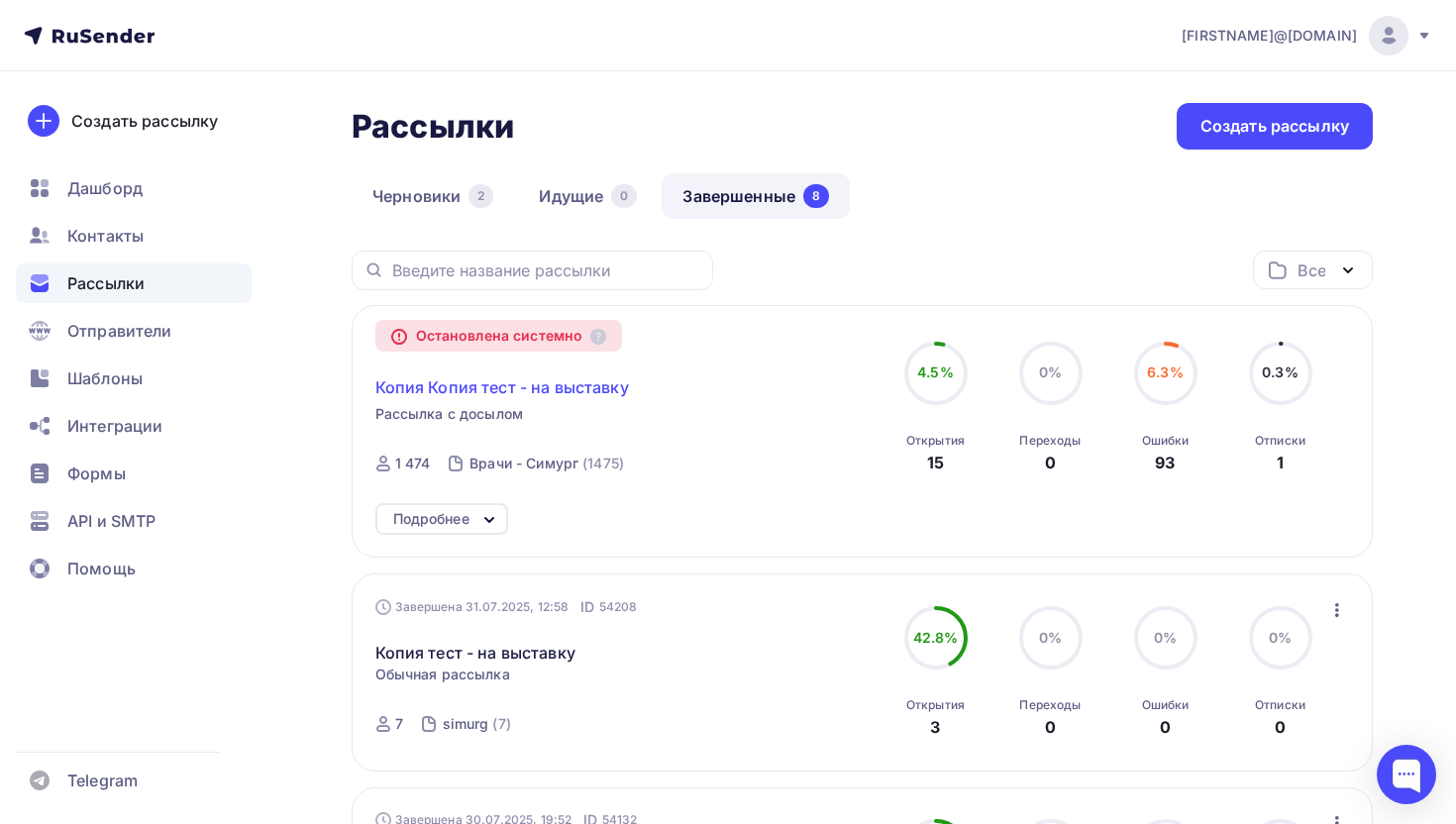 click on "Копия Копия тест - на выставку" at bounding box center [502, 387] 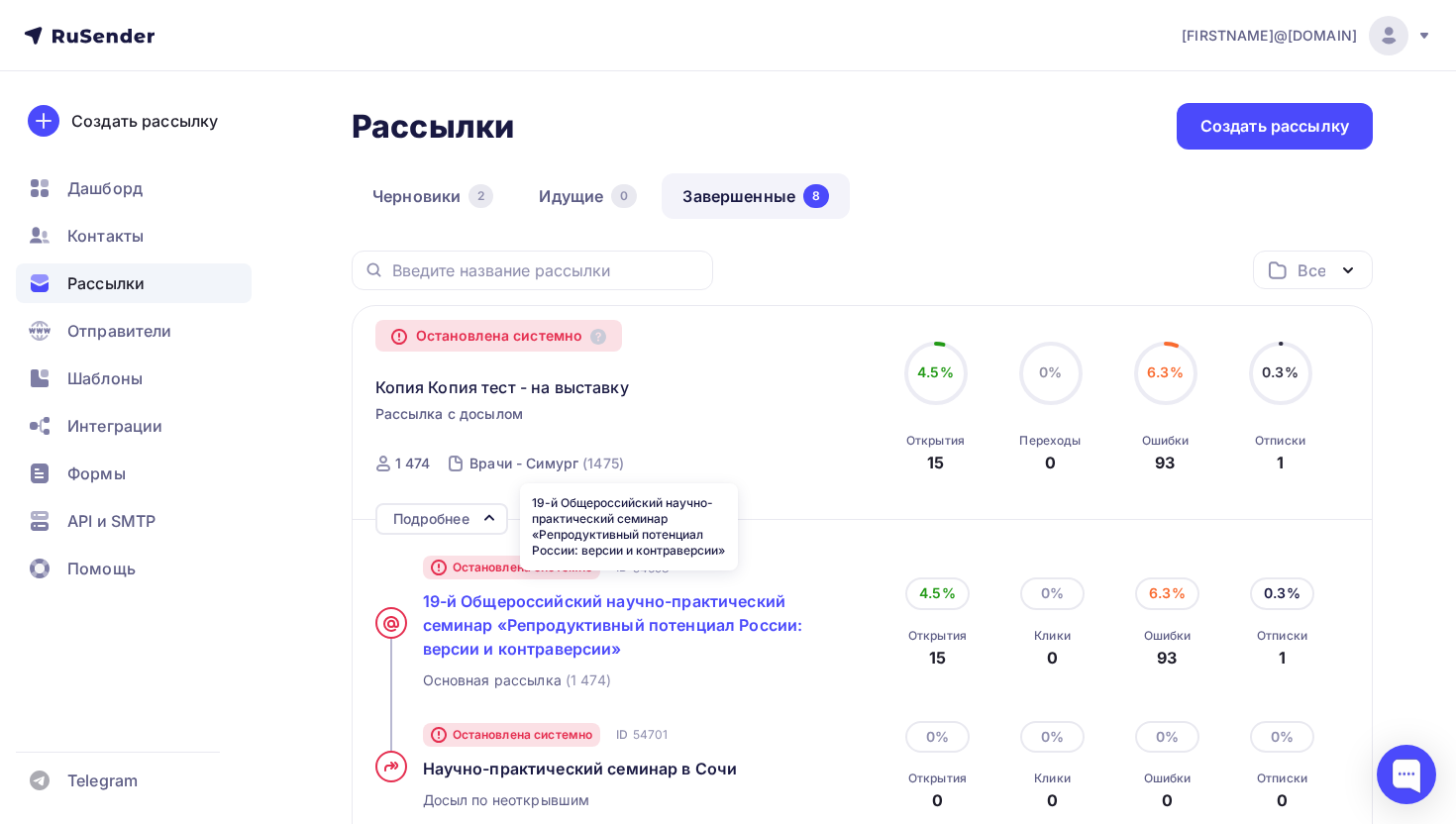 click on "19-й Общероссийский научно-практический семинар «Репродуктивный потенциал России: версии и контраверсии»" at bounding box center (613, 625) 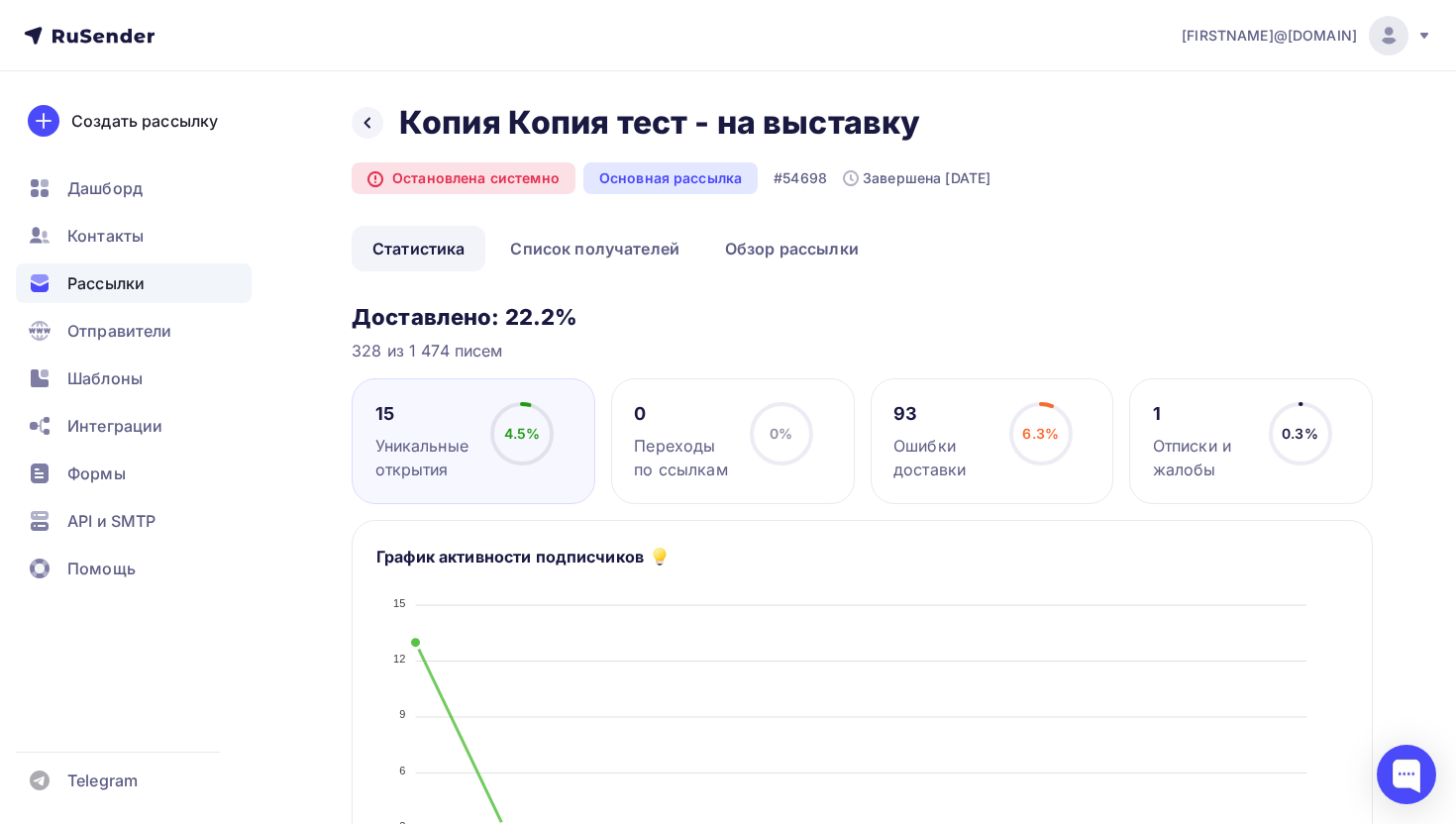 click on "Рассылки" at bounding box center [134, 283] 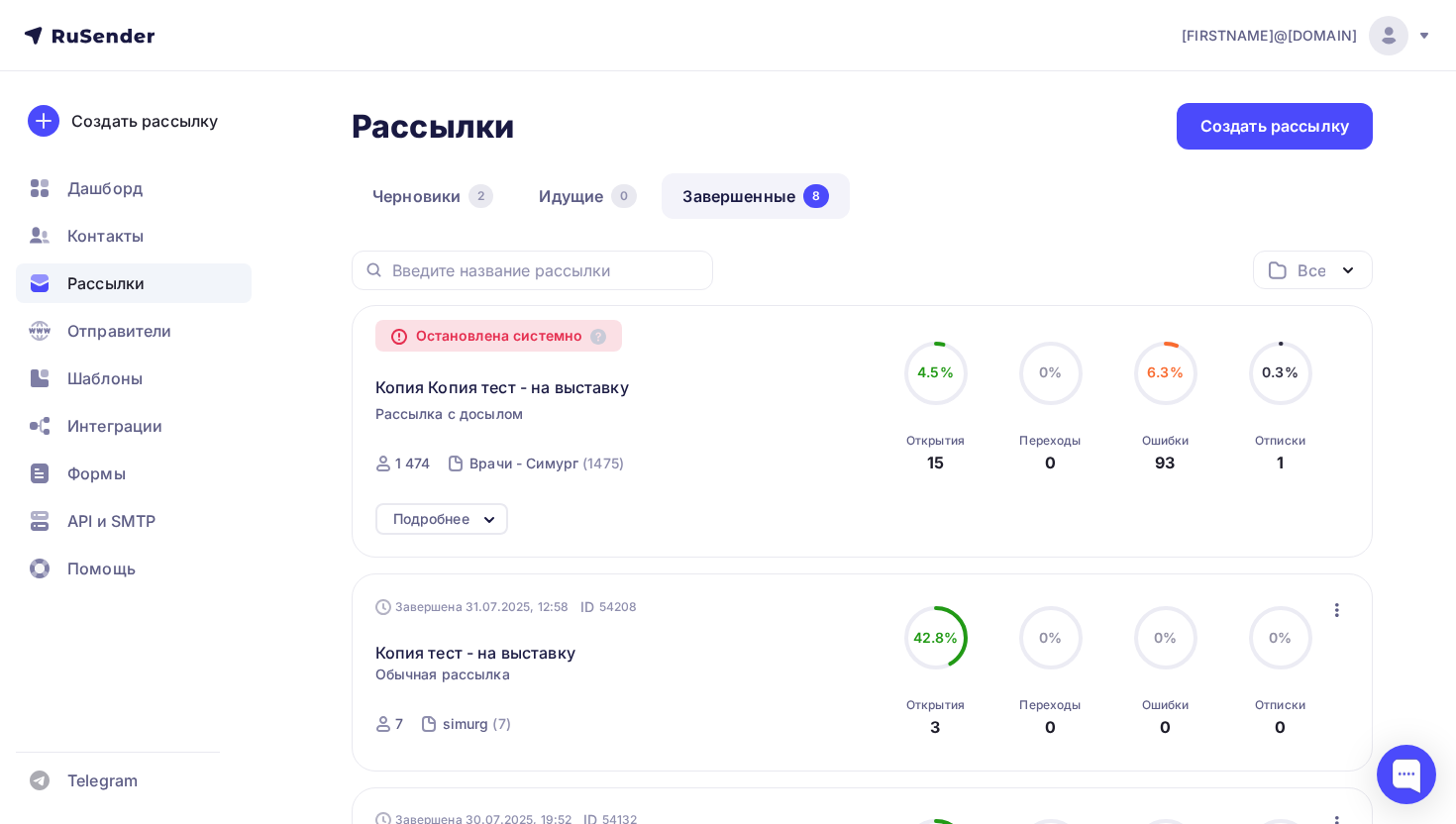 click on "Подробнее" at bounding box center (431, 519) 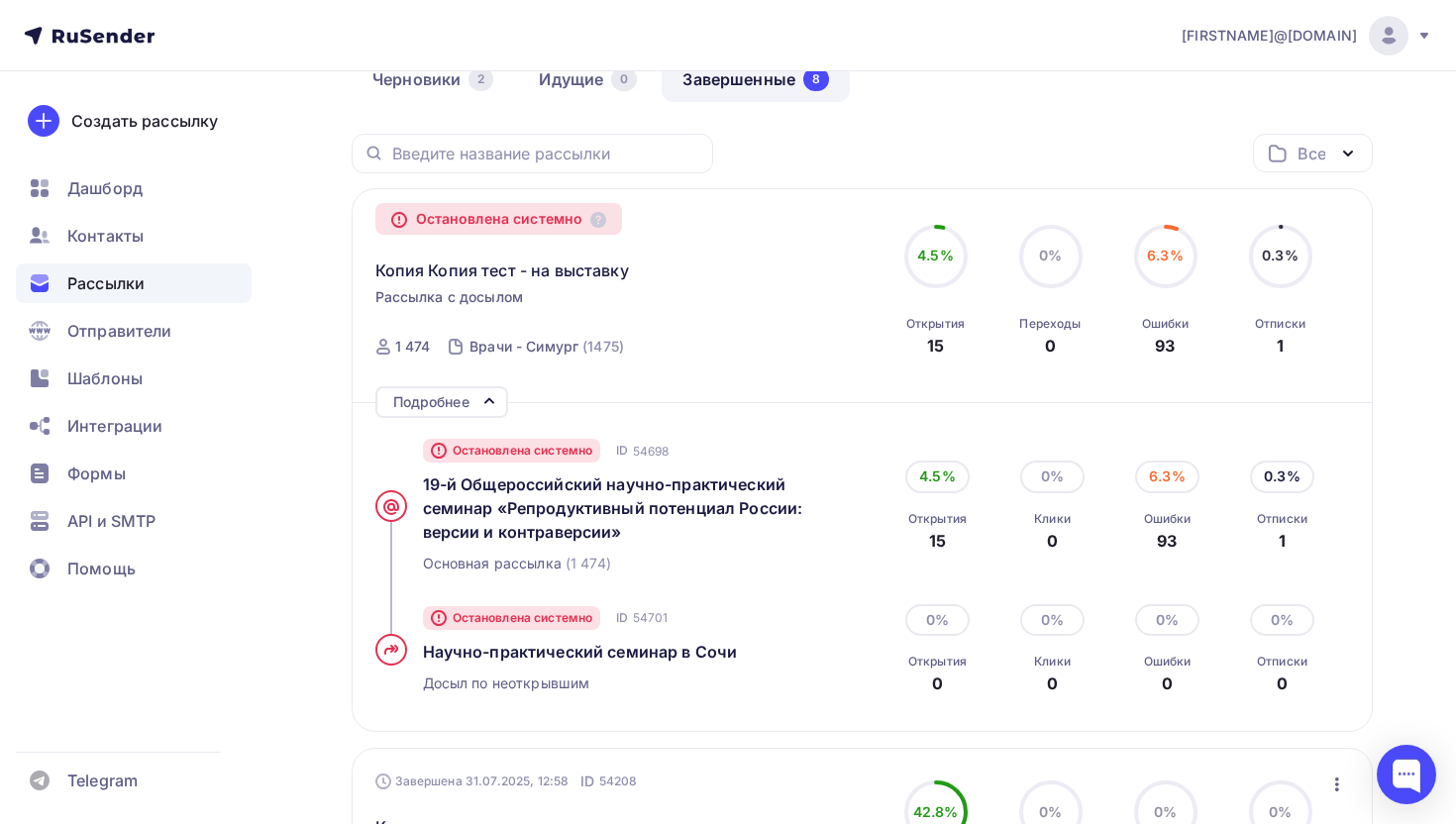 scroll, scrollTop: 21, scrollLeft: 0, axis: vertical 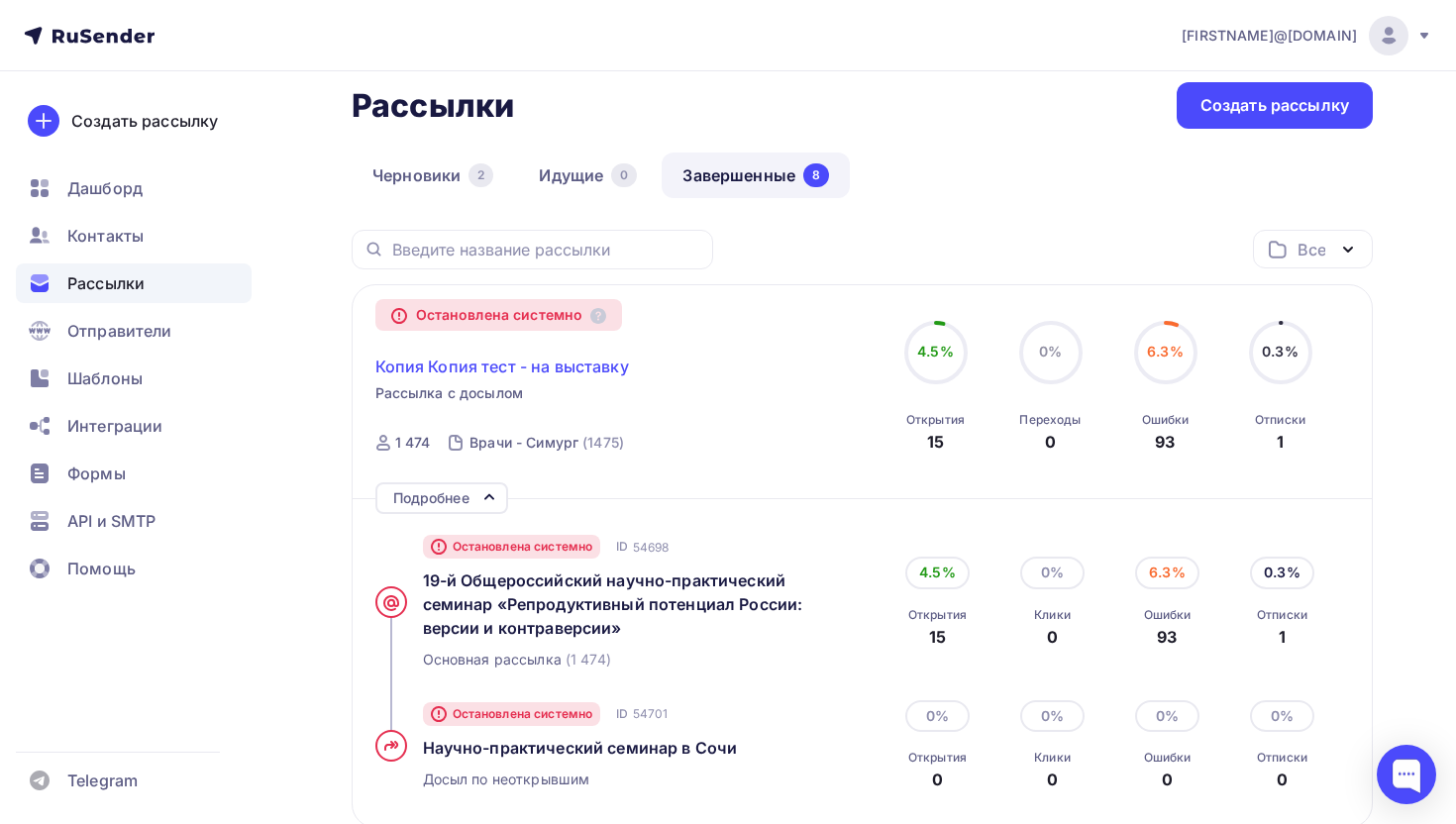 click on "Копия Копия тест - на выставку" at bounding box center [502, 366] 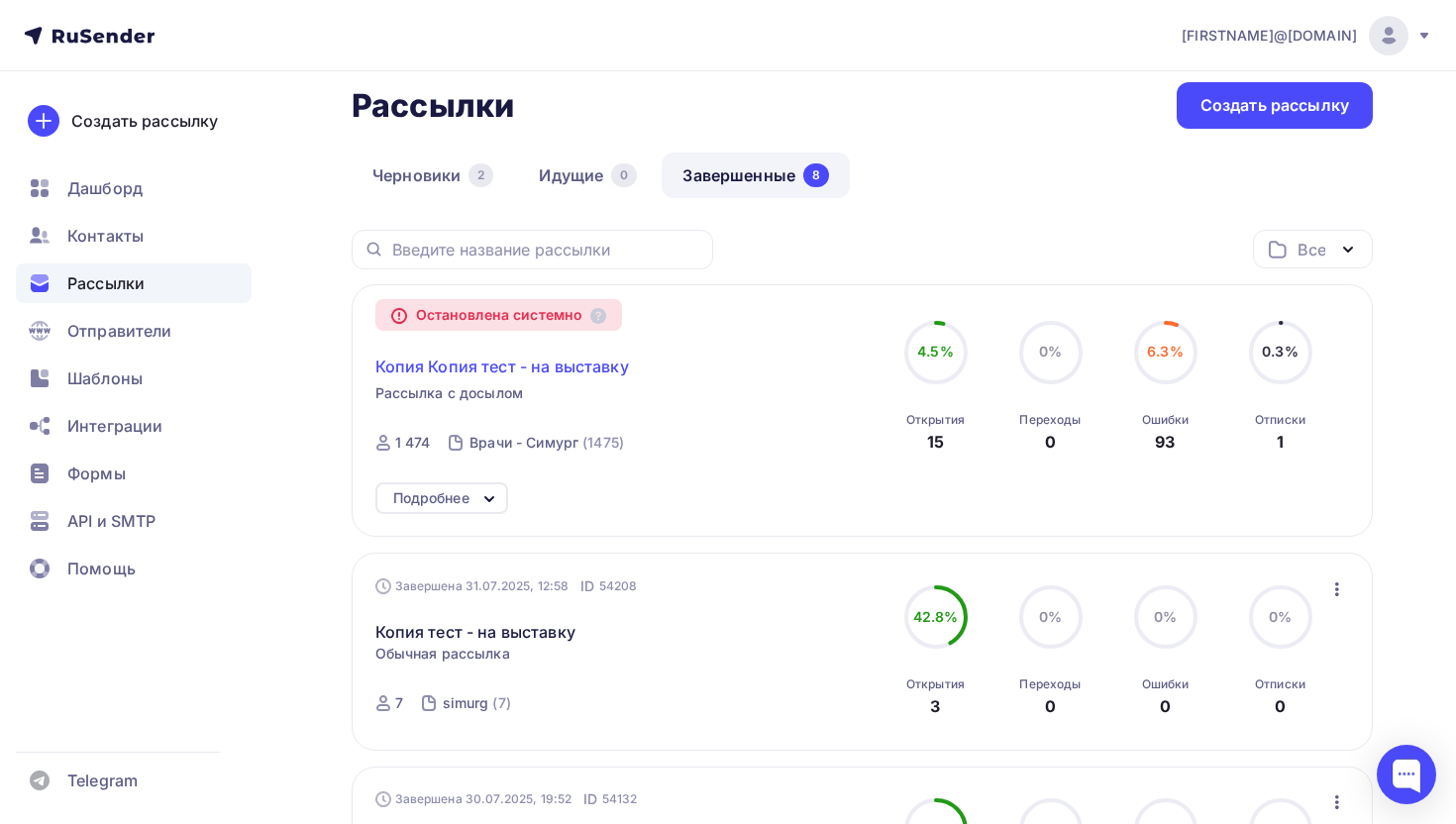 click on "Копия Копия тест - на выставку" at bounding box center [502, 366] 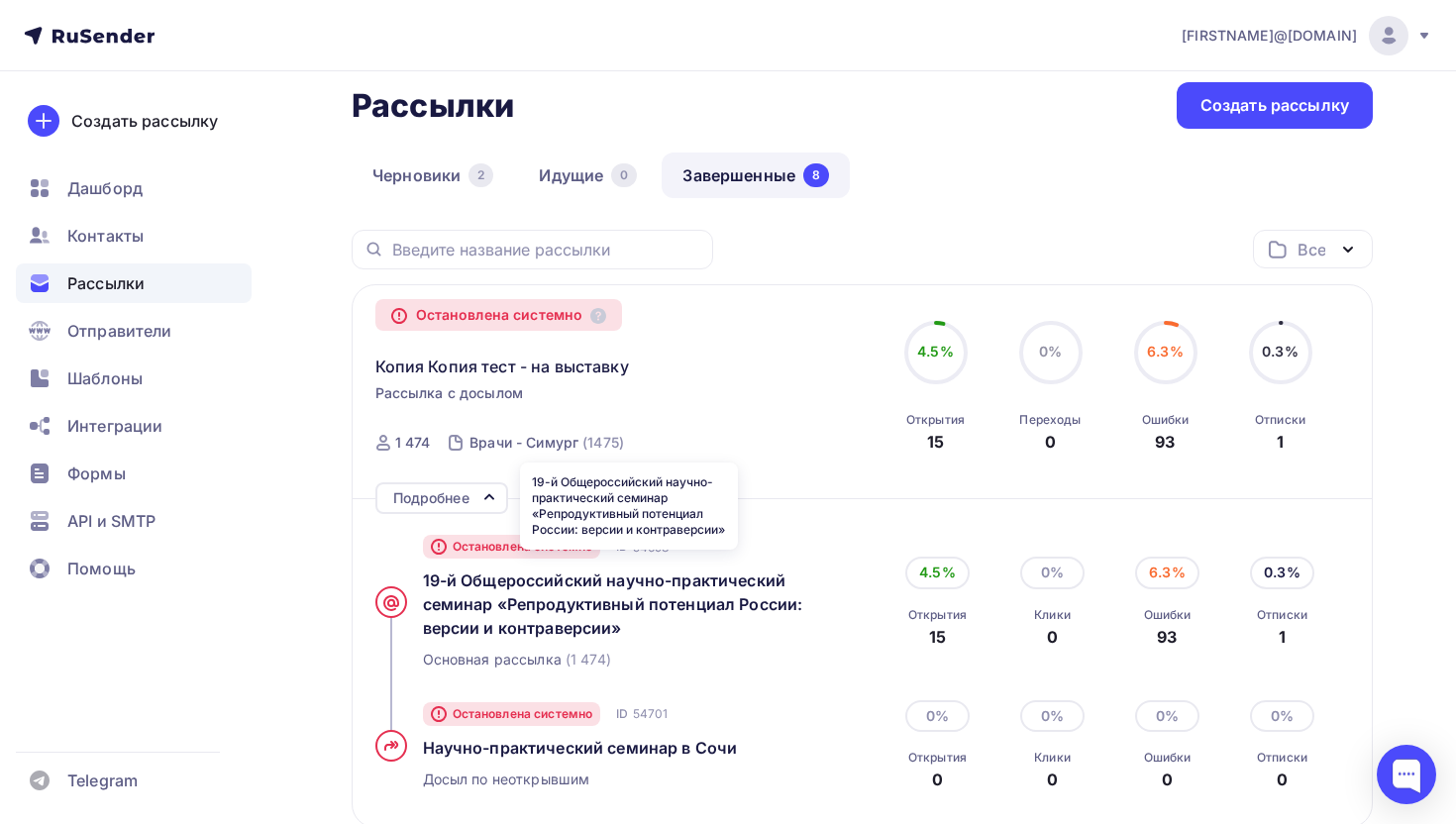 click on "19-й Общероссийский научно-практический семинар «Репродуктивный потенциал России: версии и контраверсии»" at bounding box center [629, 604] 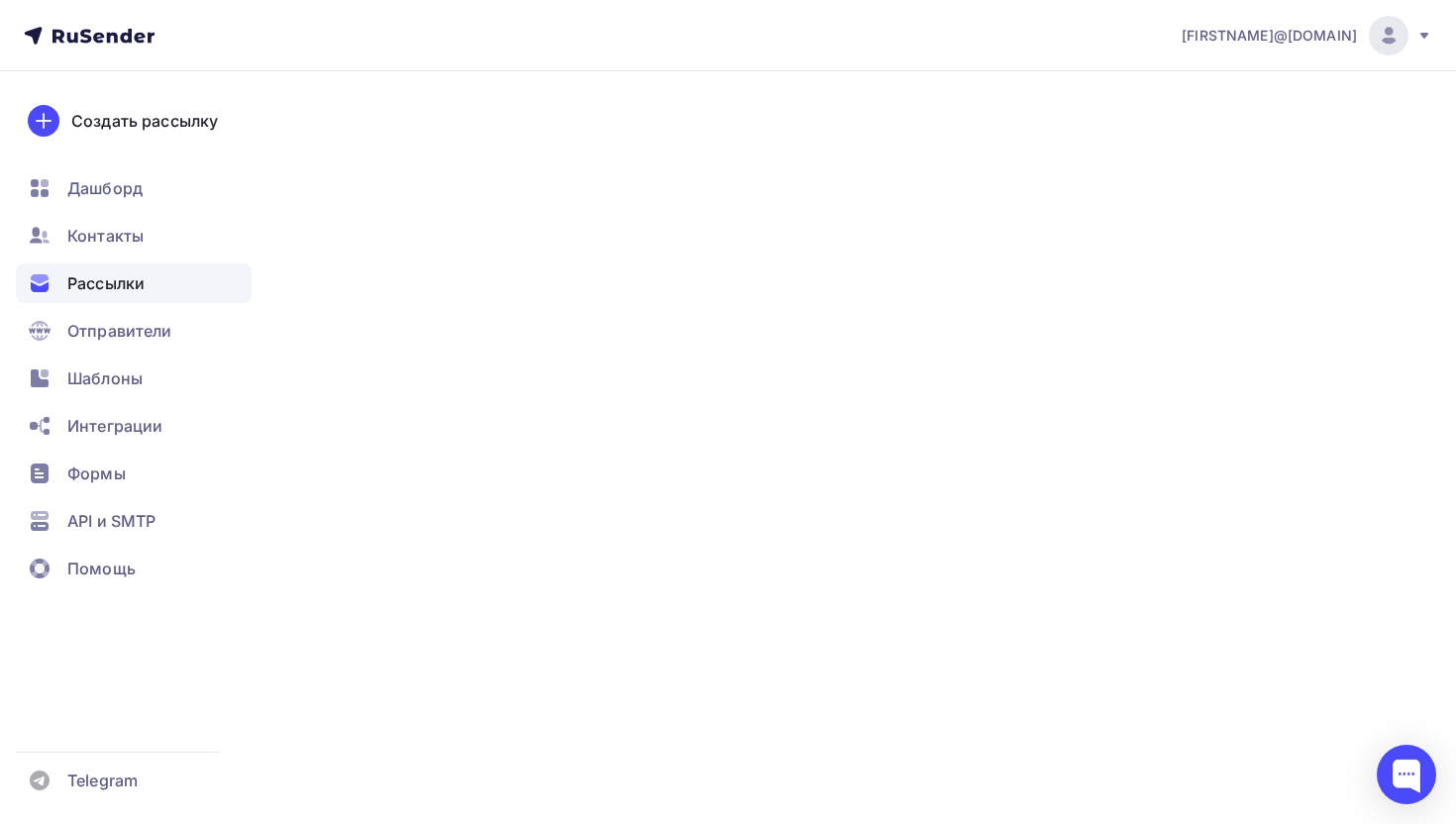 scroll, scrollTop: 0, scrollLeft: 0, axis: both 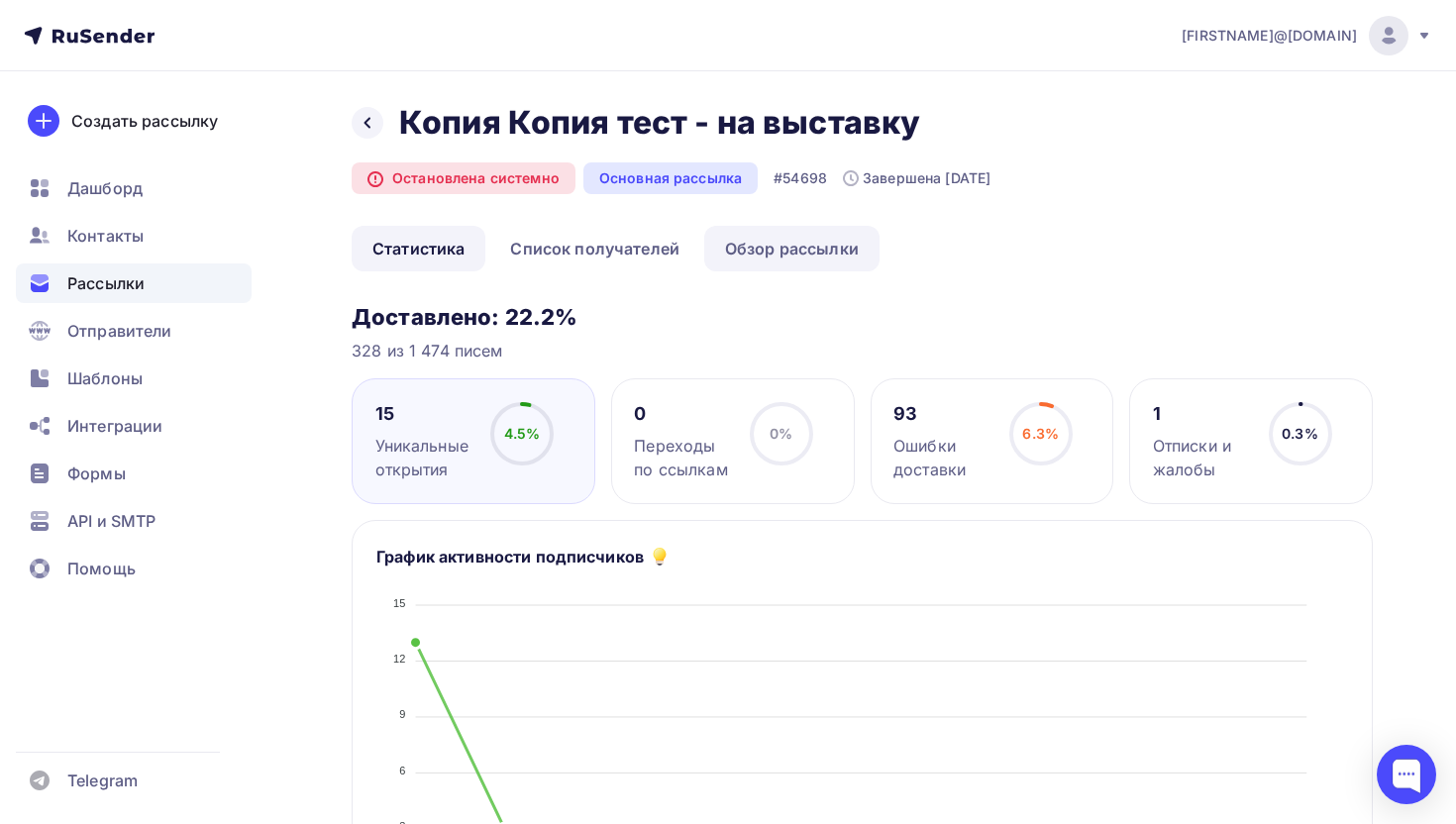 click on "Обзор рассылки" at bounding box center (791, 249) 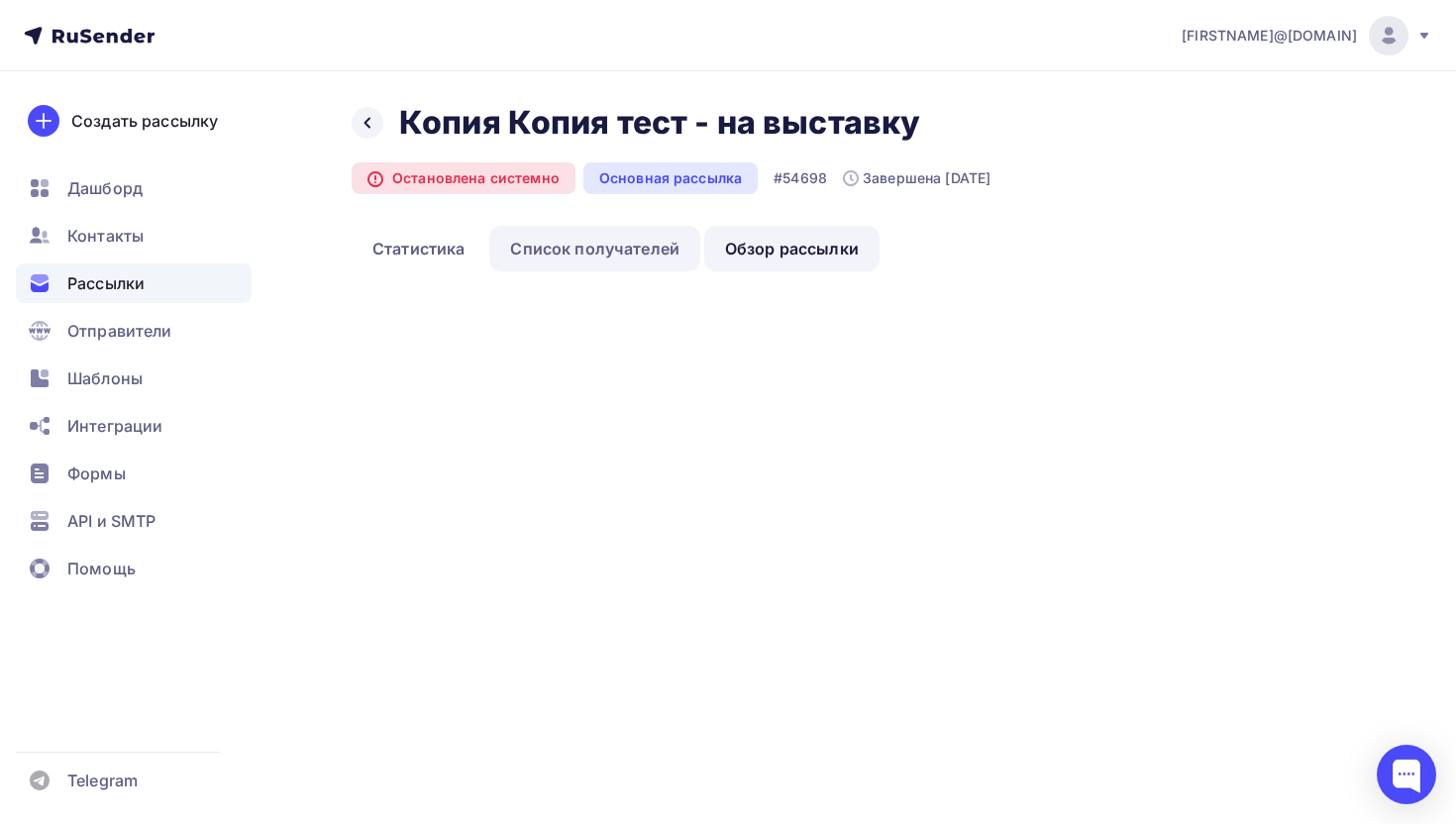 scroll, scrollTop: 0, scrollLeft: 0, axis: both 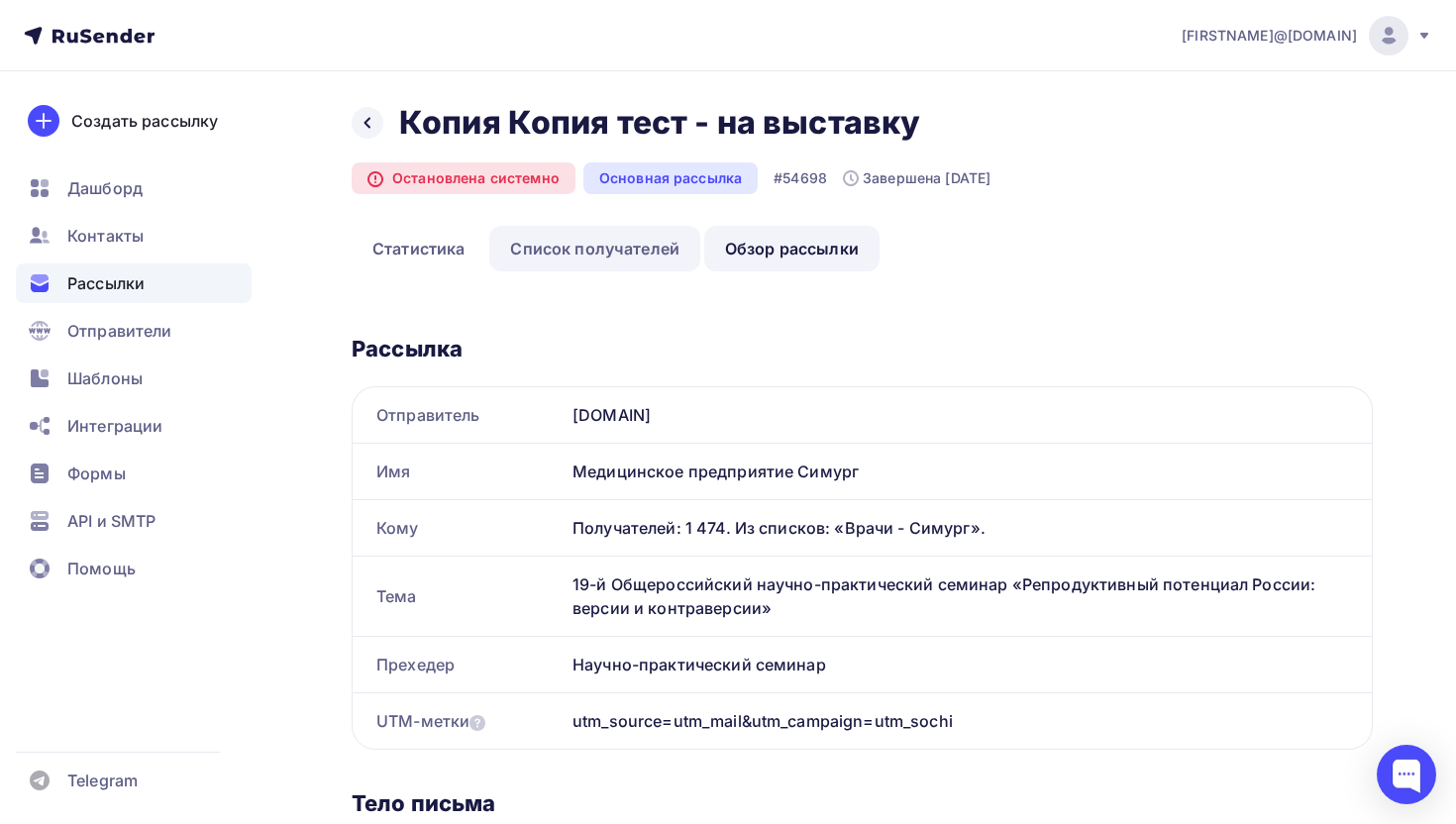 click on "Список получателей" at bounding box center [594, 249] 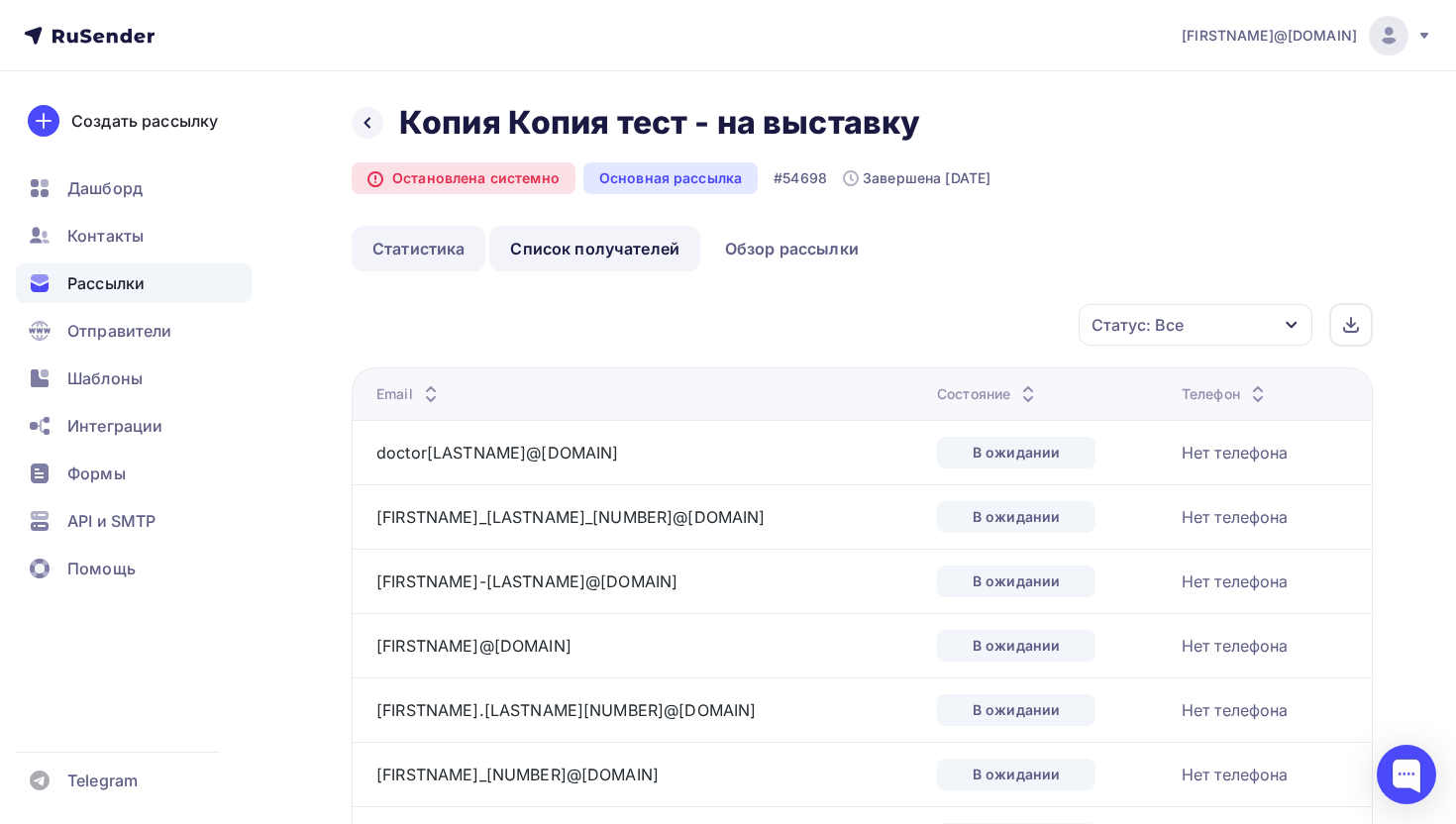 click on "Статистика" at bounding box center [418, 249] 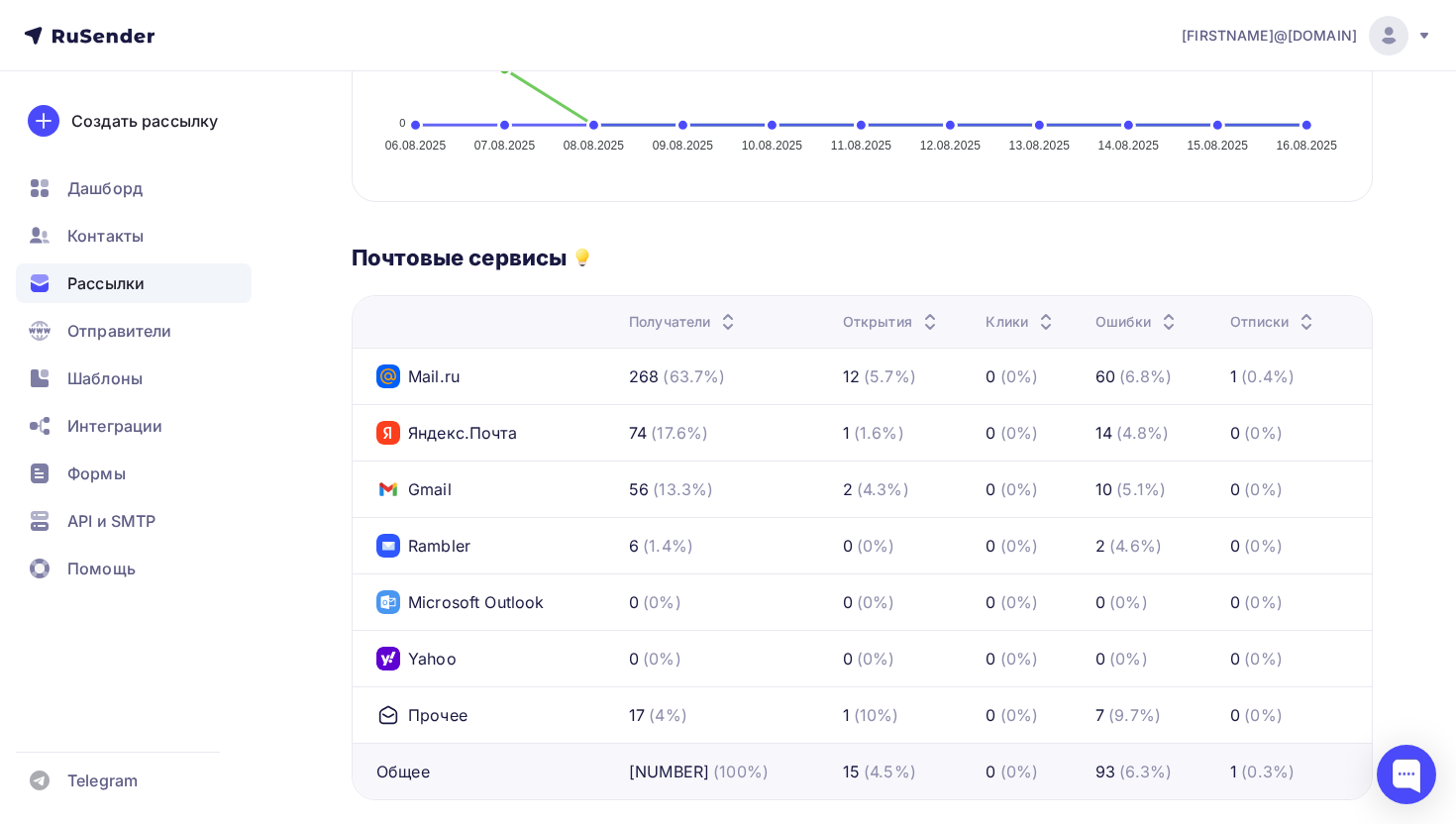 scroll, scrollTop: 0, scrollLeft: 0, axis: both 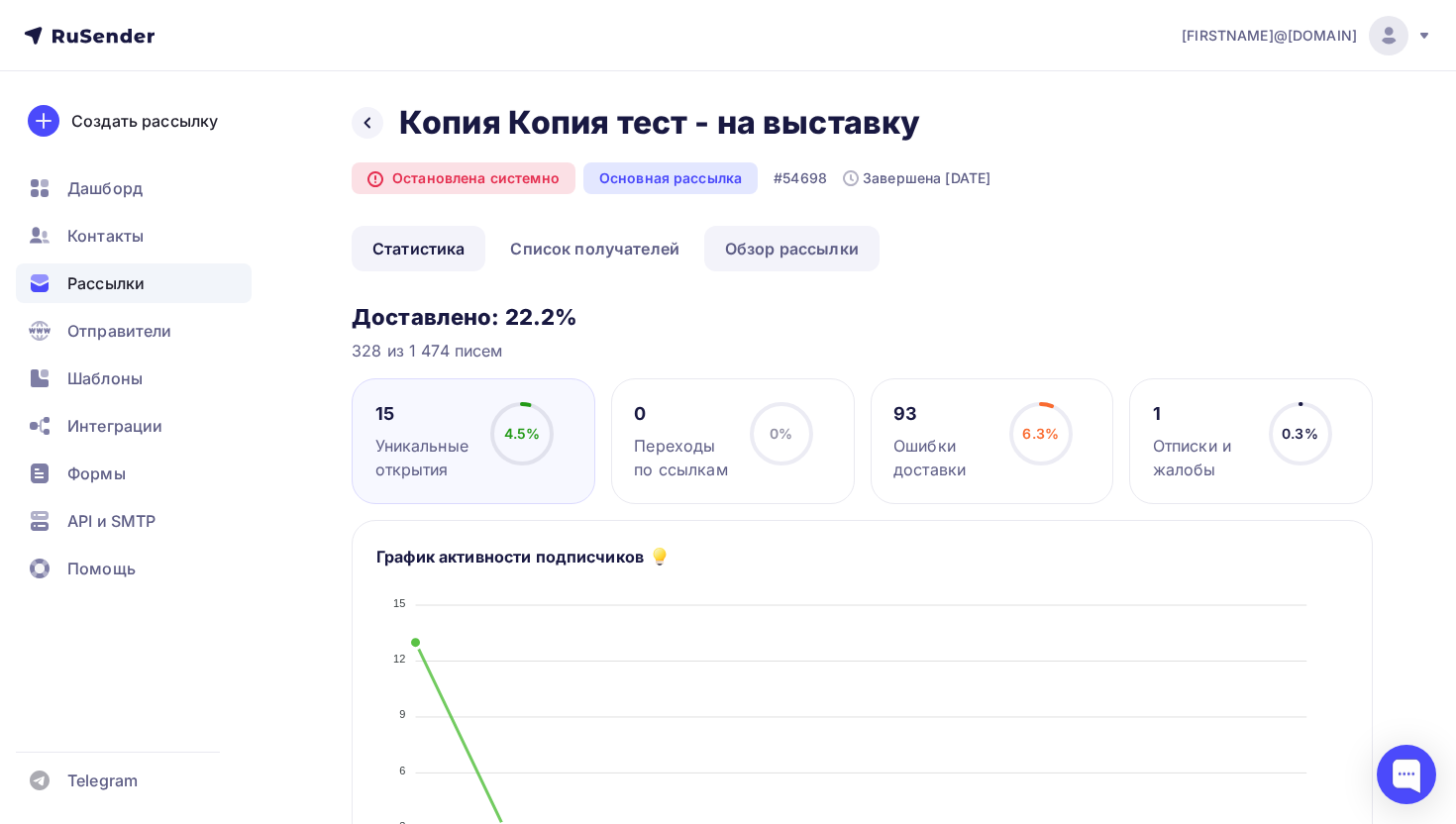 click on "Обзор рассылки" at bounding box center (791, 249) 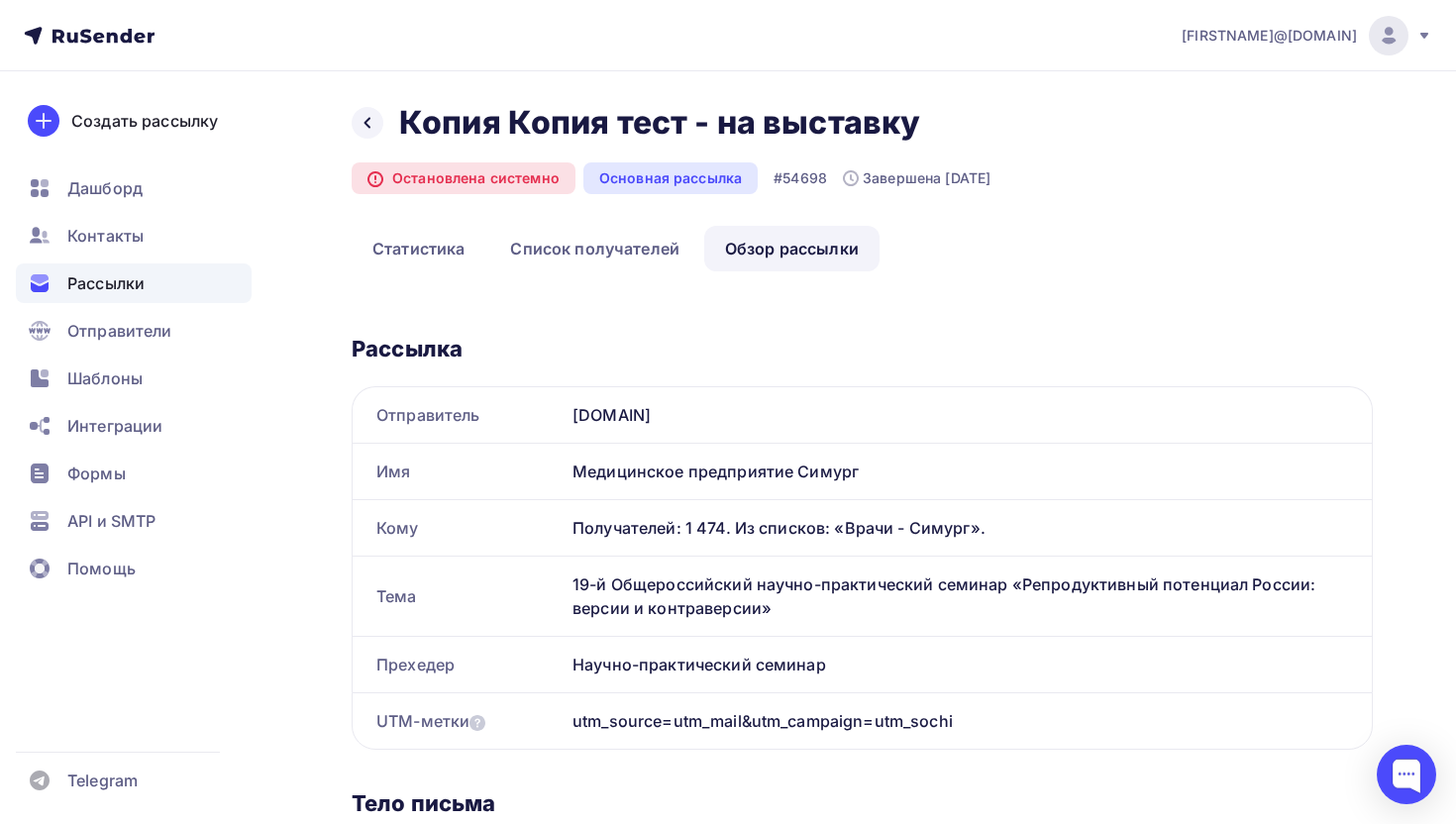 scroll, scrollTop: 0, scrollLeft: 0, axis: both 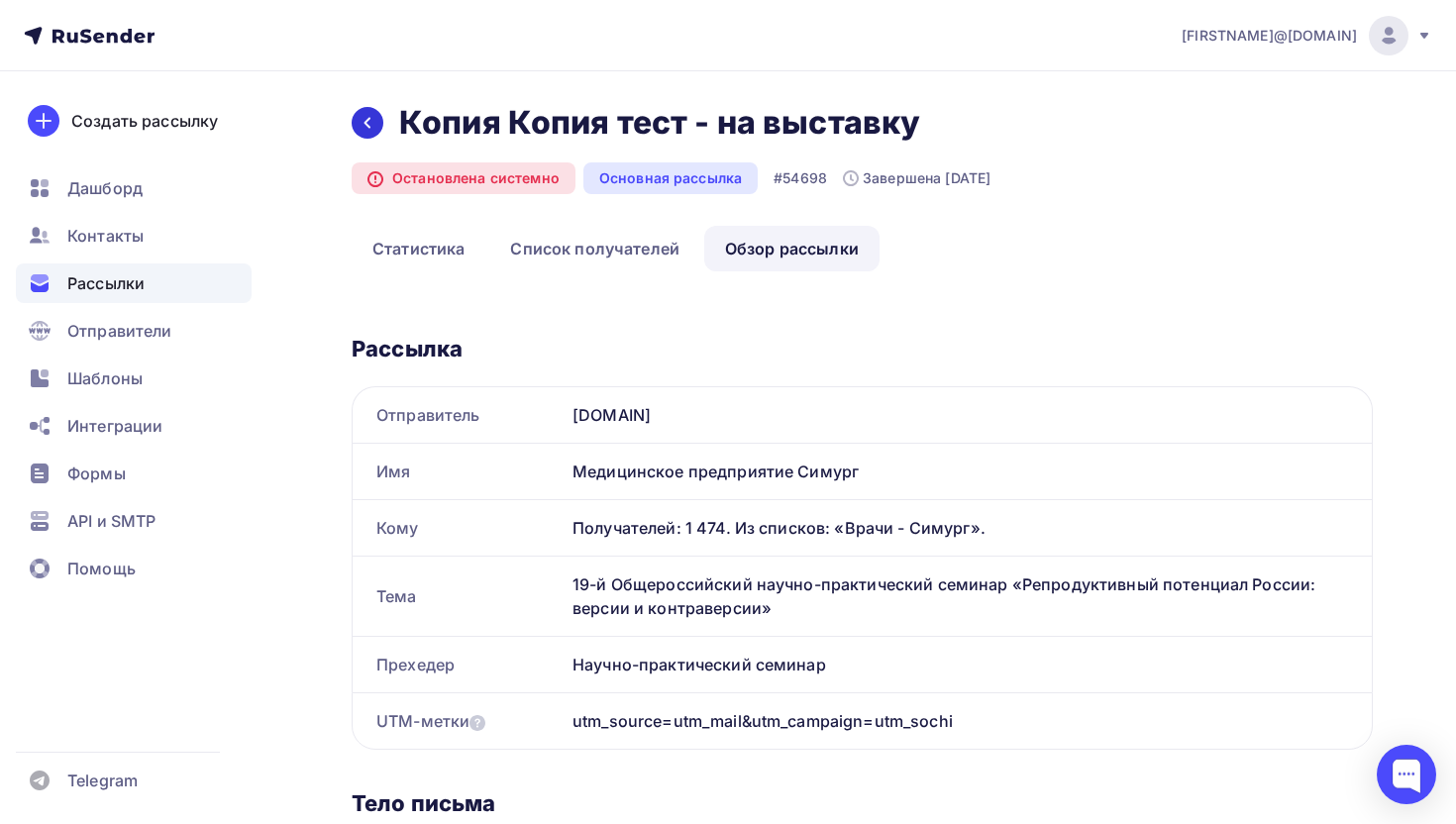 click 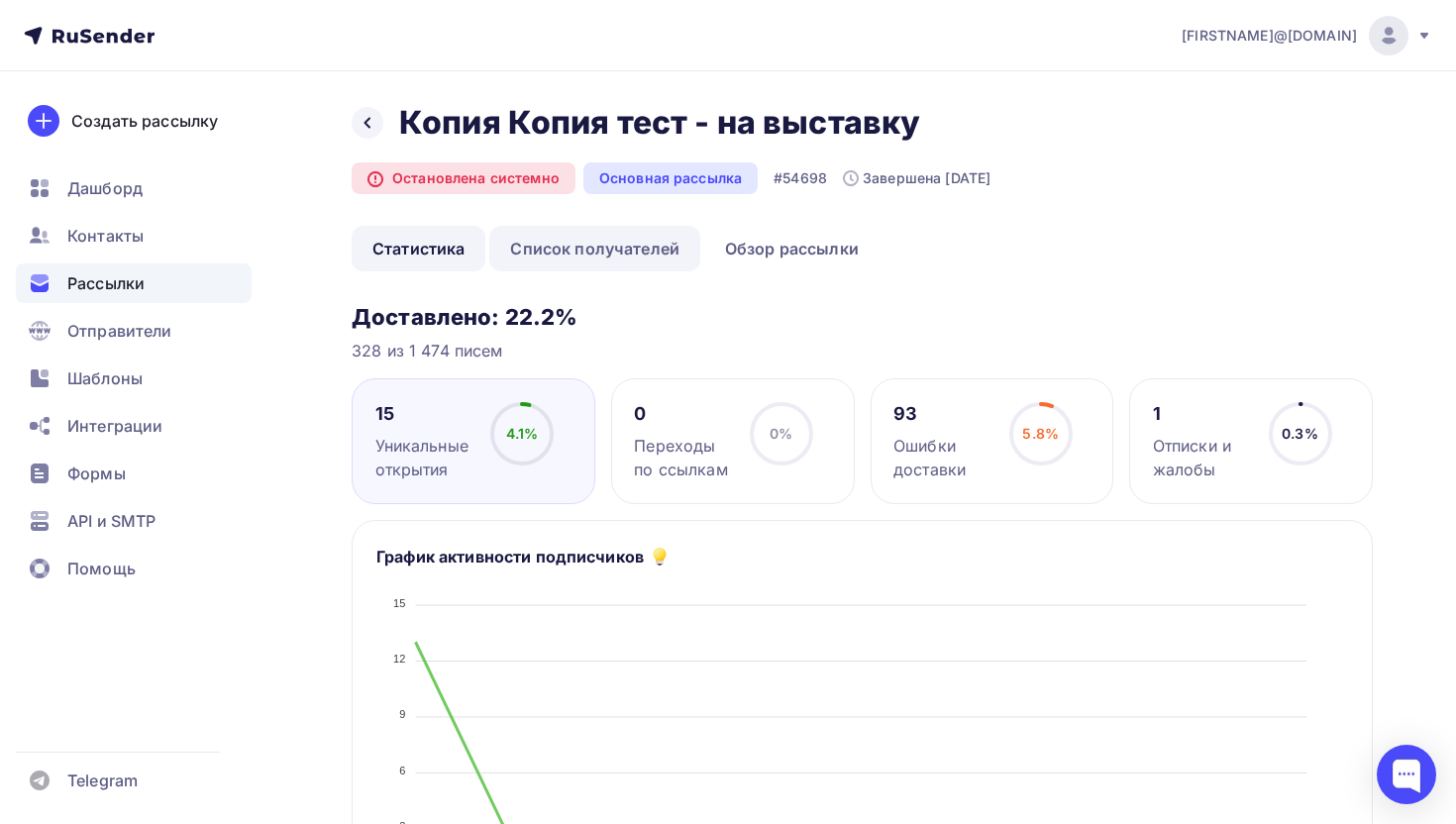 click on "Список получателей" at bounding box center [594, 249] 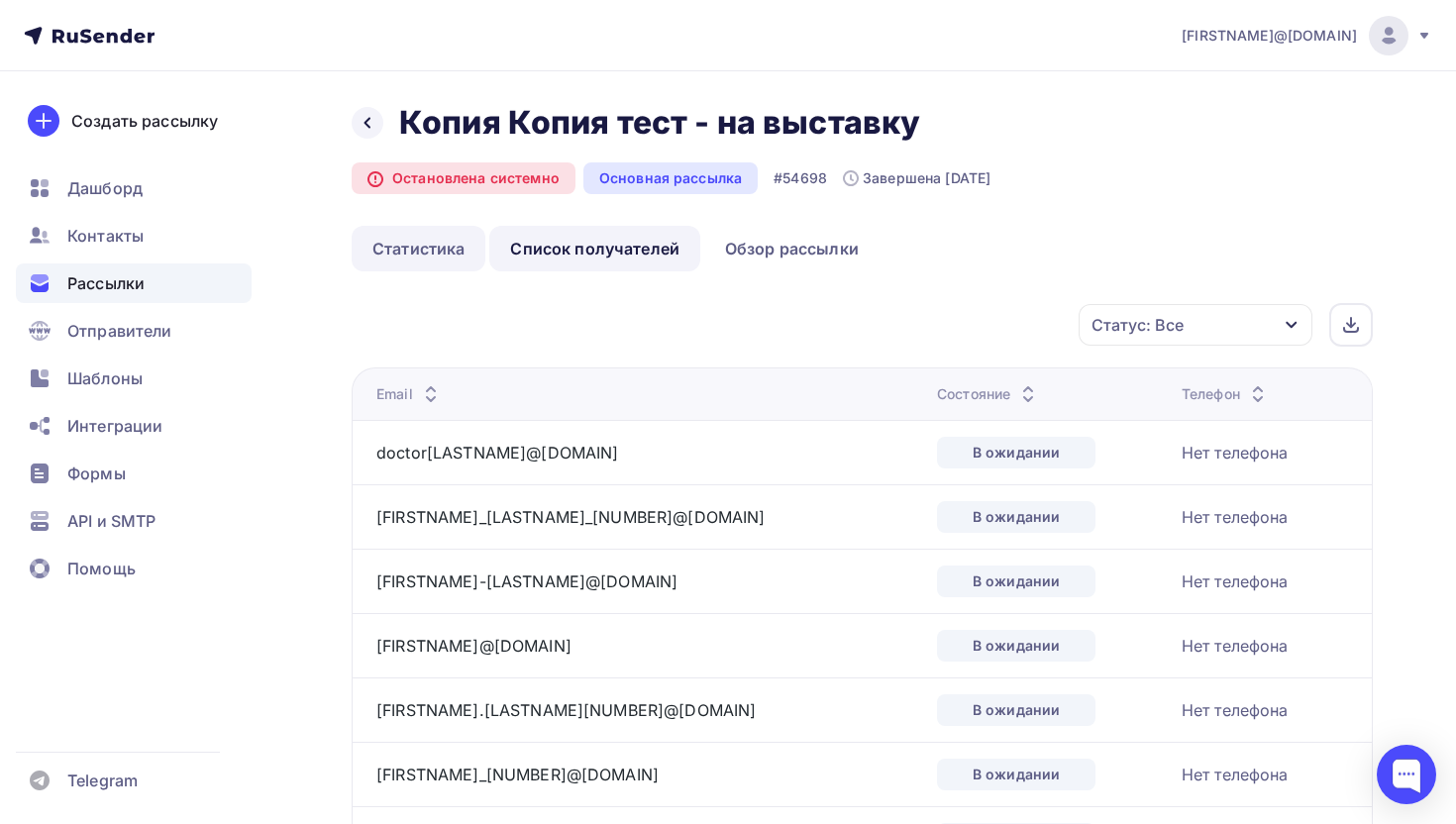click on "Статистика" at bounding box center [418, 249] 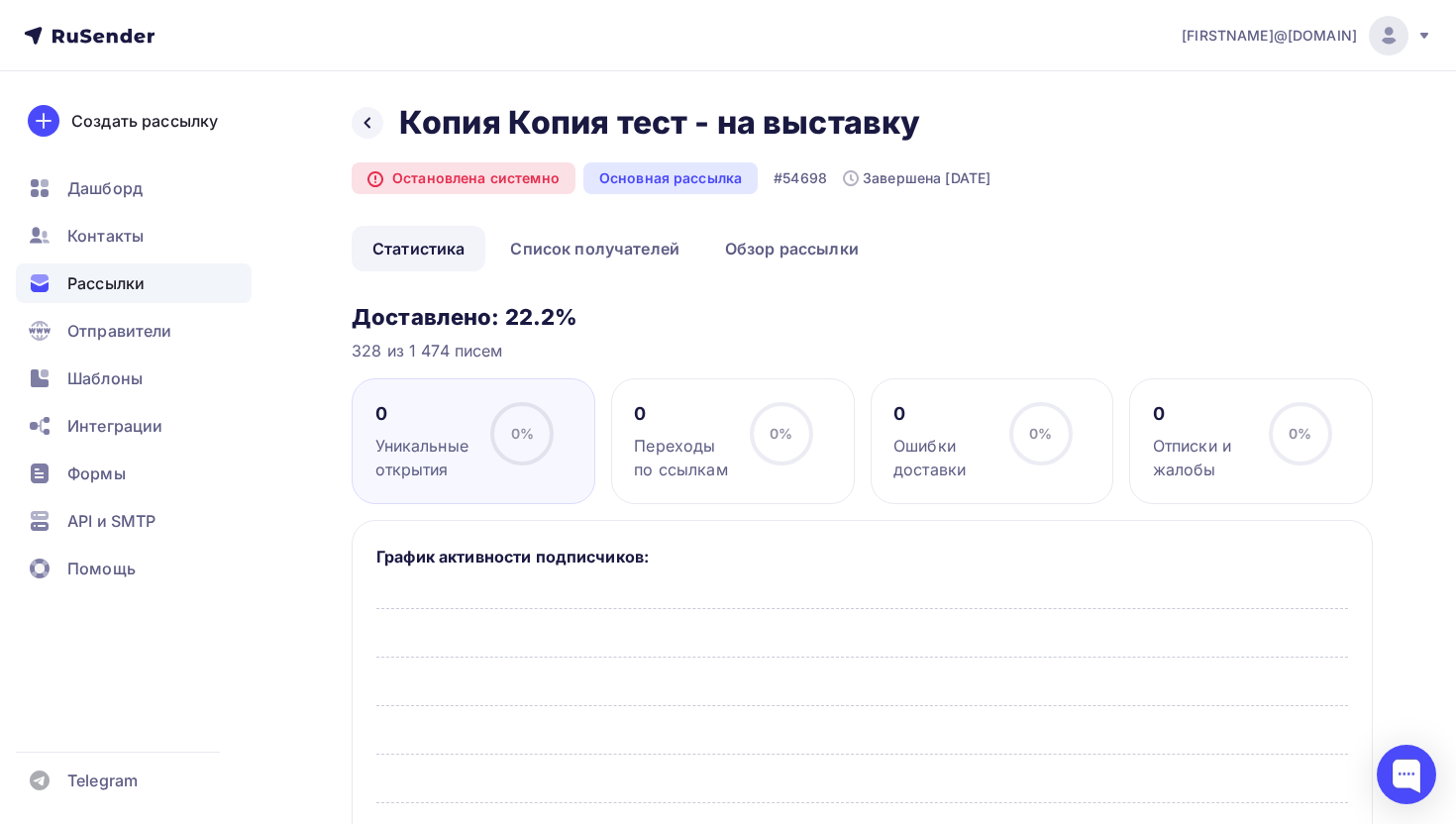 click on "Рассылки" at bounding box center (134, 283) 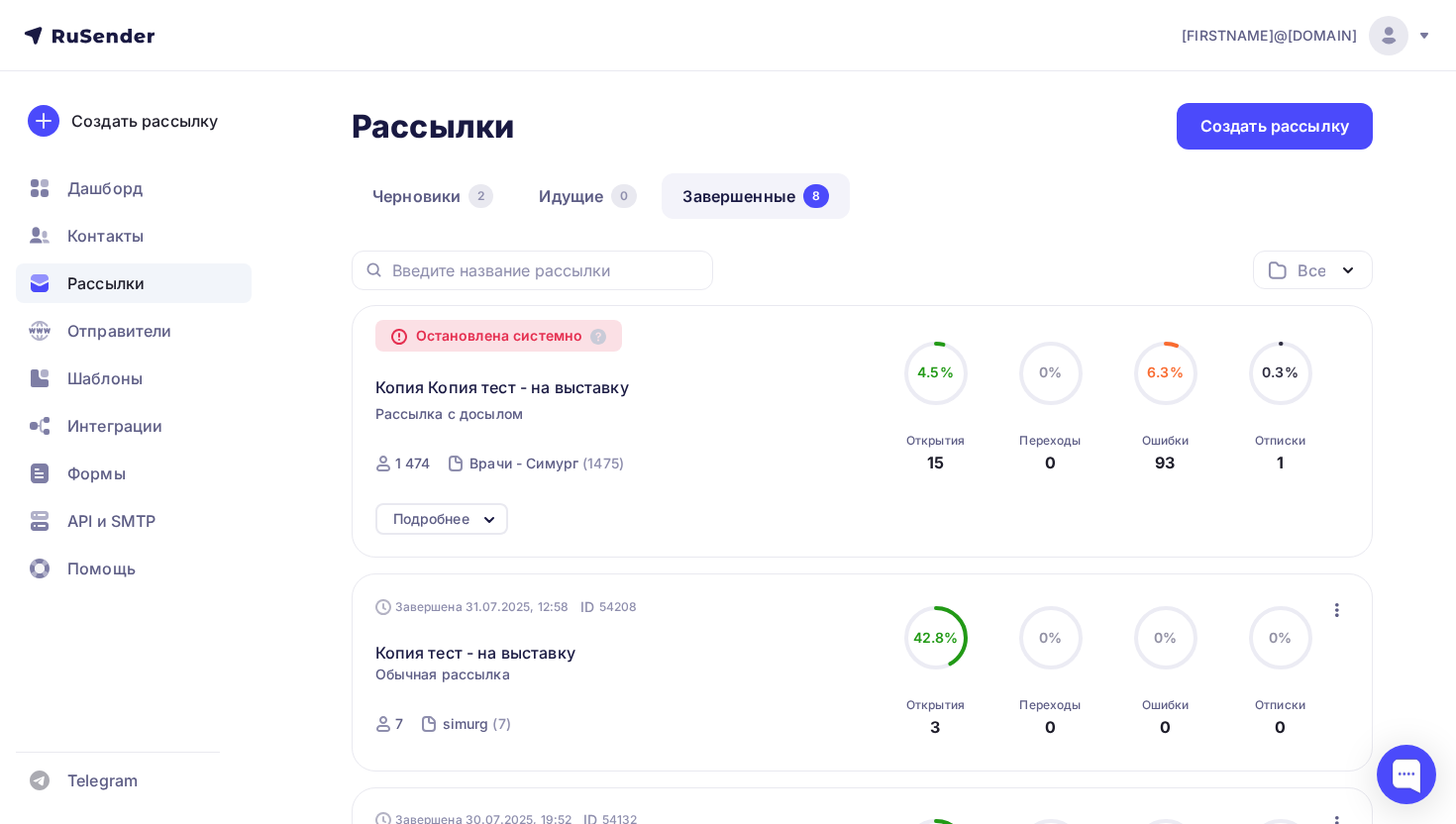 click 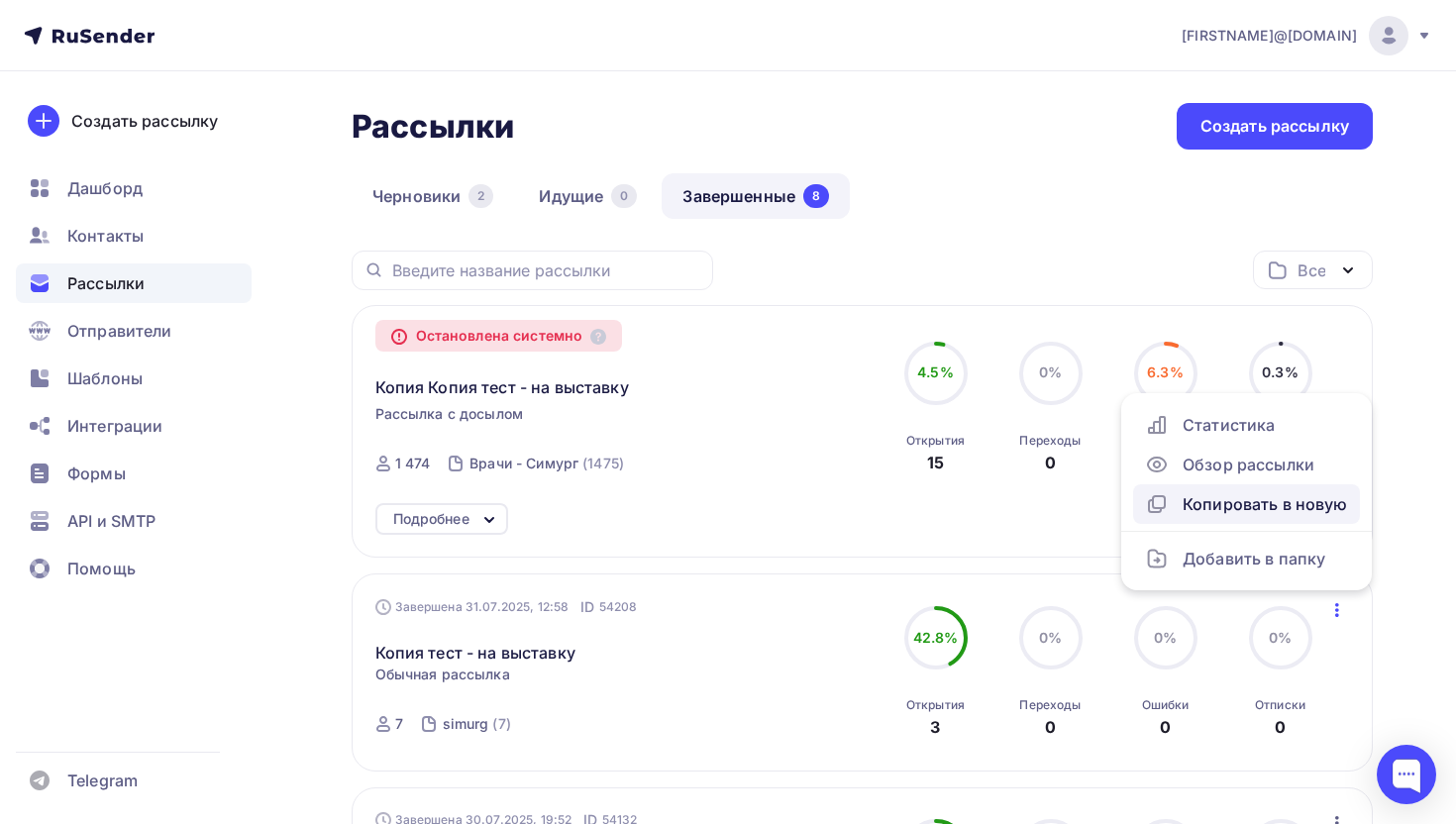 click on "Копировать в новую" at bounding box center (1246, 504) 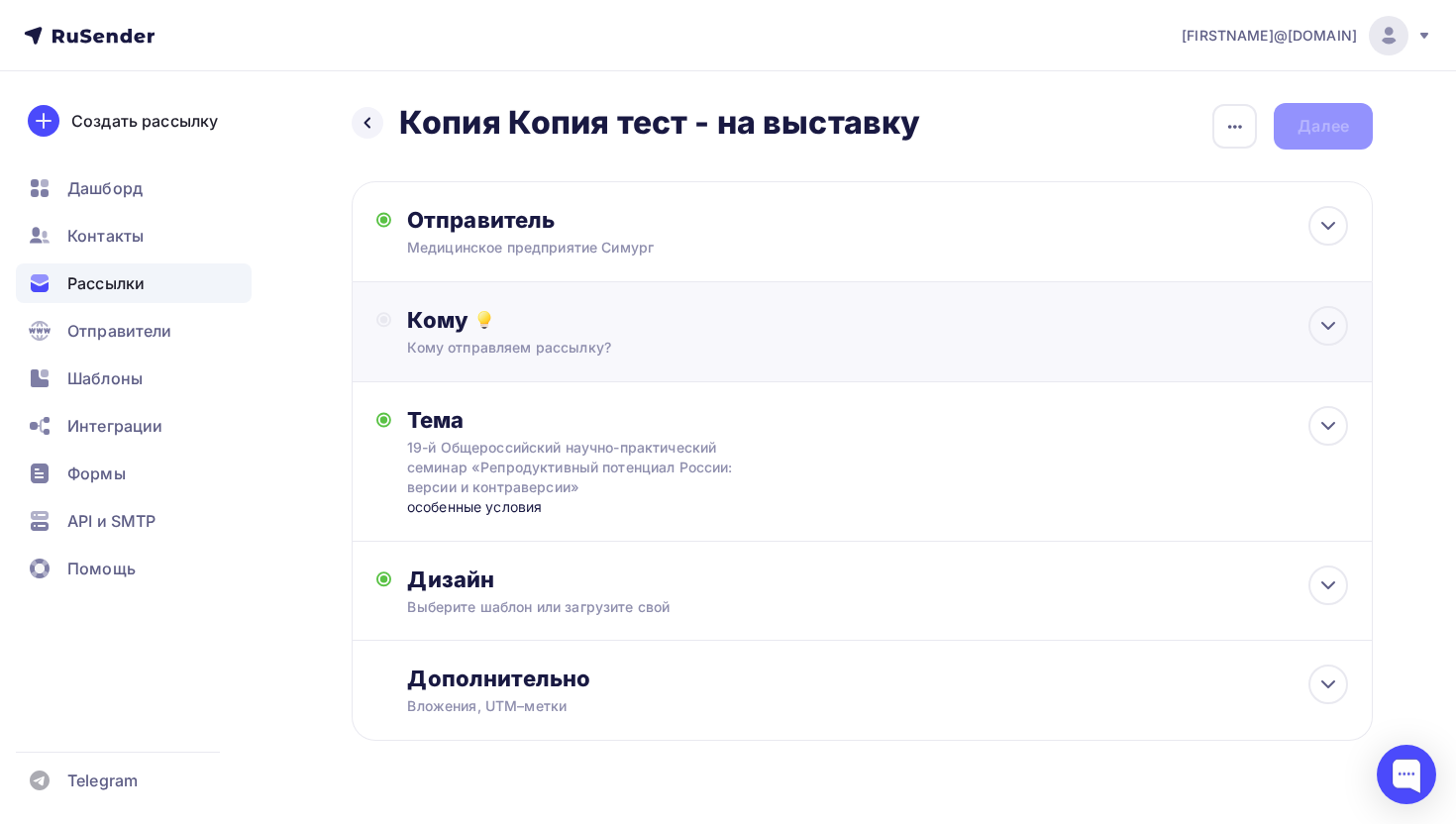 click on "Кому
Кому отправляем рассылку?
Списки получателей
Выберите список
Все списки
id
Врачи - Симург
([NUMBER])
#25505
simurg
([NUMBER])
#25285
тестовый
([NUMBER])
#18579
Добавить список
Добавить сегментацию
Получателей:
[NUMBER]
Сохранить" at bounding box center (862, 332) 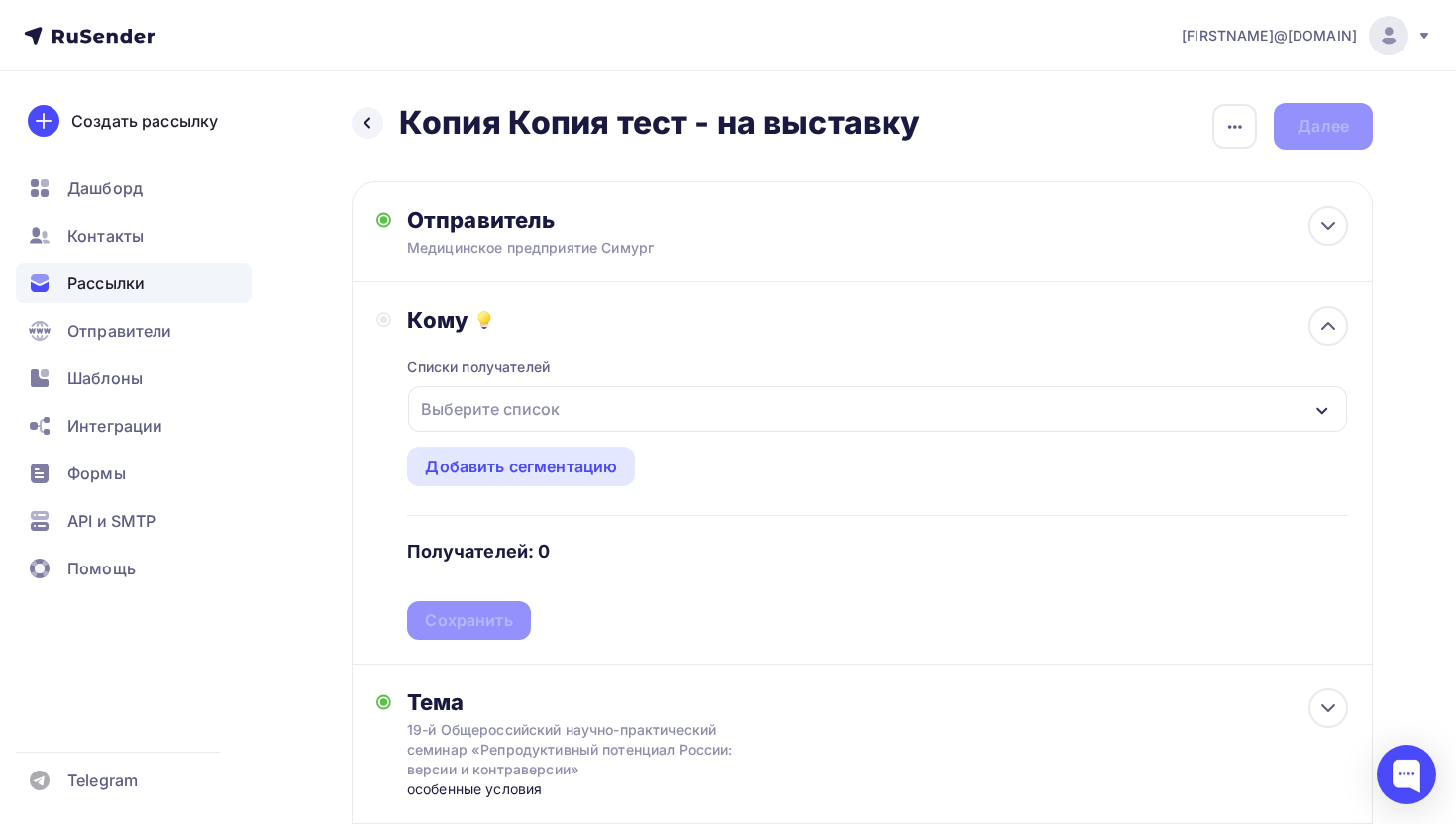 click on "Выберите список" at bounding box center (490, 409) 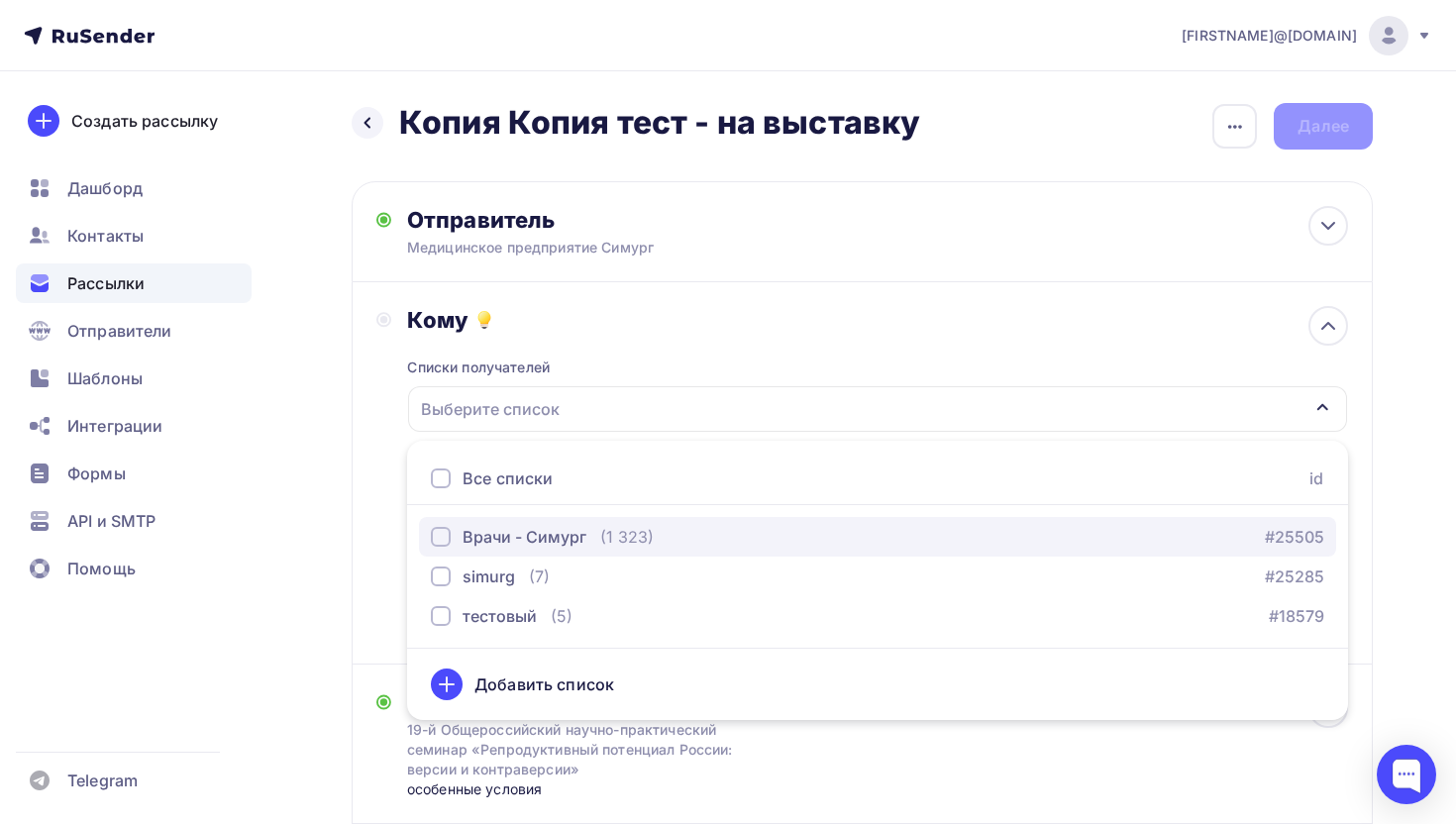click on "Врачи - Симург" at bounding box center [524, 537] 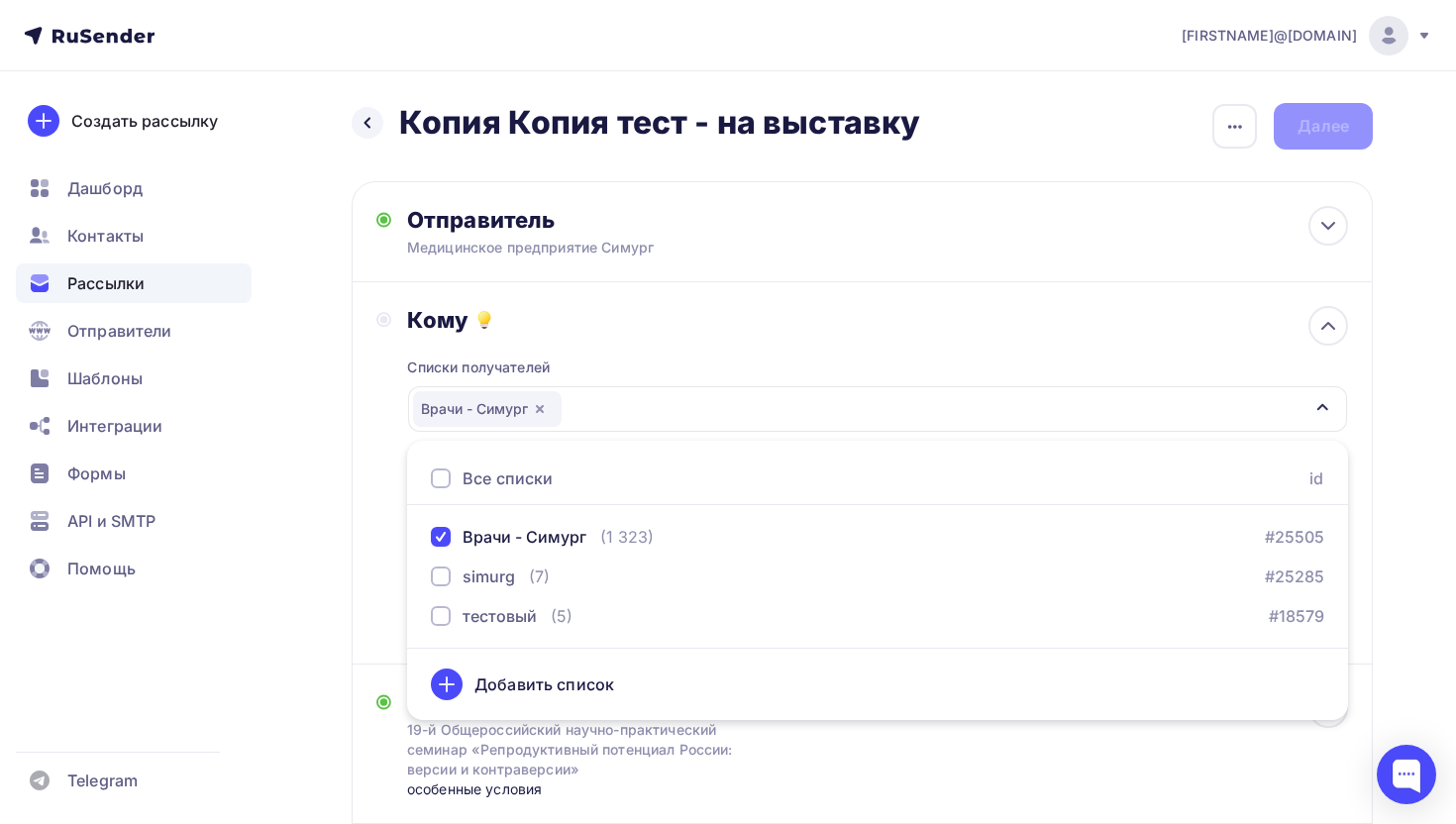 click on "Кому
Списки получателей
Врачи - Симург
Все списки
id
Врачи - Симург
(1 323)
#25505
simurg
(7)
#25285
тестовый
(5)
#18579
Добавить список
Добавить сегментацию
Получателей:
1 323
Сохранить" at bounding box center (862, 473) 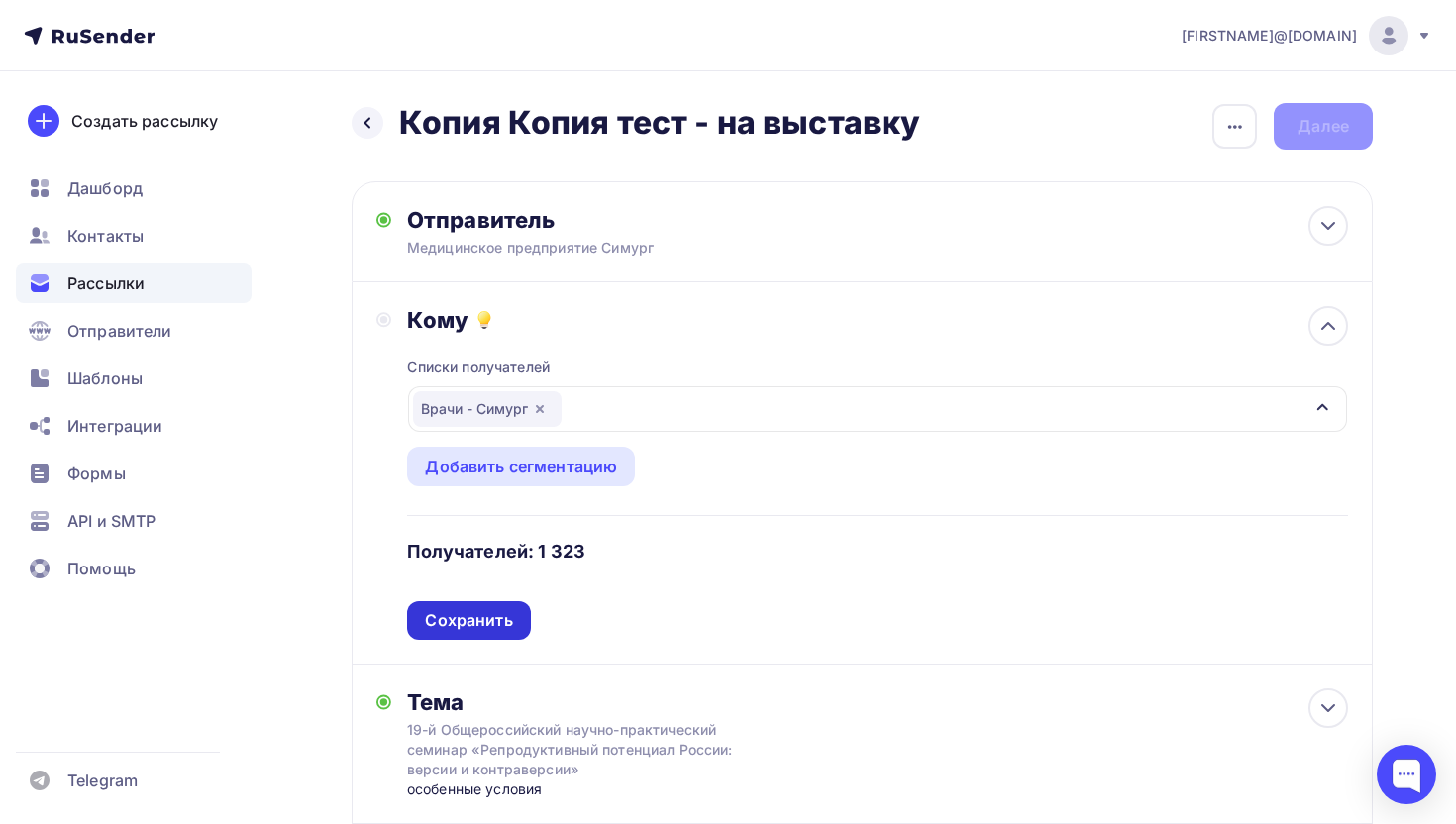 click on "Сохранить" at bounding box center (468, 620) 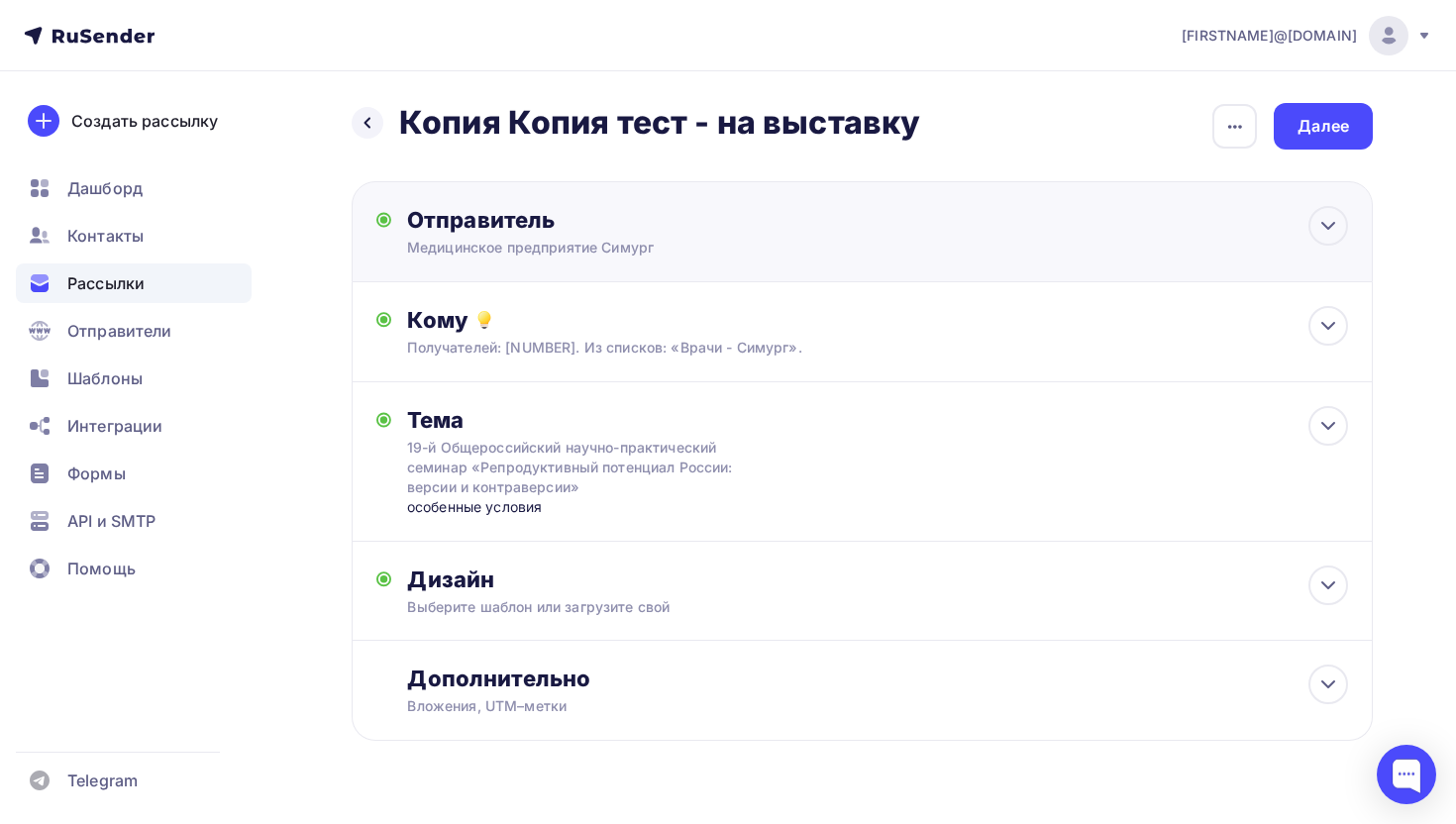 click on "Отправитель" at bounding box center [621, 220] 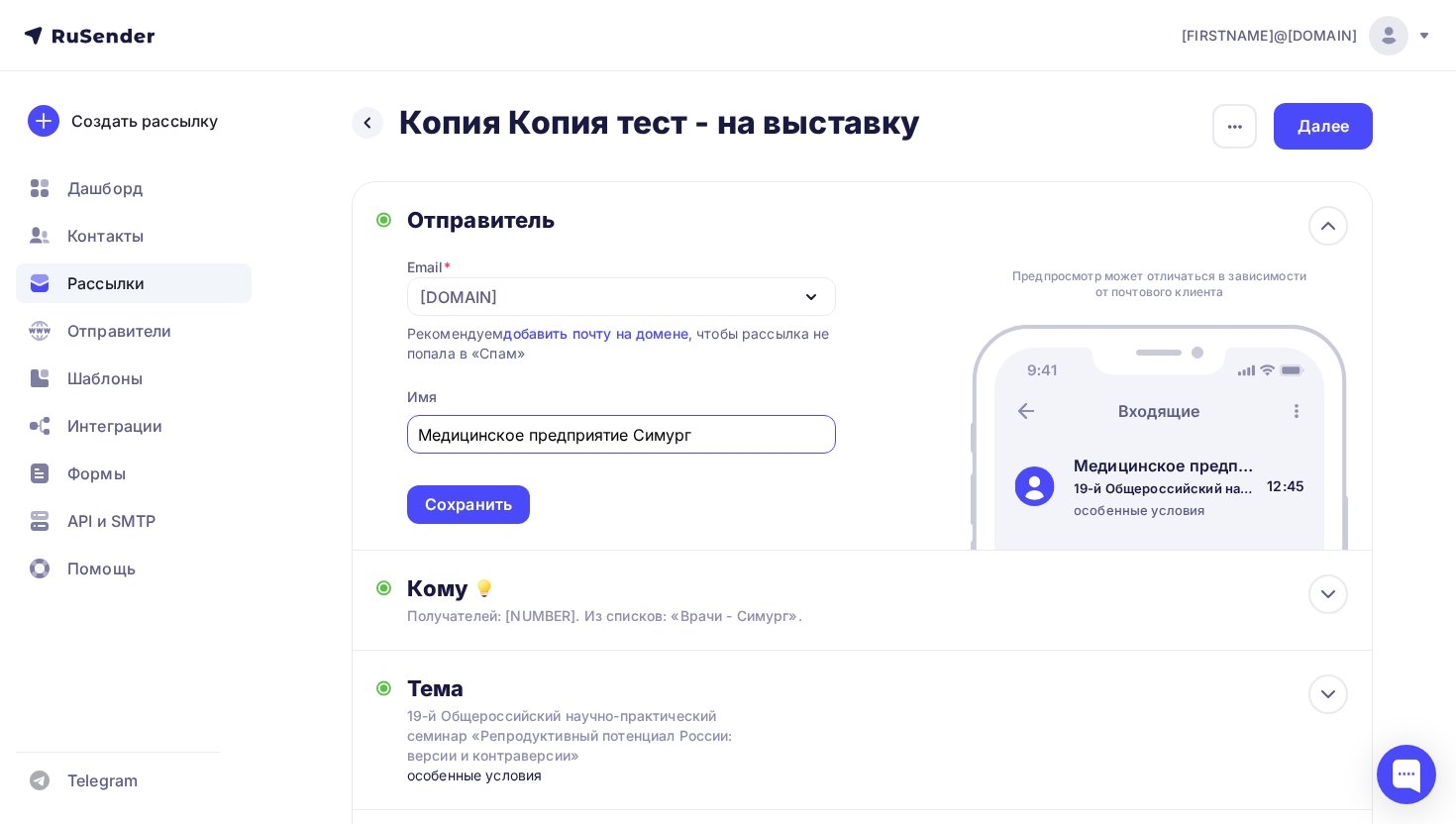 scroll, scrollTop: 0, scrollLeft: 0, axis: both 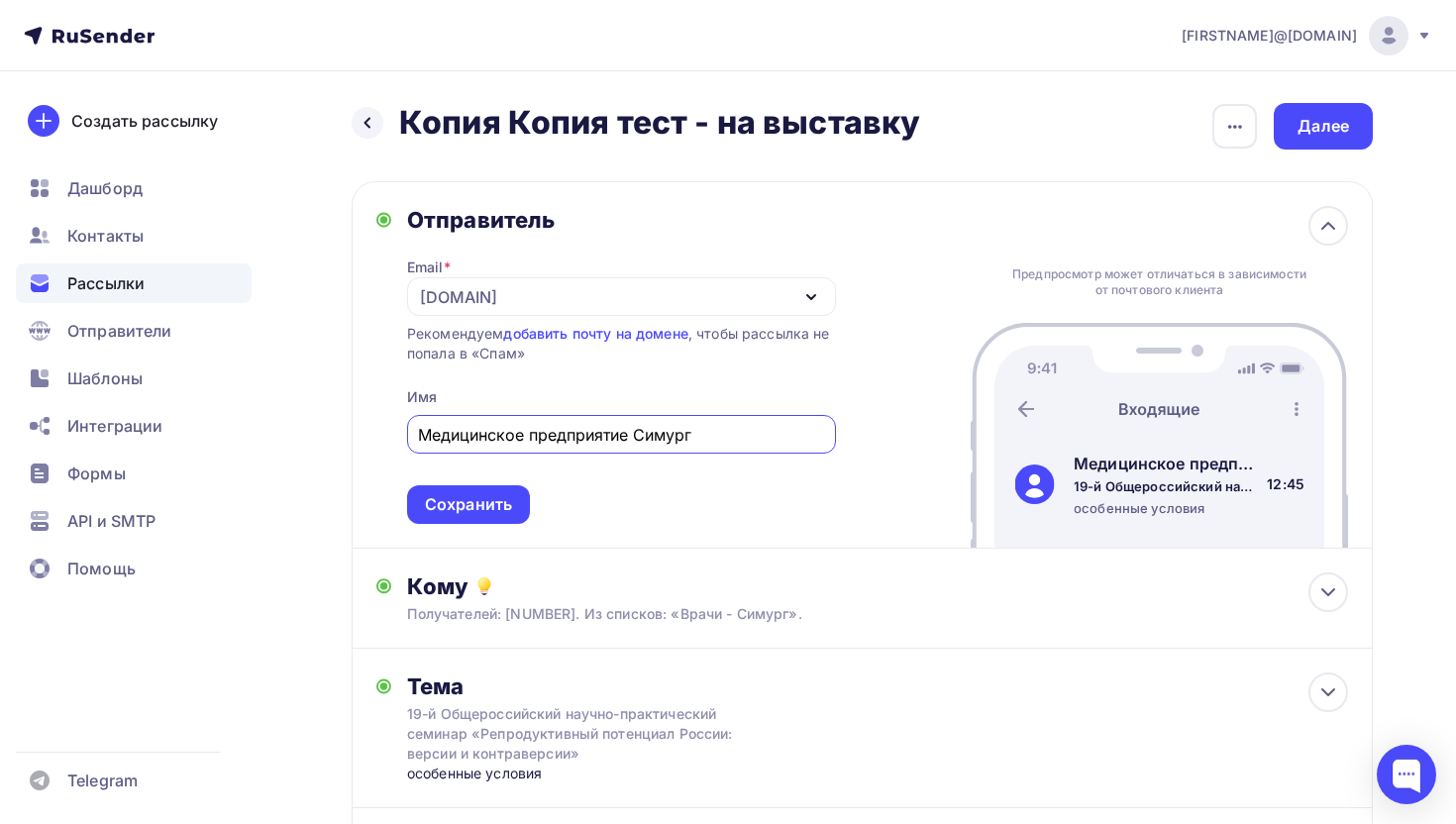 click on "[DOMAIN]" at bounding box center (459, 297) 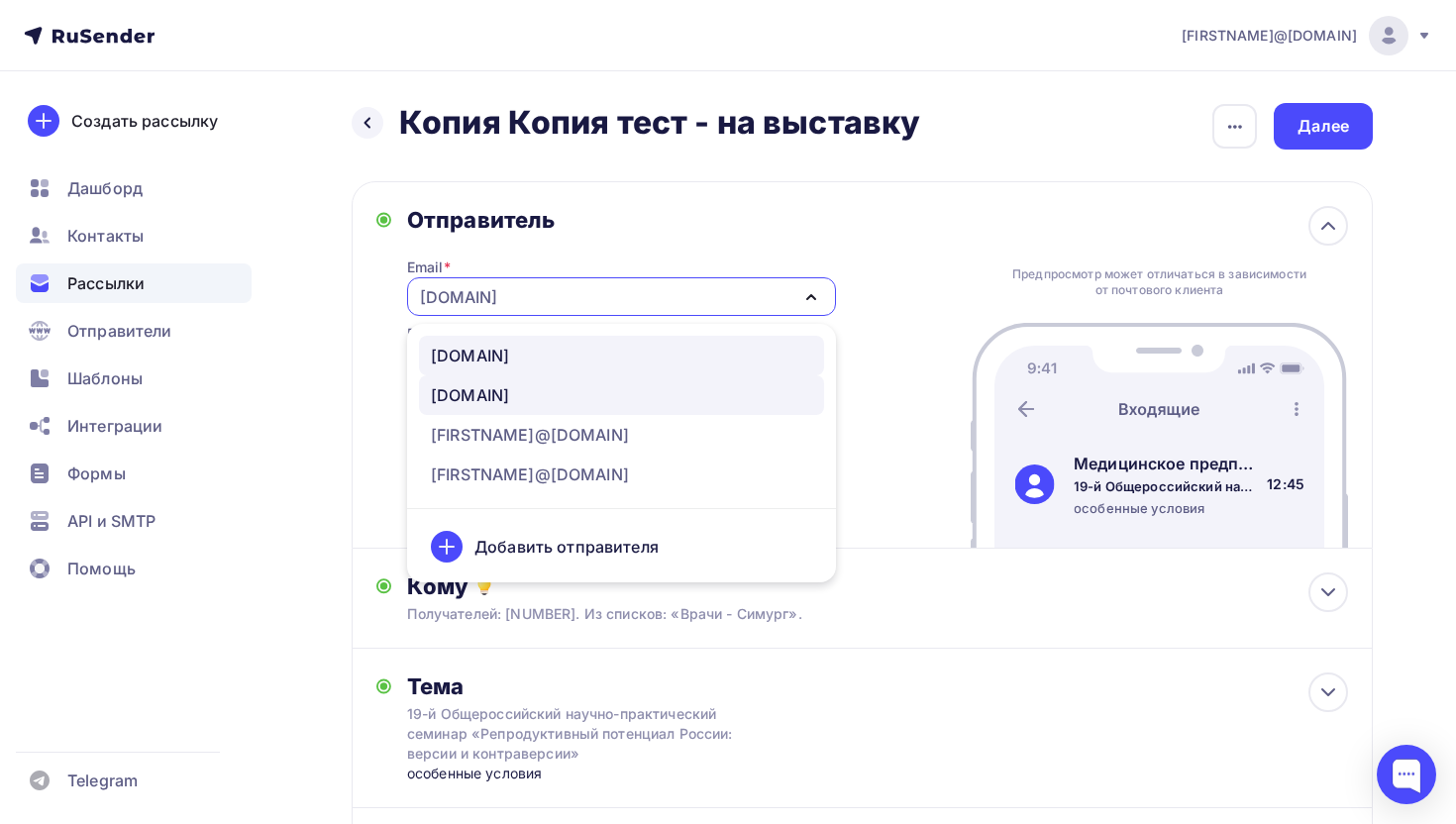 click on "[DOMAIN]" at bounding box center [469, 356] 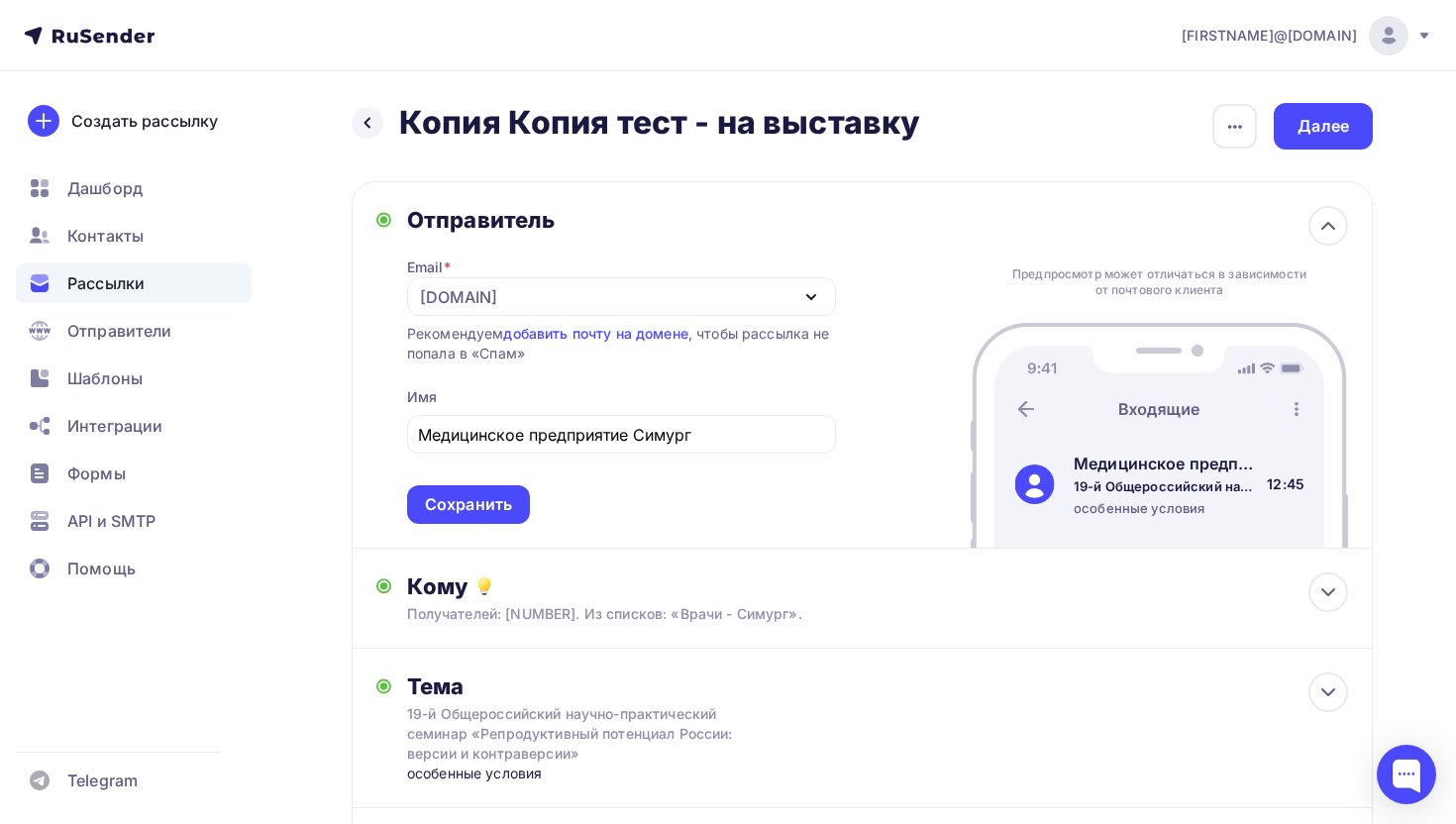 click on "Отправитель" at bounding box center (621, 220) 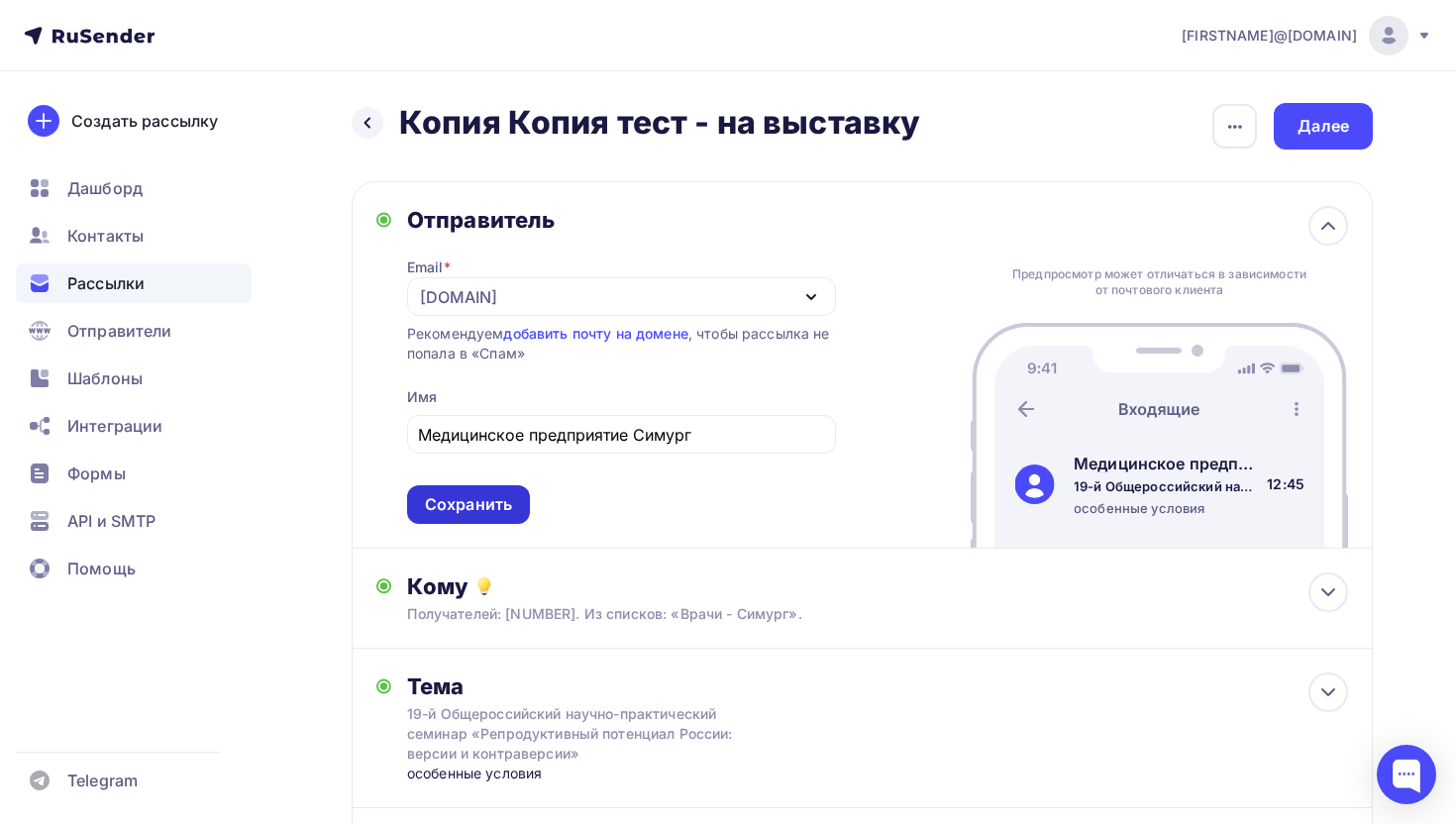 click on "Сохранить" at bounding box center (468, 504) 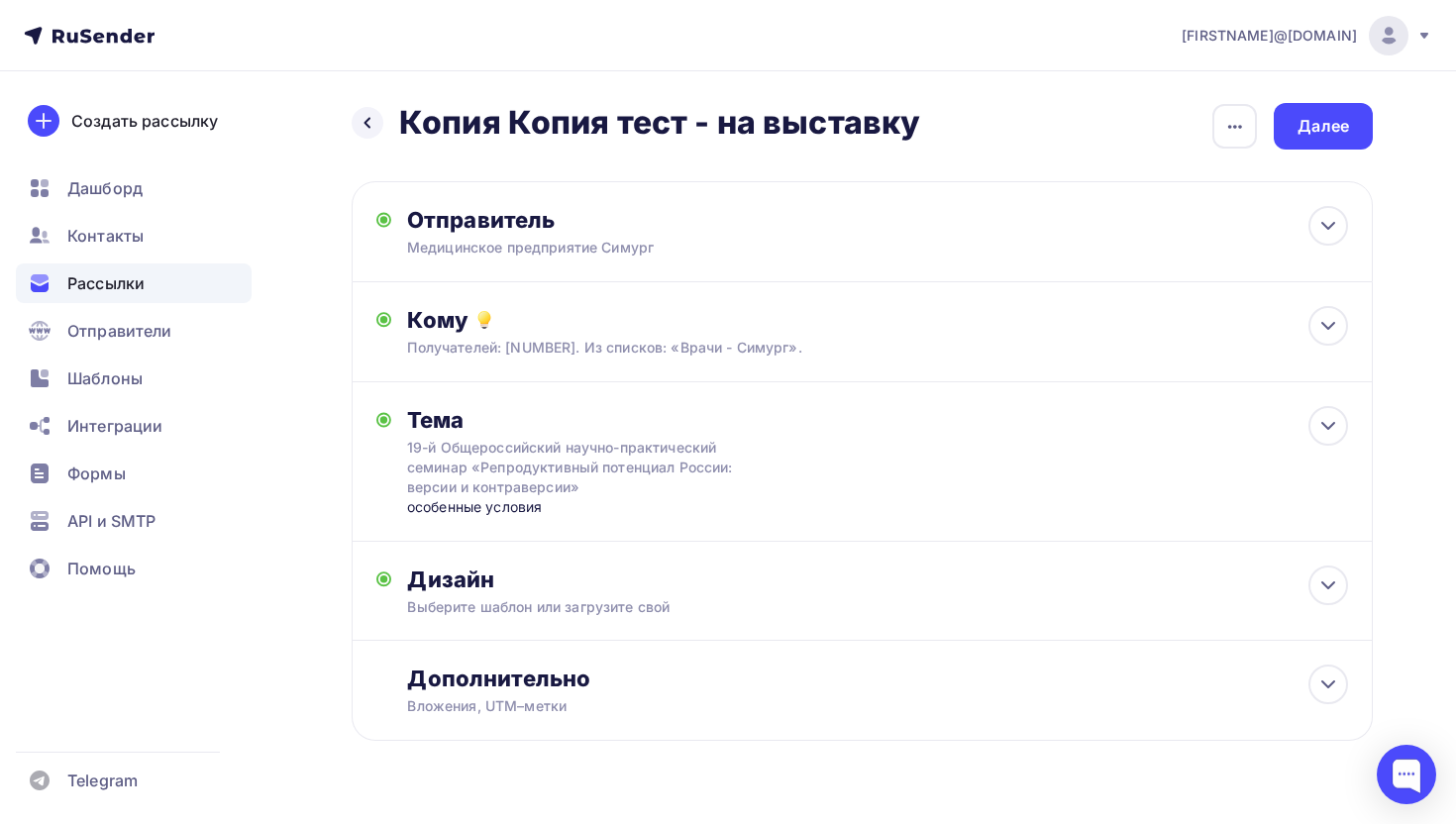 click on "Назад
Копия Копия тест - на выставку
Копия Копия тест - на выставку
Закончить позже
Переименовать рассылку
Удалить
Далее" at bounding box center [862, 126] 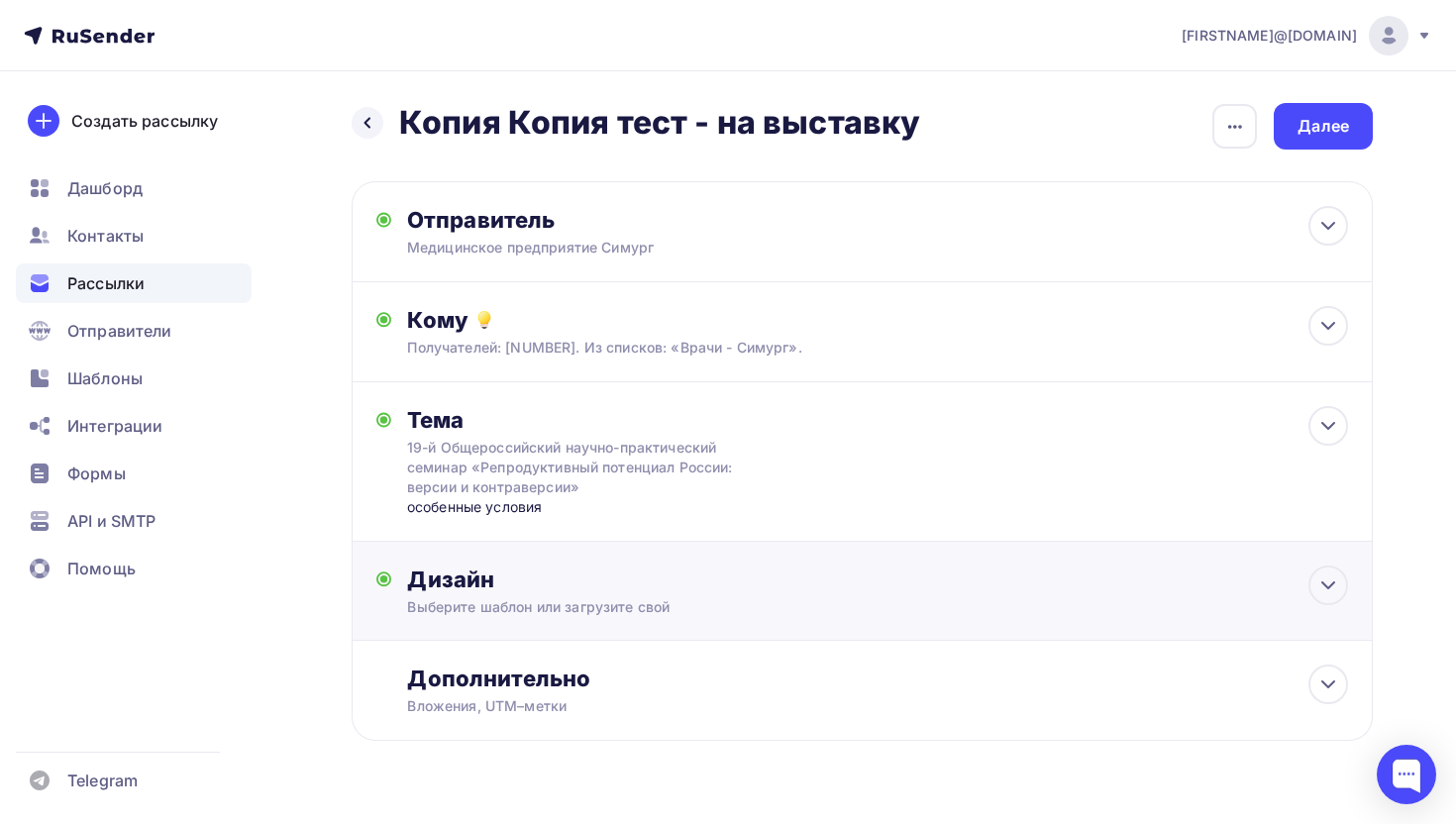 click on "Дизайн" at bounding box center (878, 579) 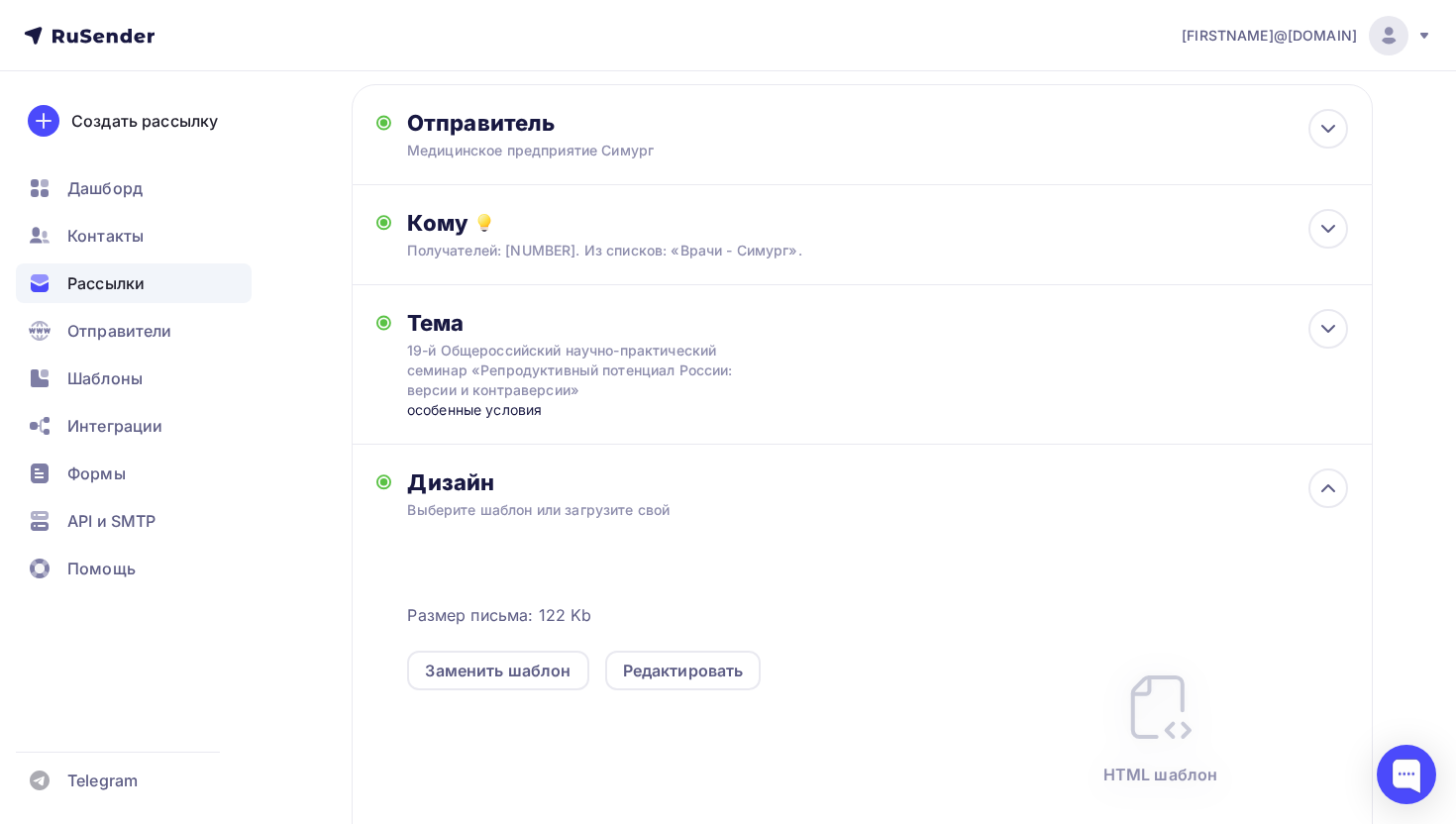 scroll, scrollTop: 386, scrollLeft: 0, axis: vertical 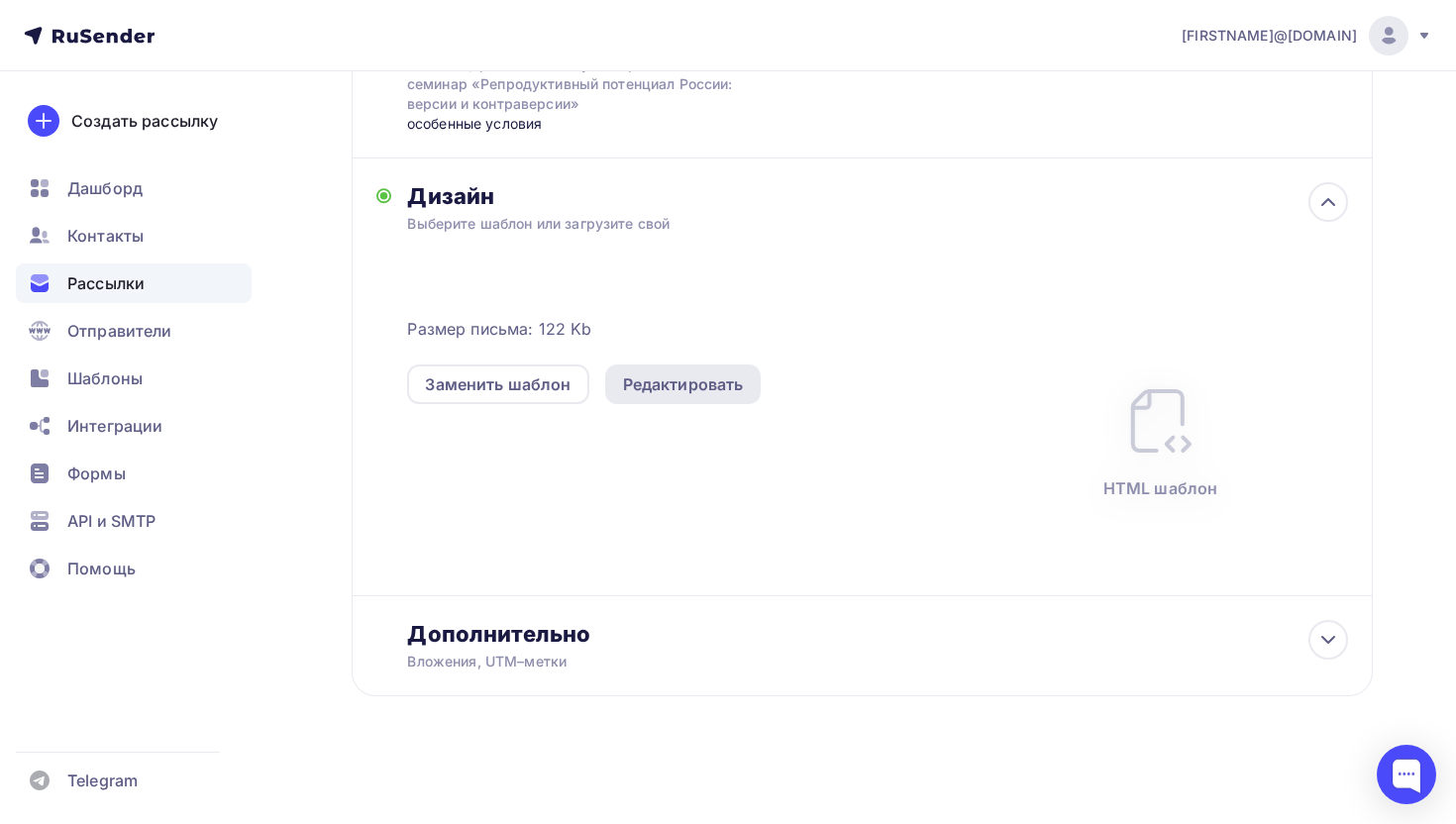 click on "Редактировать" at bounding box center [683, 384] 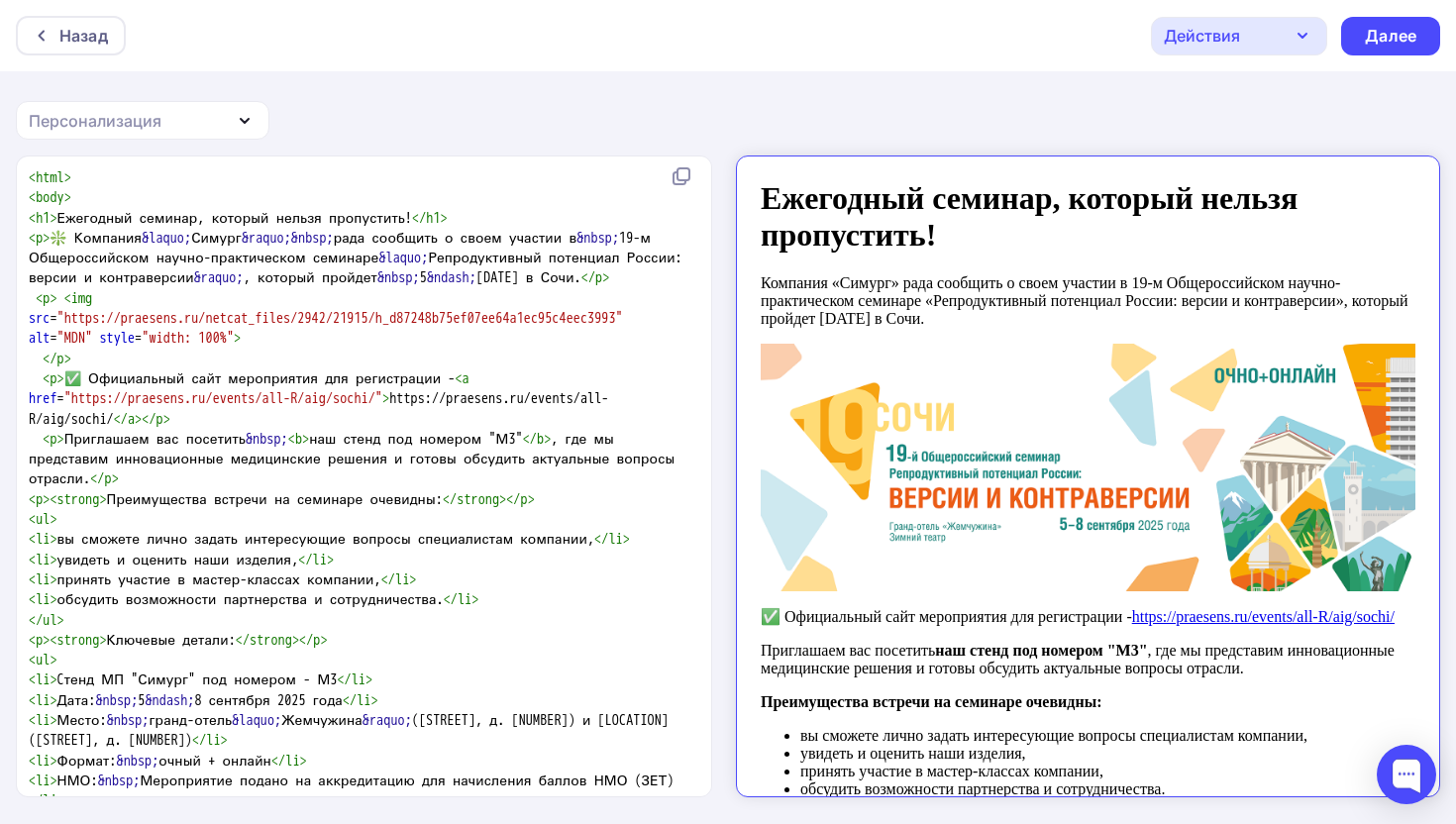scroll, scrollTop: 0, scrollLeft: 0, axis: both 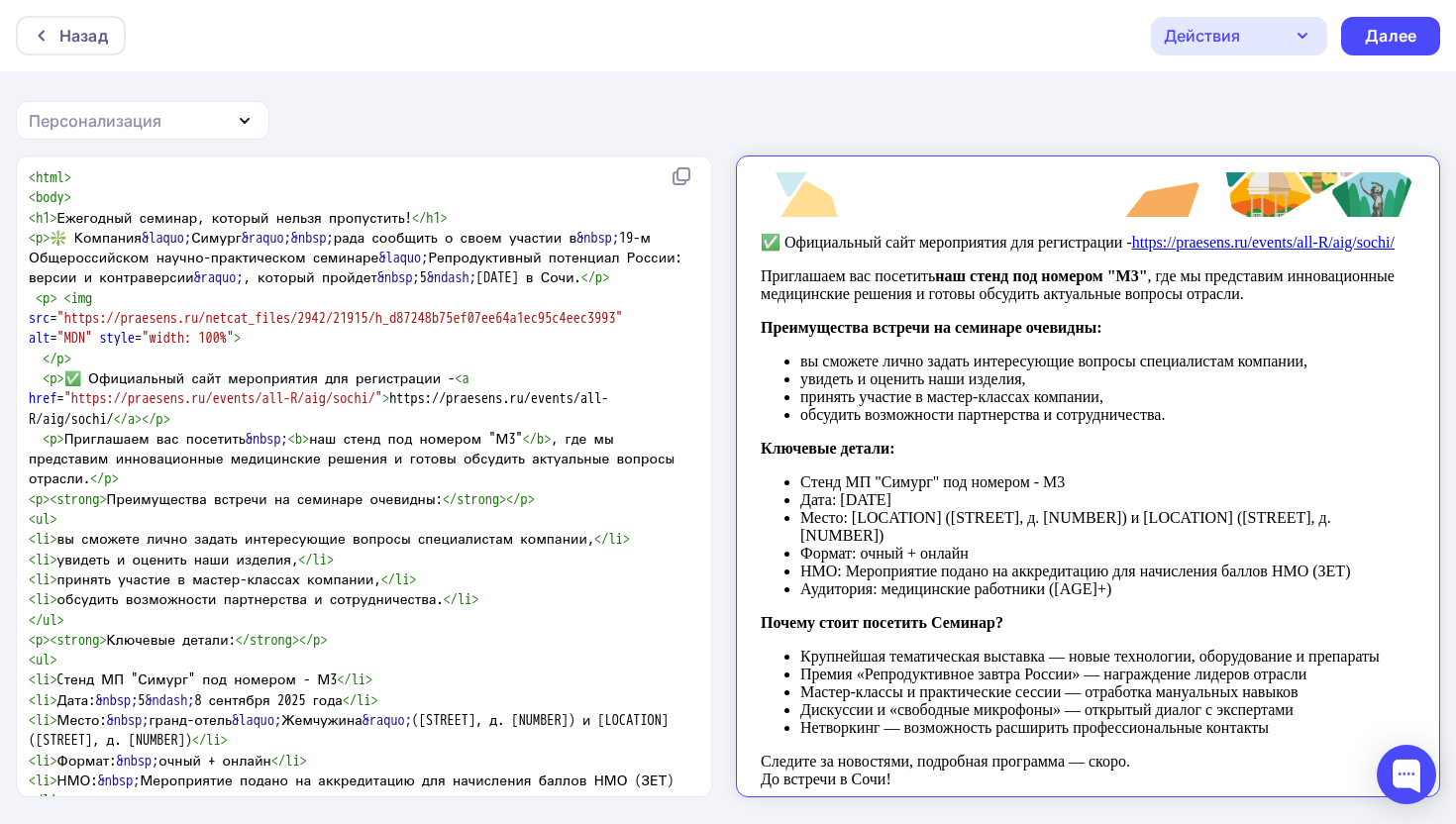 click on "Приглашаем вас посетить  наш стенд под номером "М3" , где мы представим инновационные медицинские решения и готовы обсудить актуальные вопросы отрасли." at bounding box center (1071, 268) 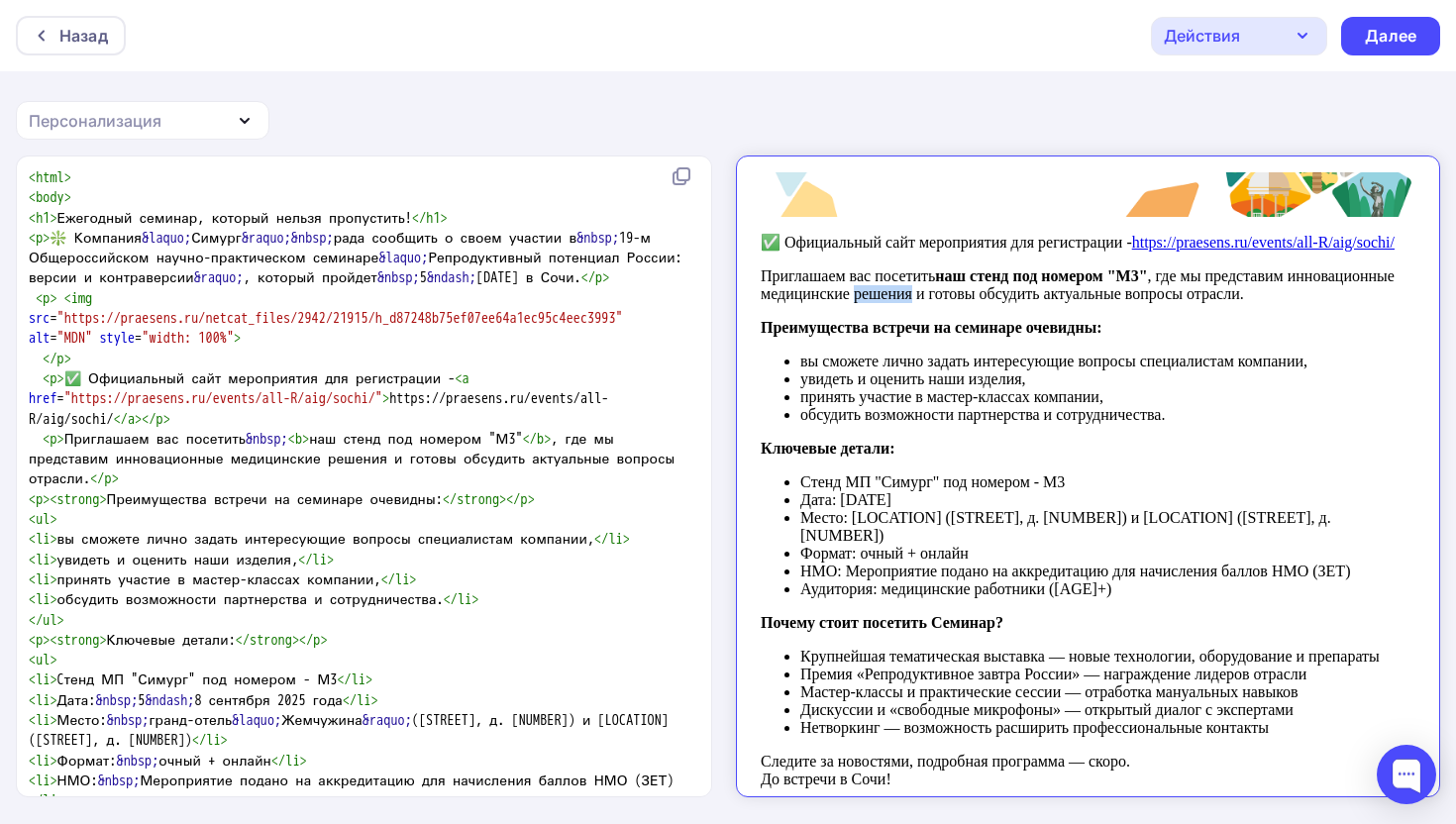click on "Приглашаем вас посетить  наш стенд под номером "М3" , где мы представим инновационные медицинские решения и готовы обсудить актуальные вопросы отрасли." at bounding box center (1071, 268) 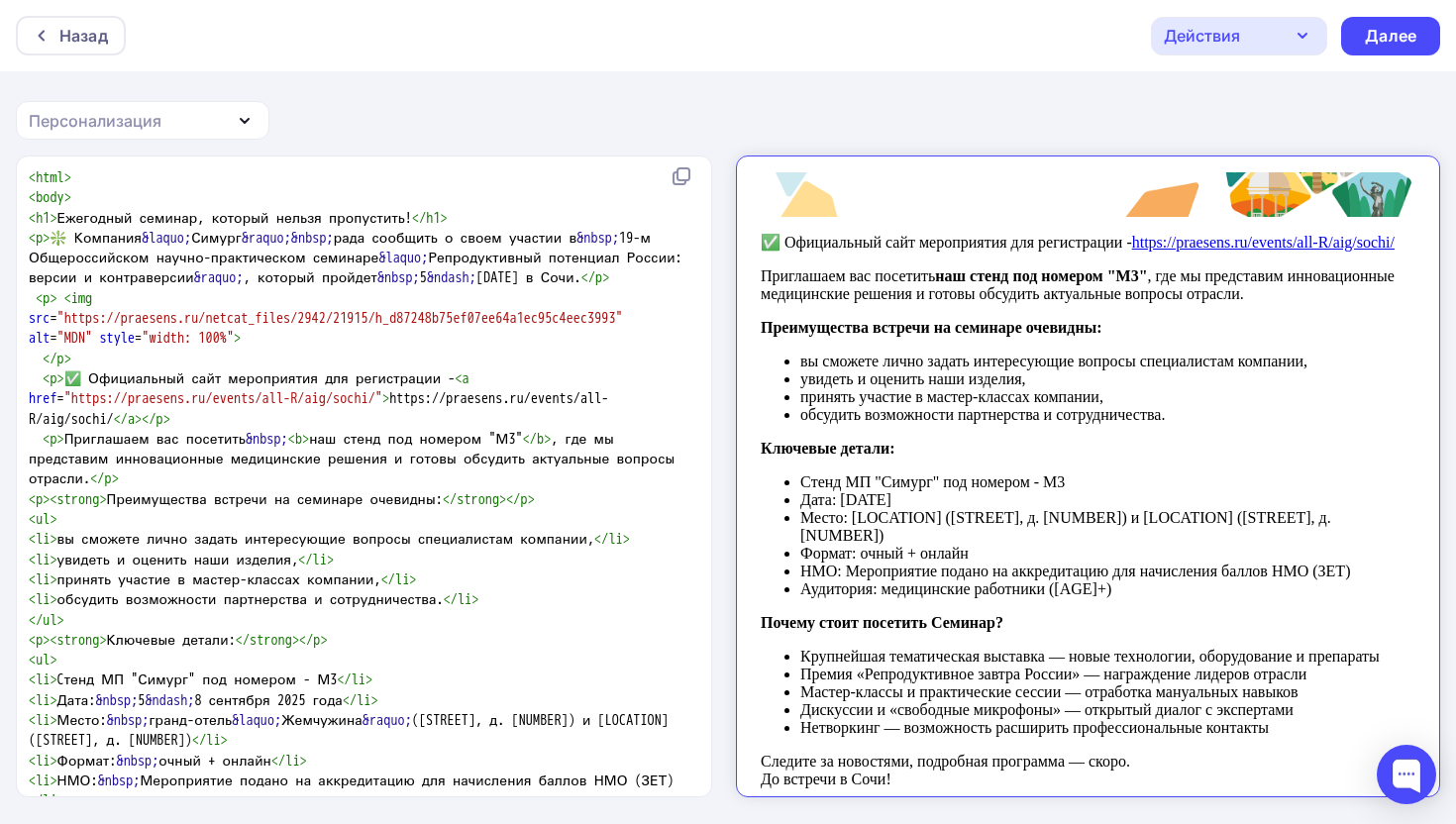 click on "Приглашаем вас посетить  наш стенд под номером "М3" , где мы представим инновационные медицинские решения и готовы обсудить актуальные вопросы отрасли." at bounding box center [1071, 268] 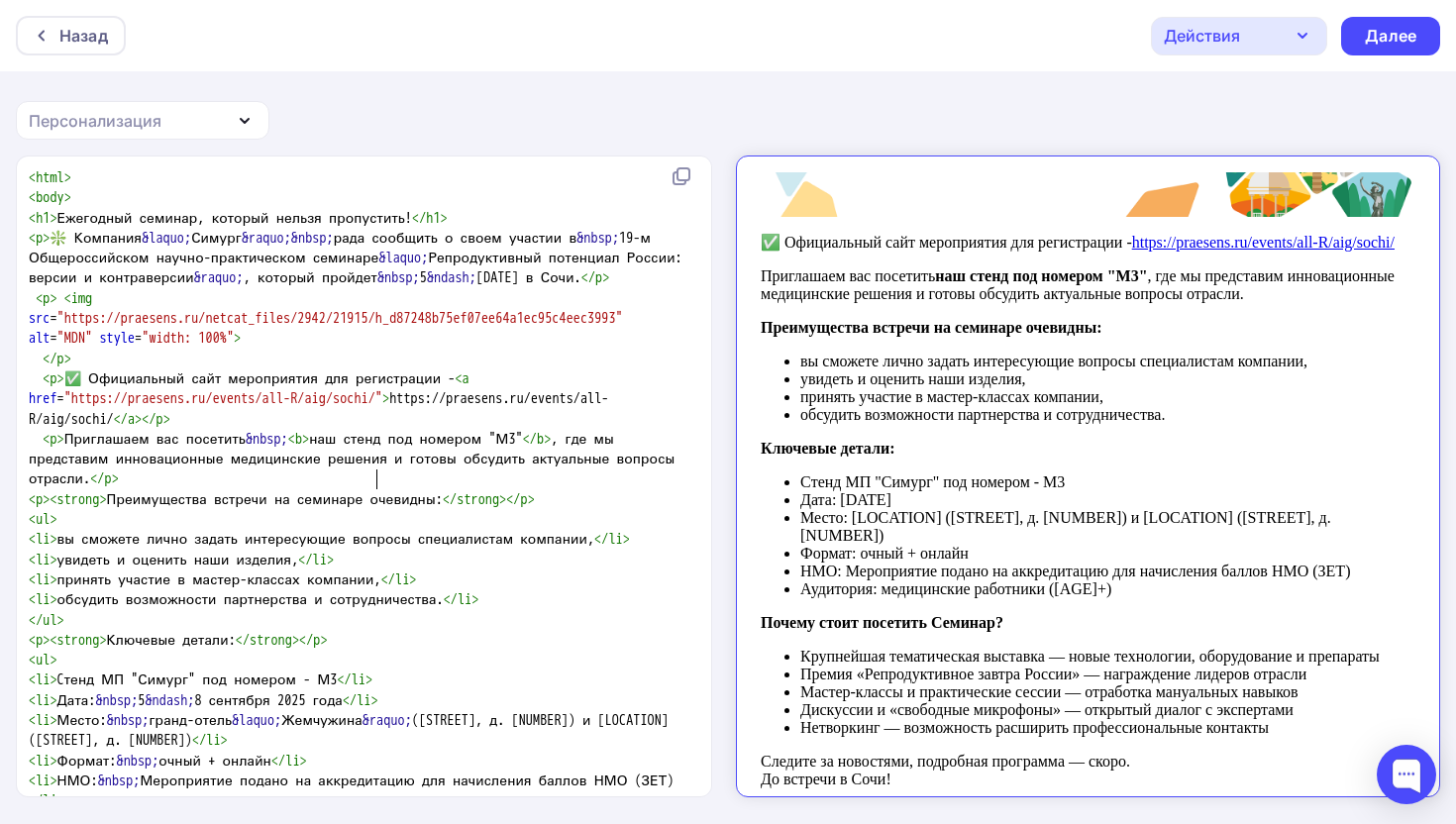 type on "решения" 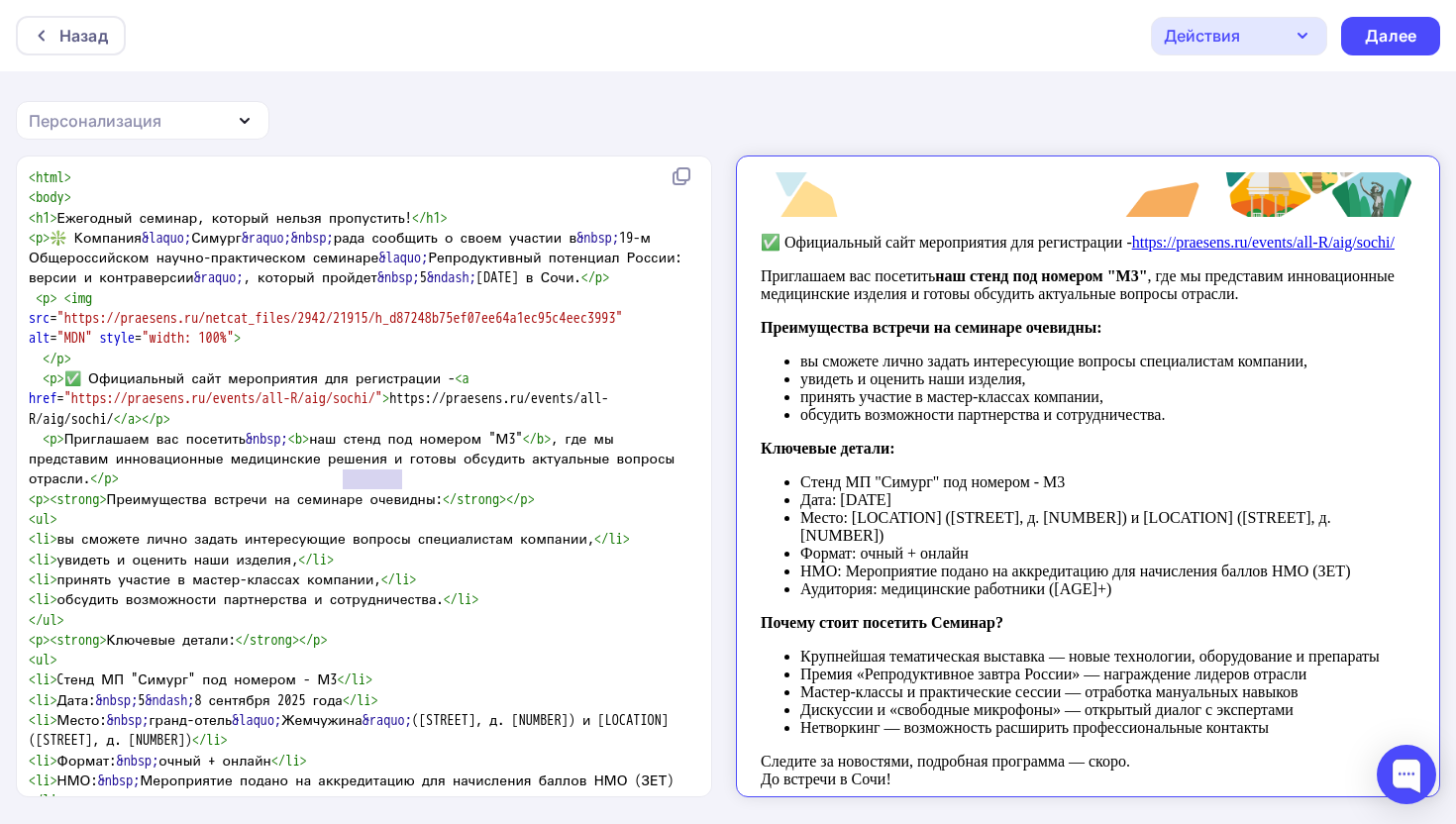 scroll, scrollTop: 374, scrollLeft: 0, axis: vertical 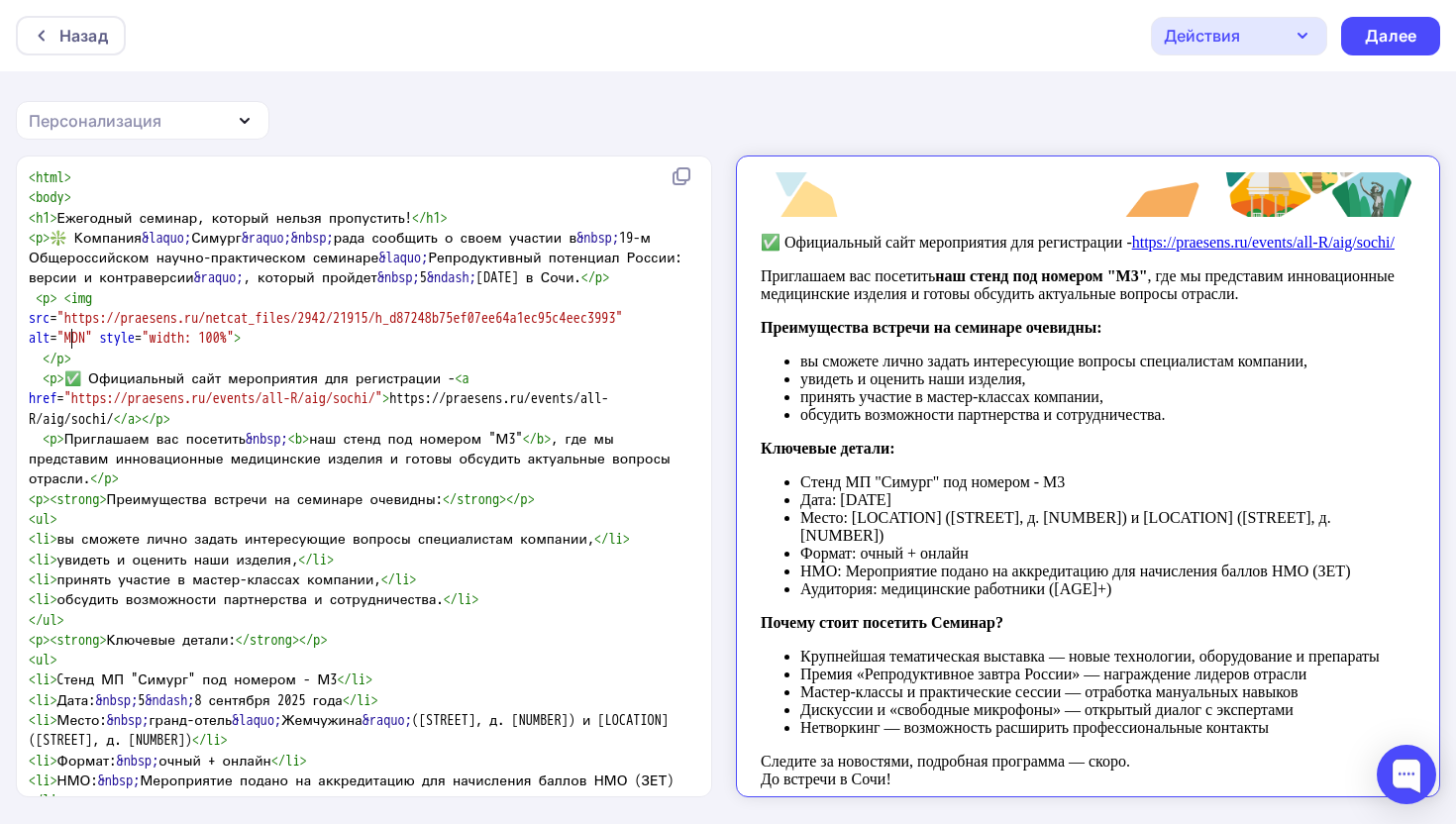 type on "https://praesens.ru/netcat_files/2942/21915/h_d87248b75ef07ee64a1ec95c4eec3993" 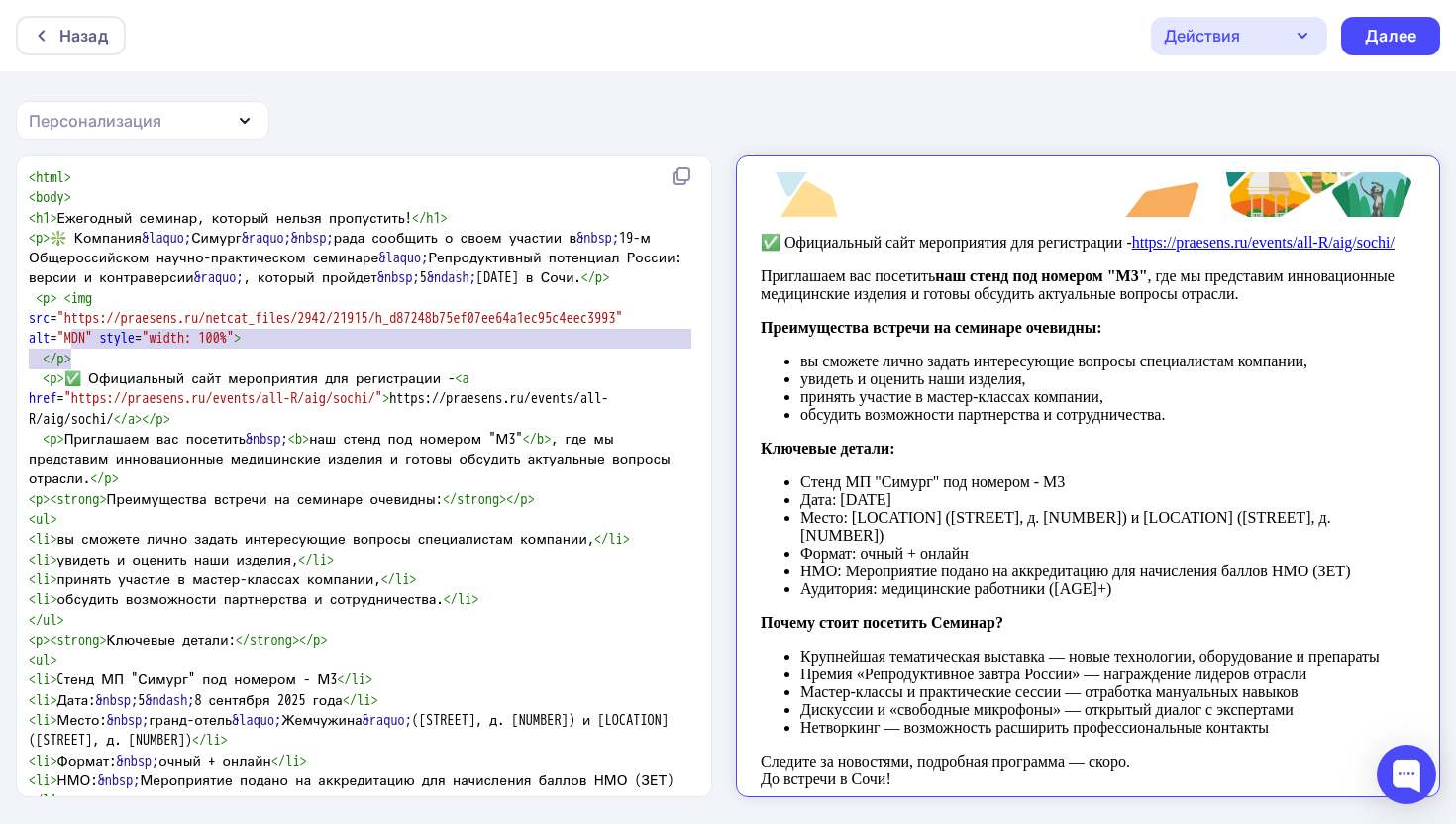drag, startPoint x: 70, startPoint y: 340, endPoint x: 70, endPoint y: 353, distance: 13 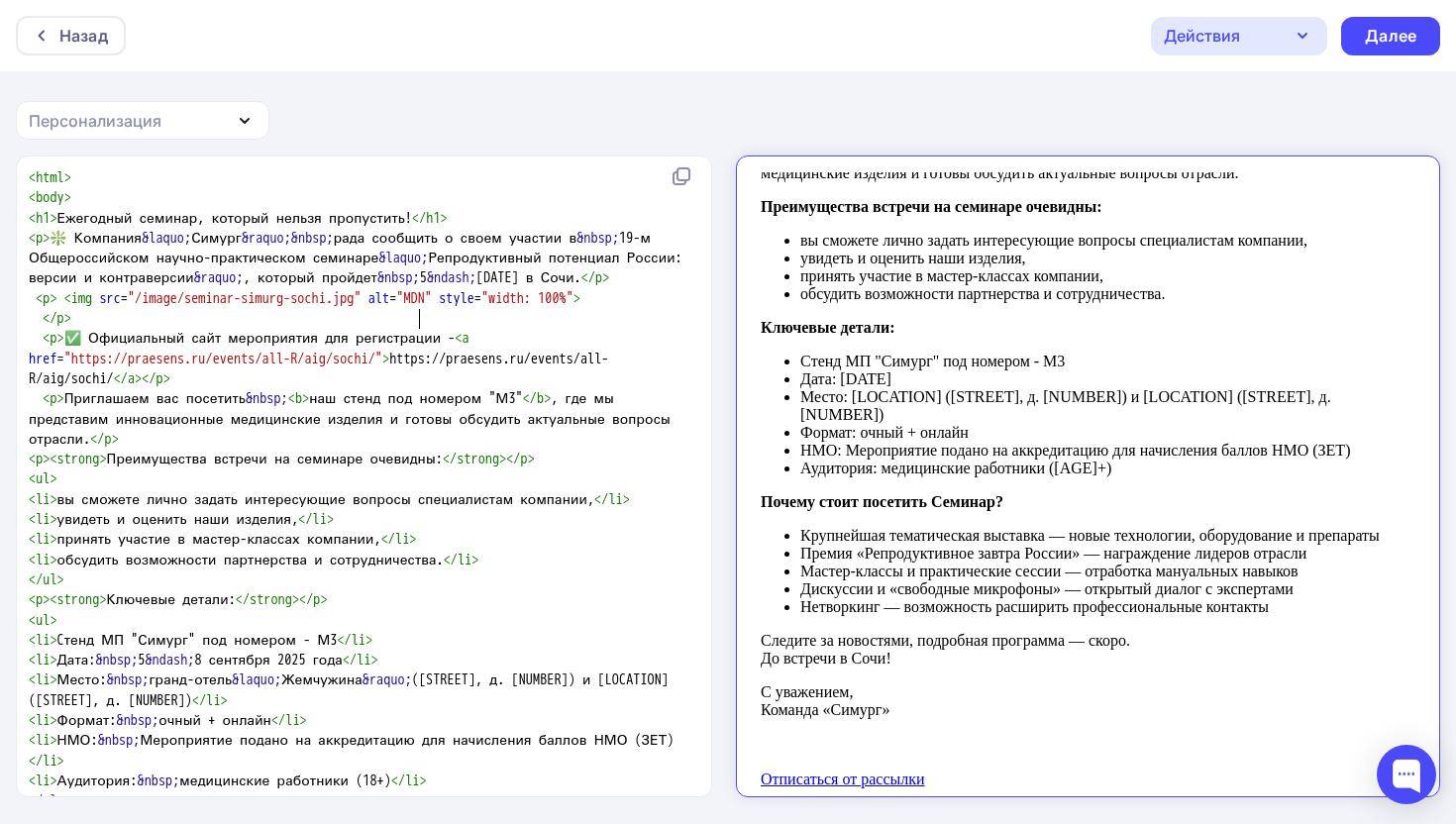 scroll, scrollTop: 876, scrollLeft: 0, axis: vertical 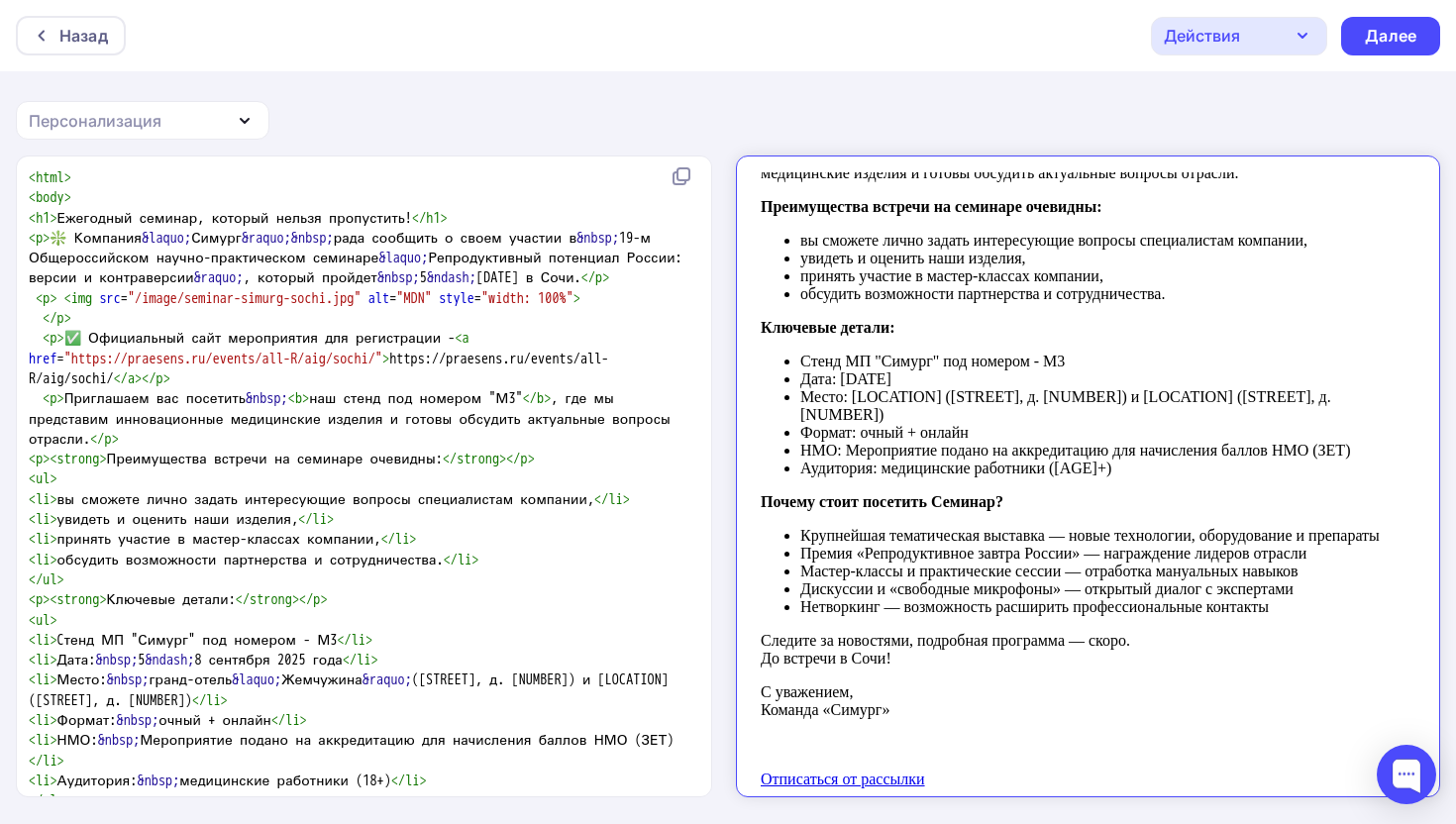 type 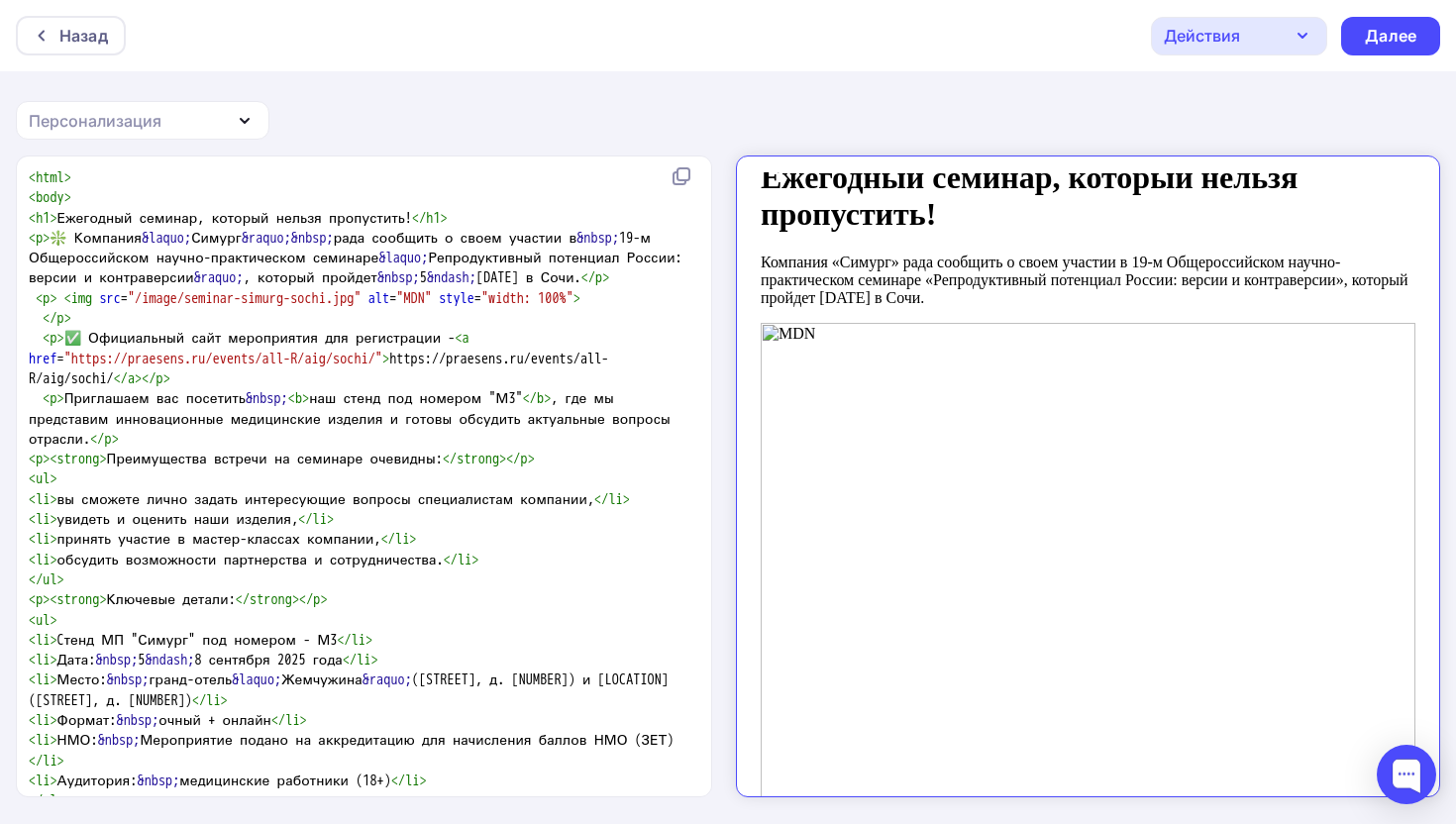 scroll, scrollTop: 22, scrollLeft: 0, axis: vertical 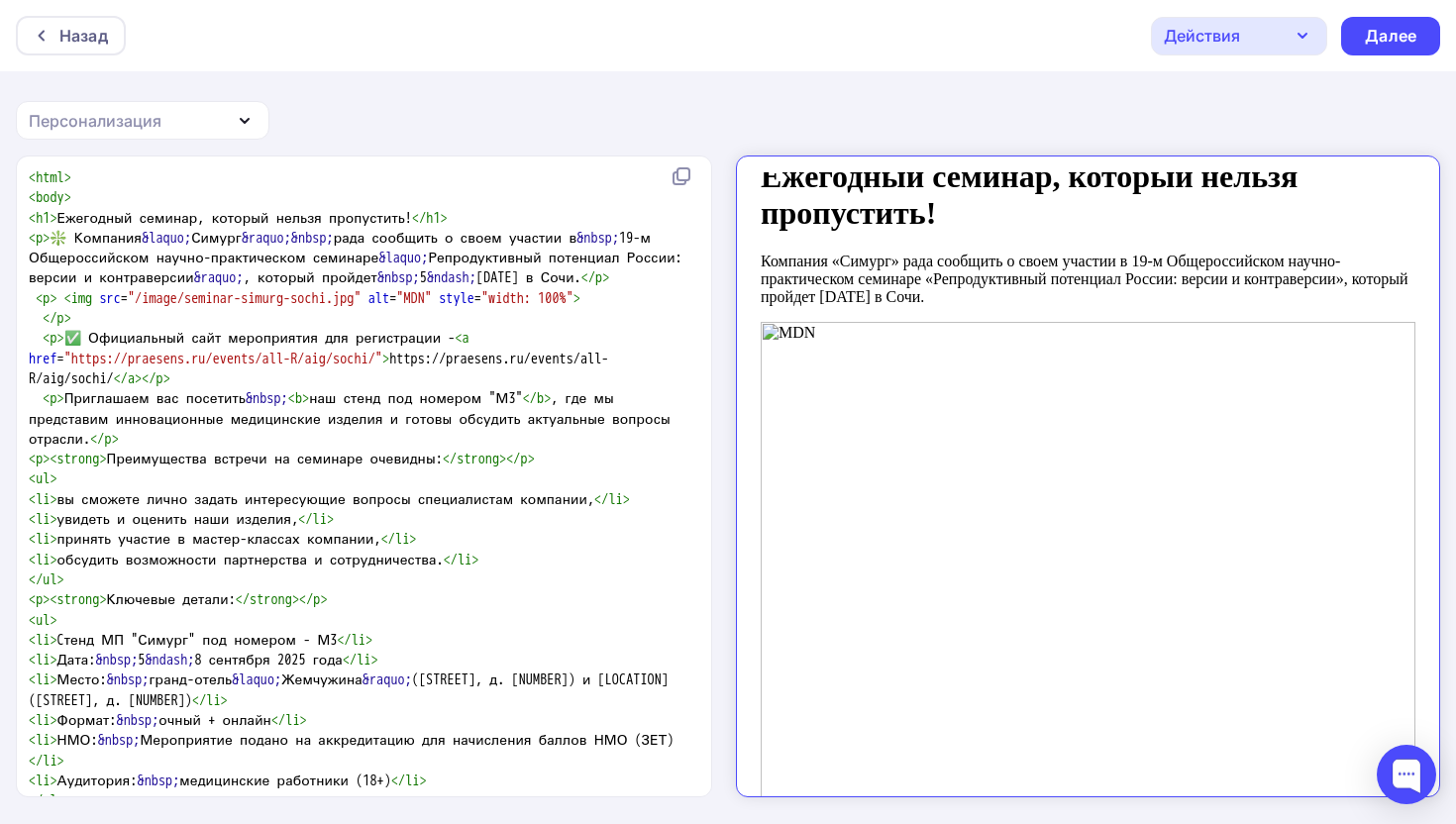 click on ""/image/seminar-simurg-sochi.jpg"" at bounding box center [245, 298] 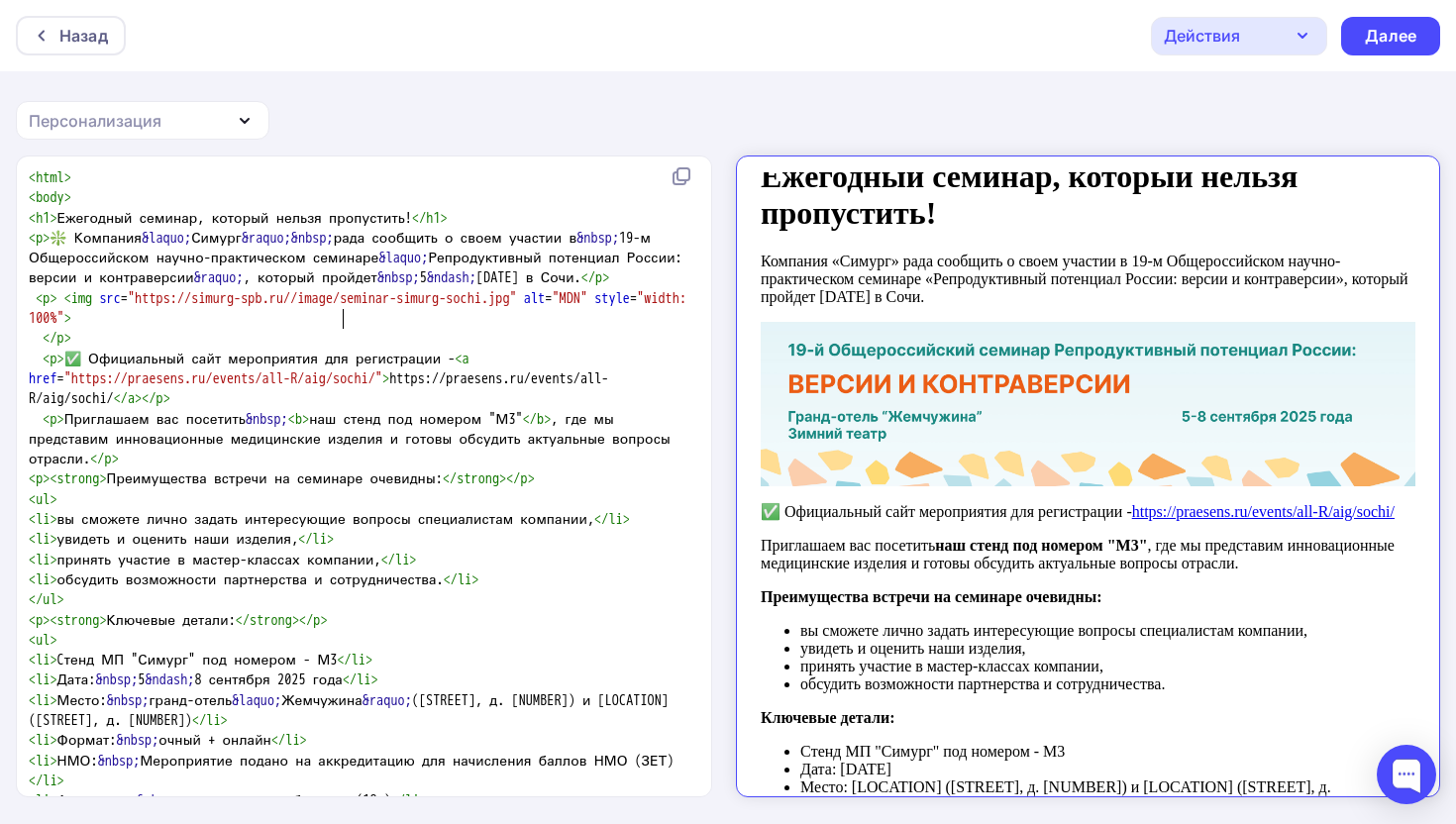 scroll, scrollTop: 22, scrollLeft: 0, axis: vertical 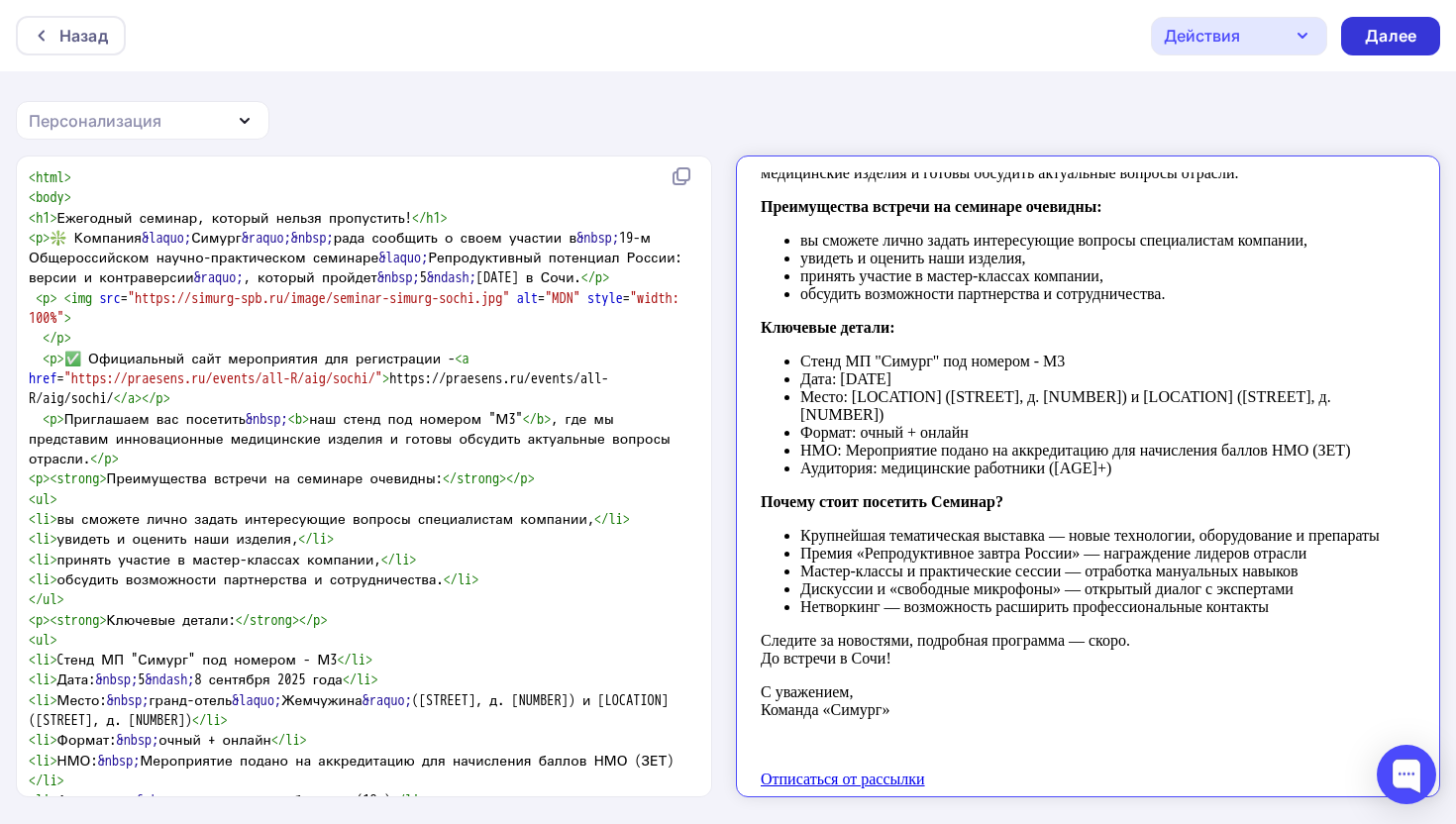 click on "Далее" at bounding box center (1391, 36) 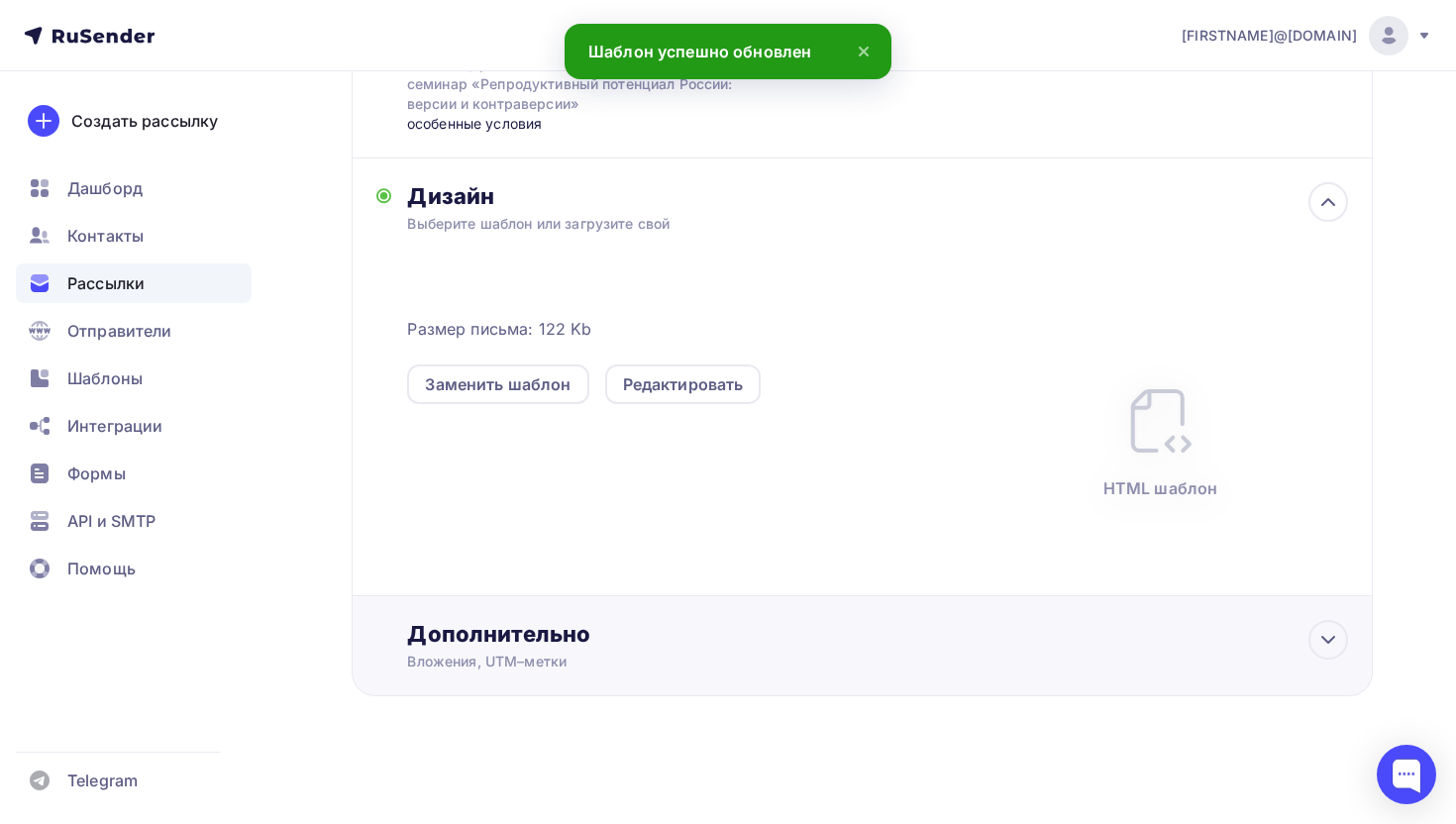click on "Дополнительно
Вложения, UTM–метки
Вложения                                                                                                 Добавить файл
Максимальный суммарный размер прикрепляемых файлов — 5 Мб.
UTM-метки
Название кампании
Источник кампании
Тип трафика
Сохранить" at bounding box center [878, 646] 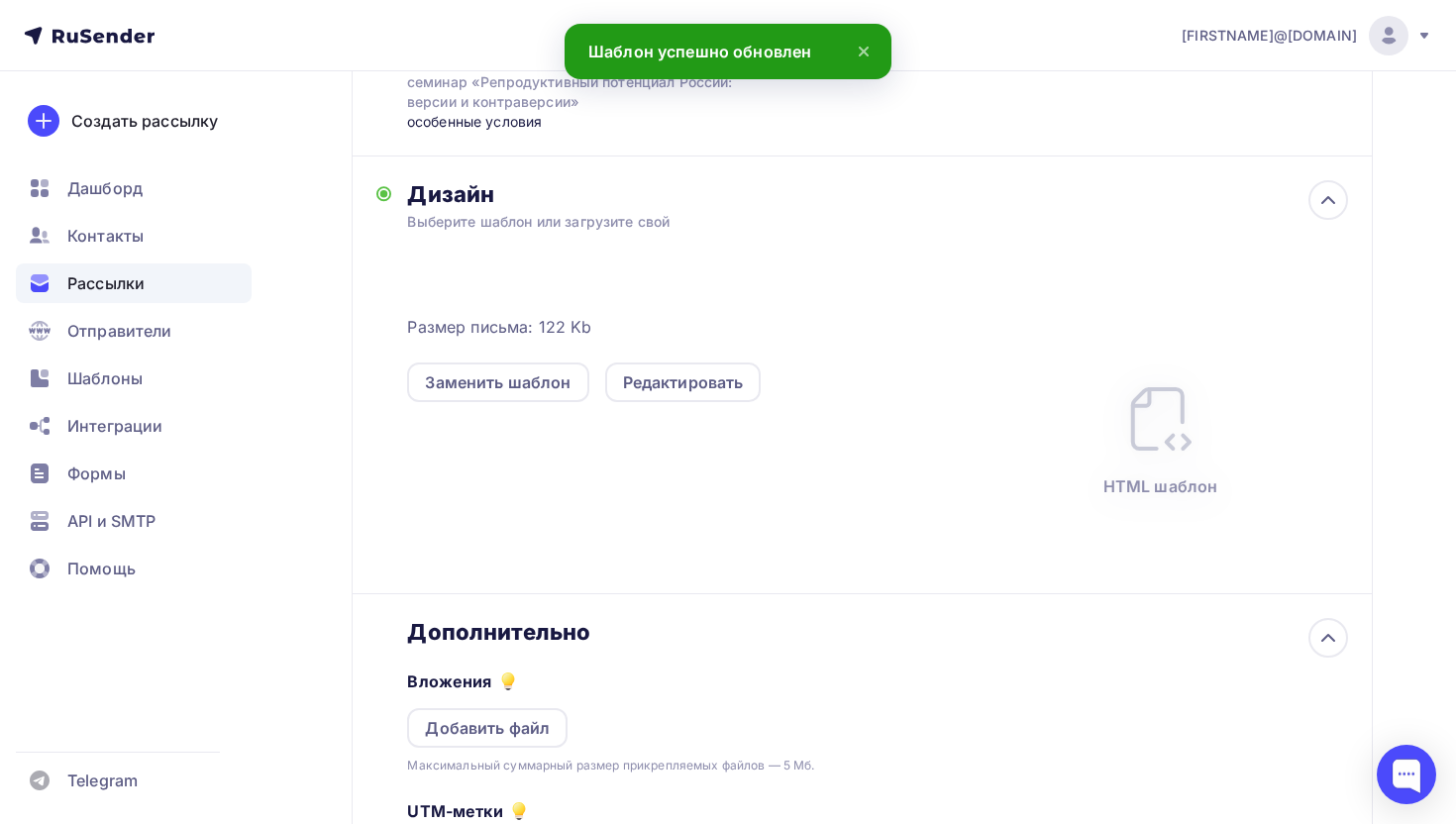 scroll, scrollTop: 0, scrollLeft: 0, axis: both 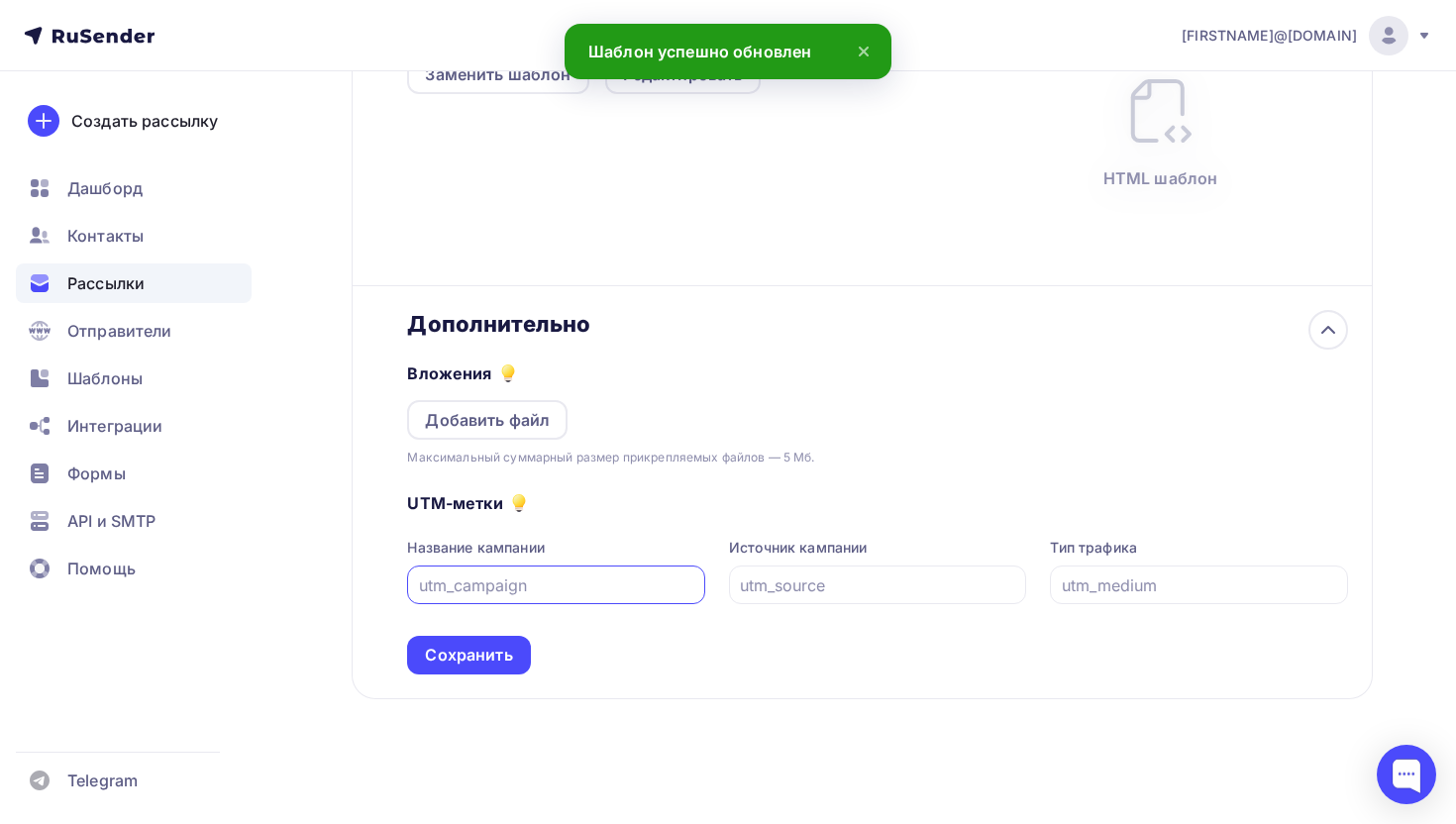 click at bounding box center [557, 585] 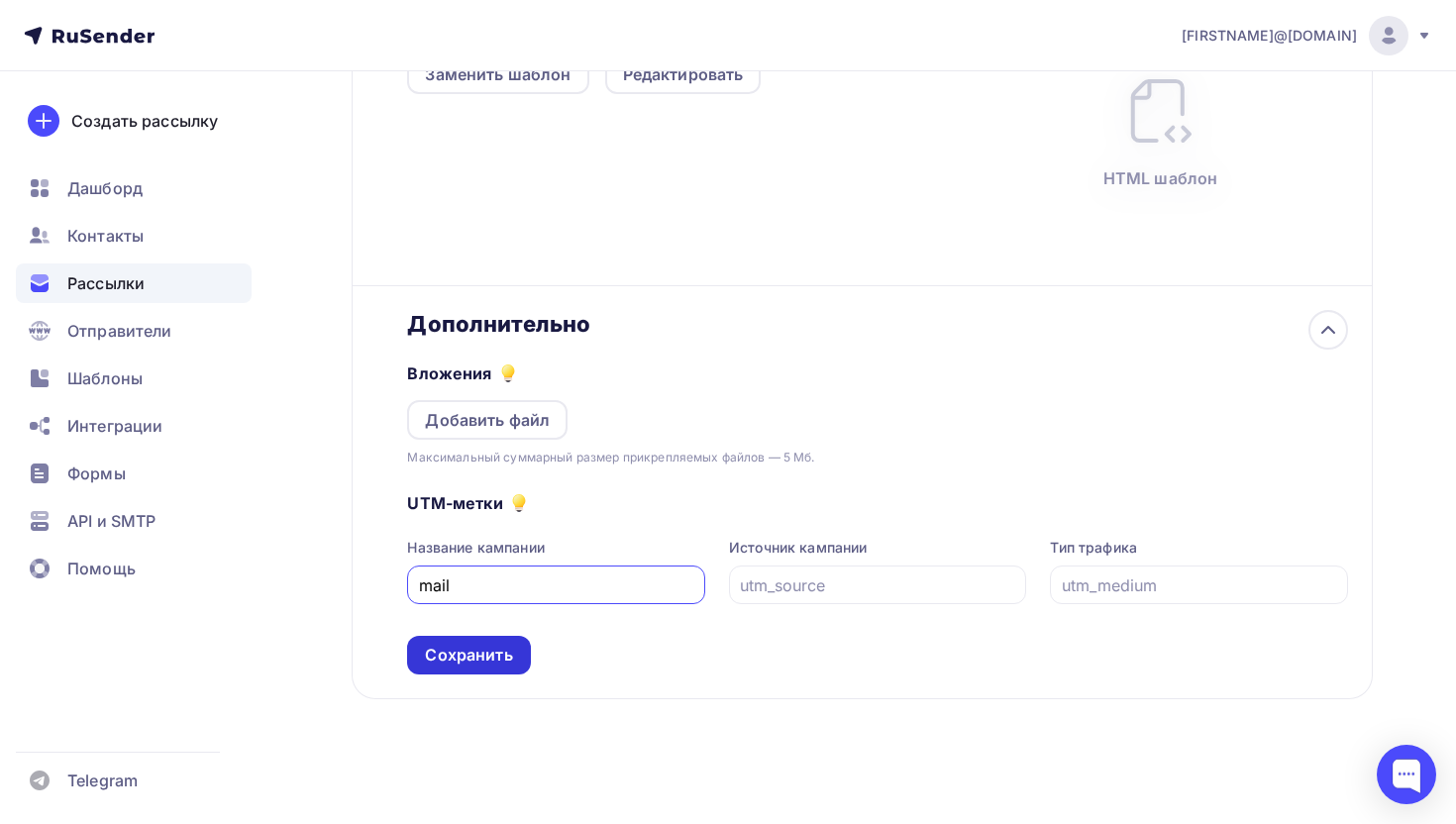 type on "mail" 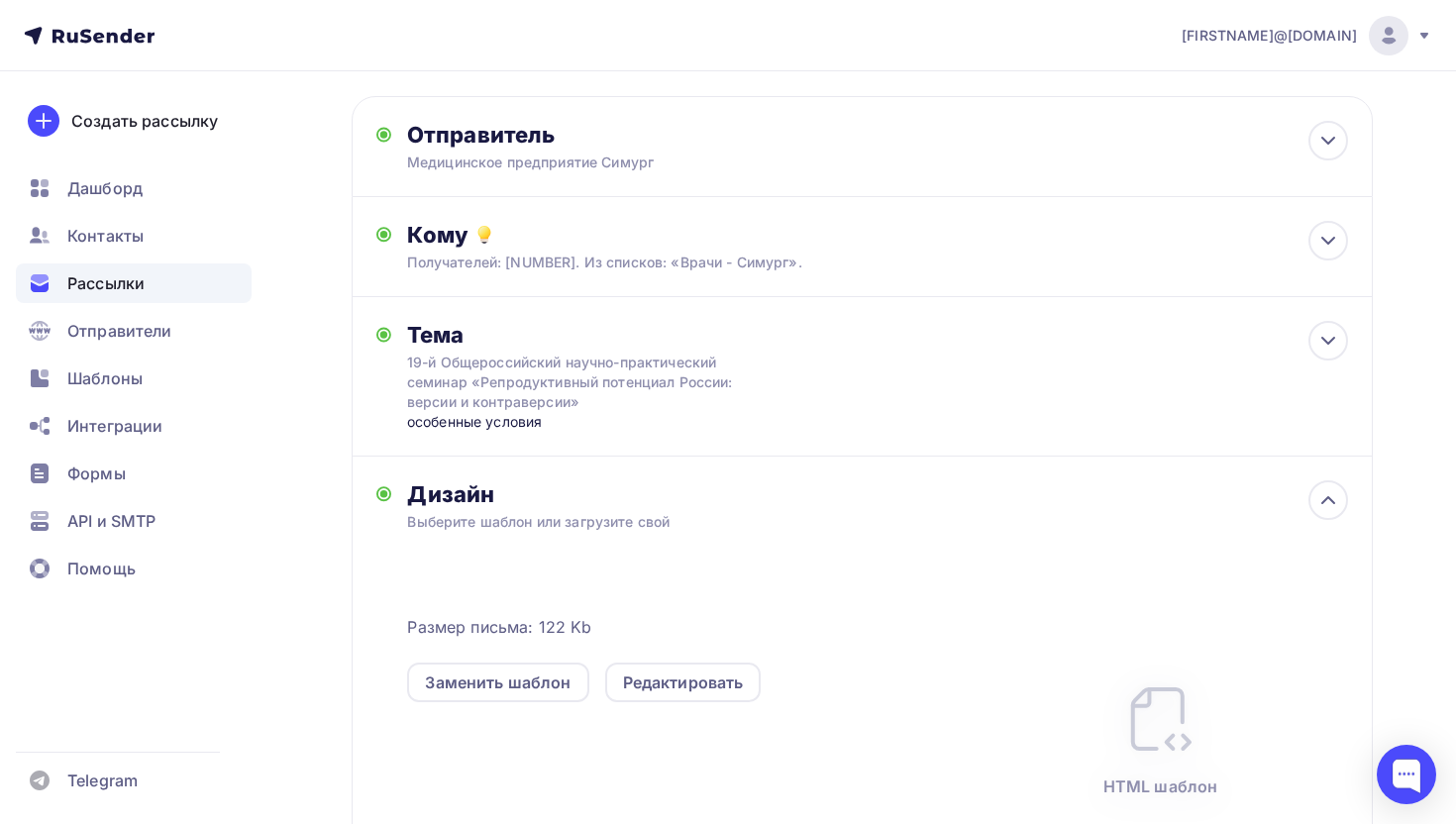 scroll, scrollTop: 0, scrollLeft: 0, axis: both 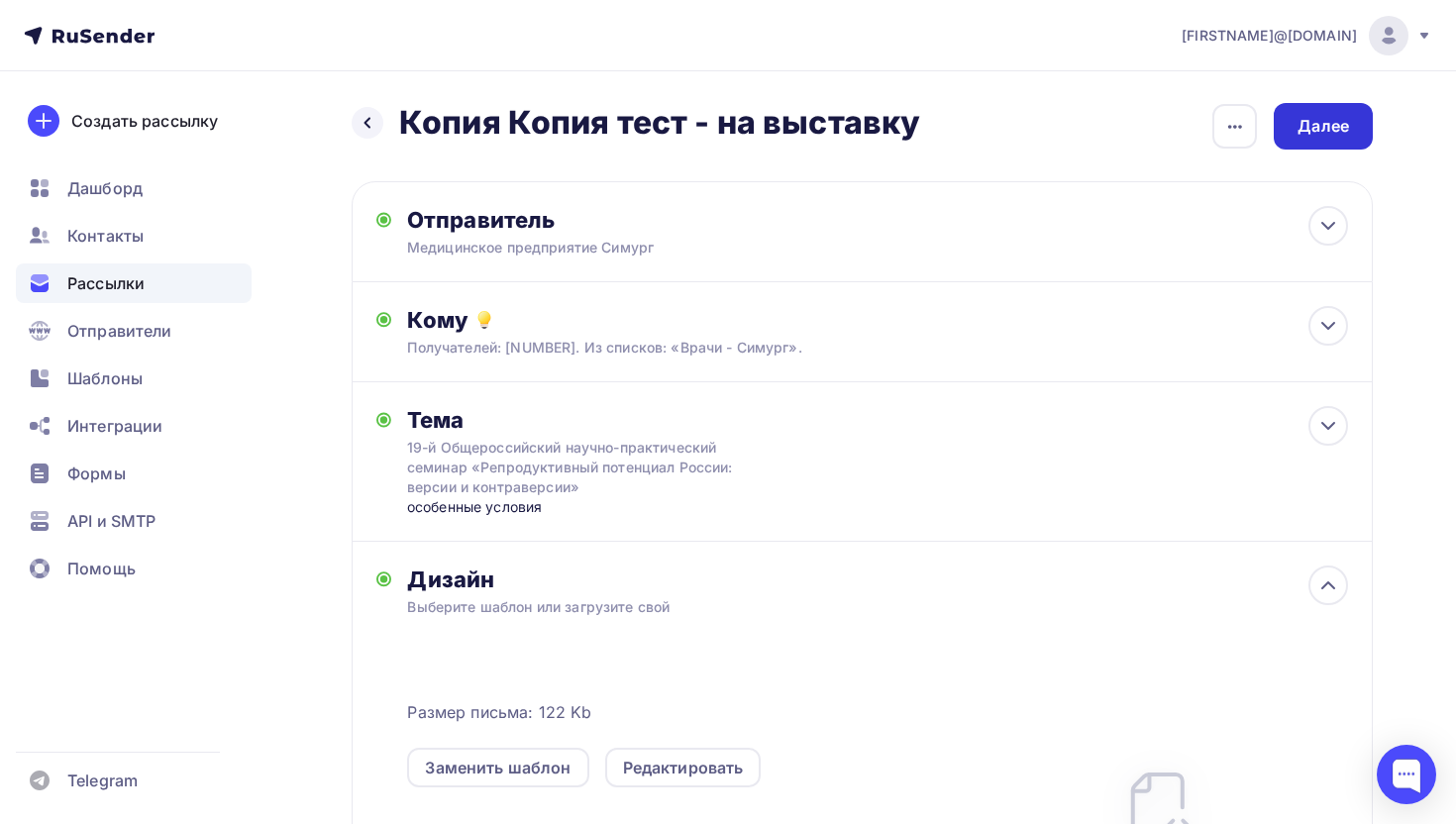 click on "Далее" at bounding box center [1323, 126] 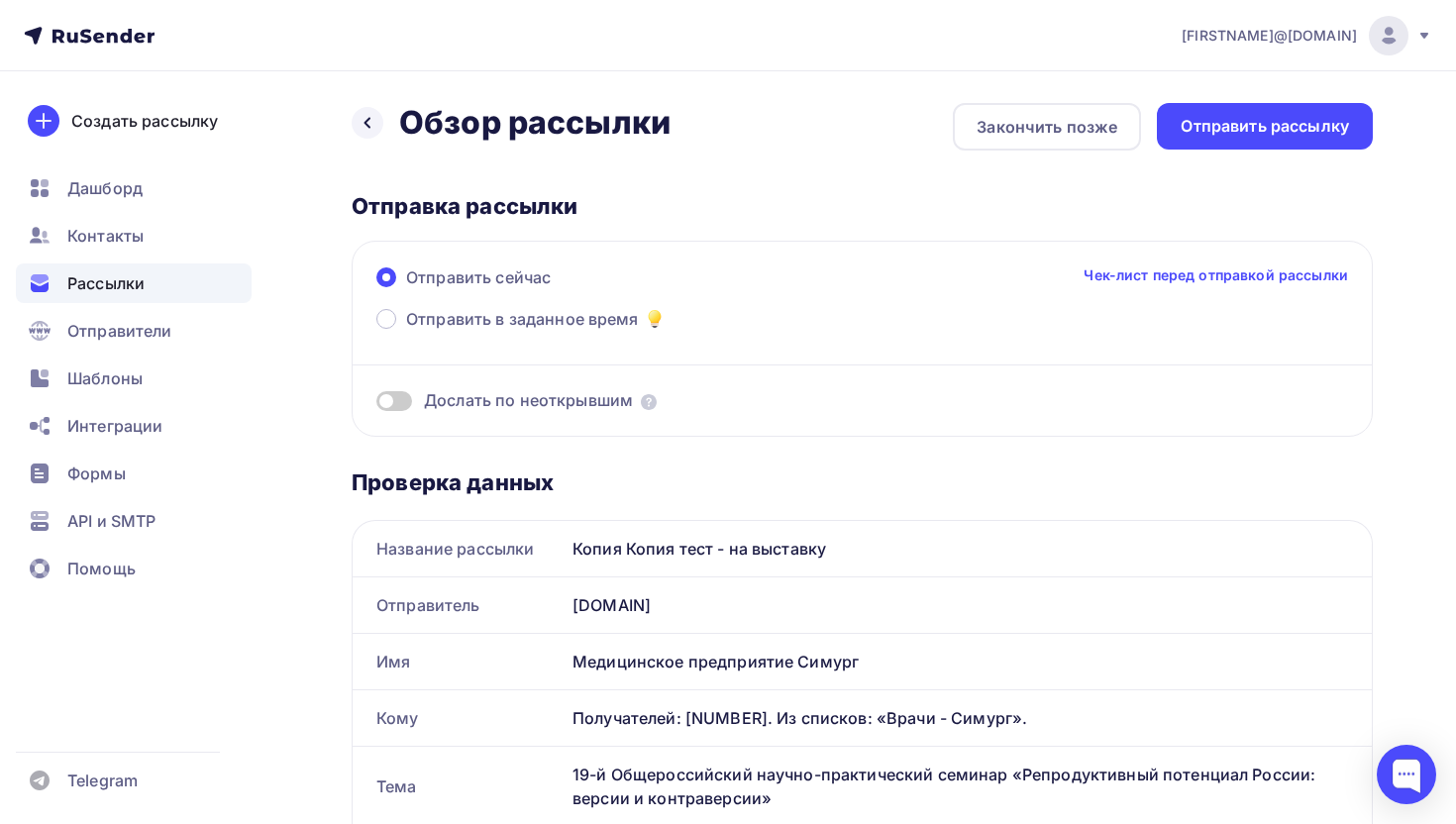 scroll, scrollTop: 0, scrollLeft: 0, axis: both 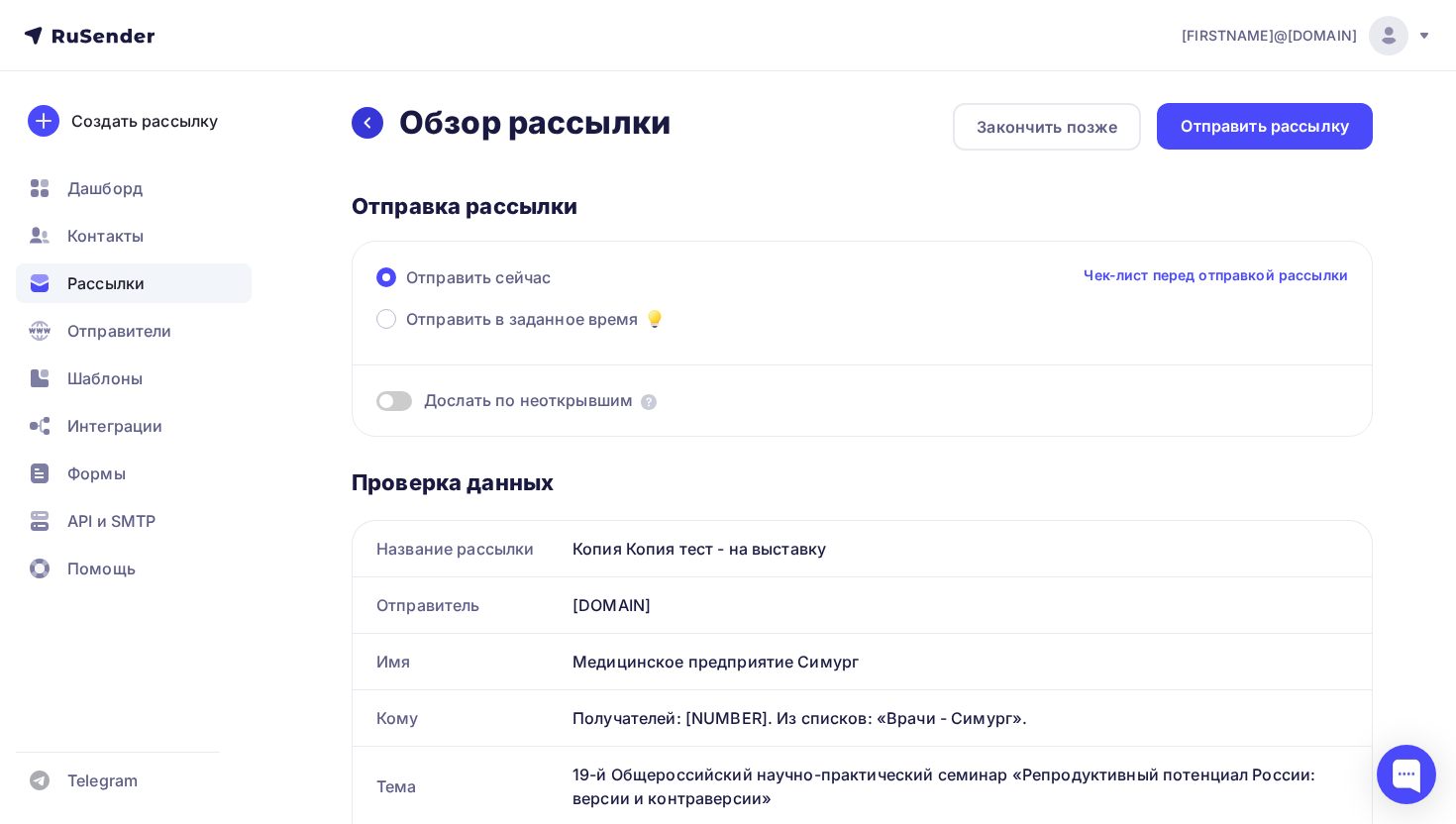 click at bounding box center [367, 123] 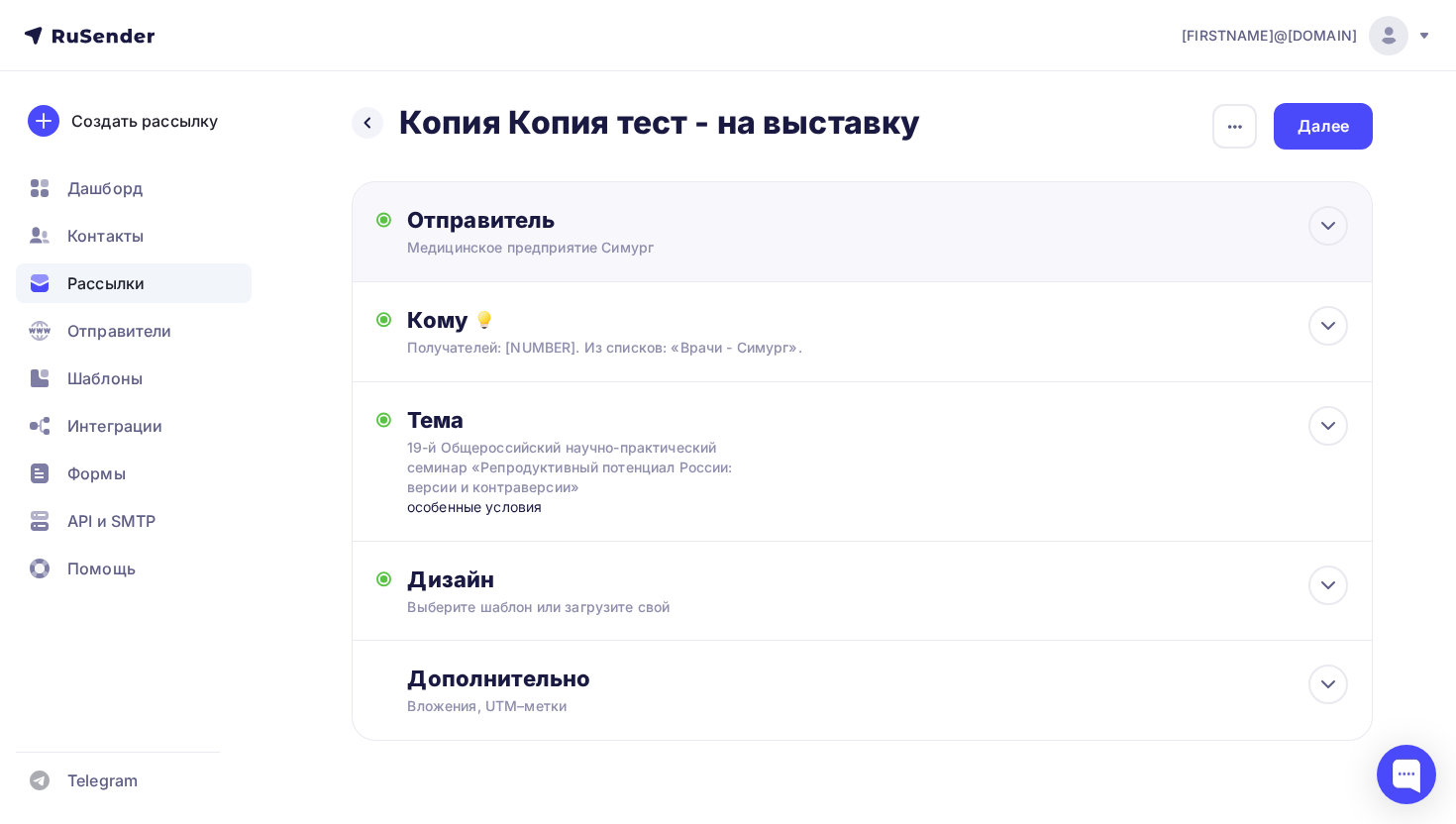 click on "Медицинское предприятие Симург" at bounding box center (600, 248) 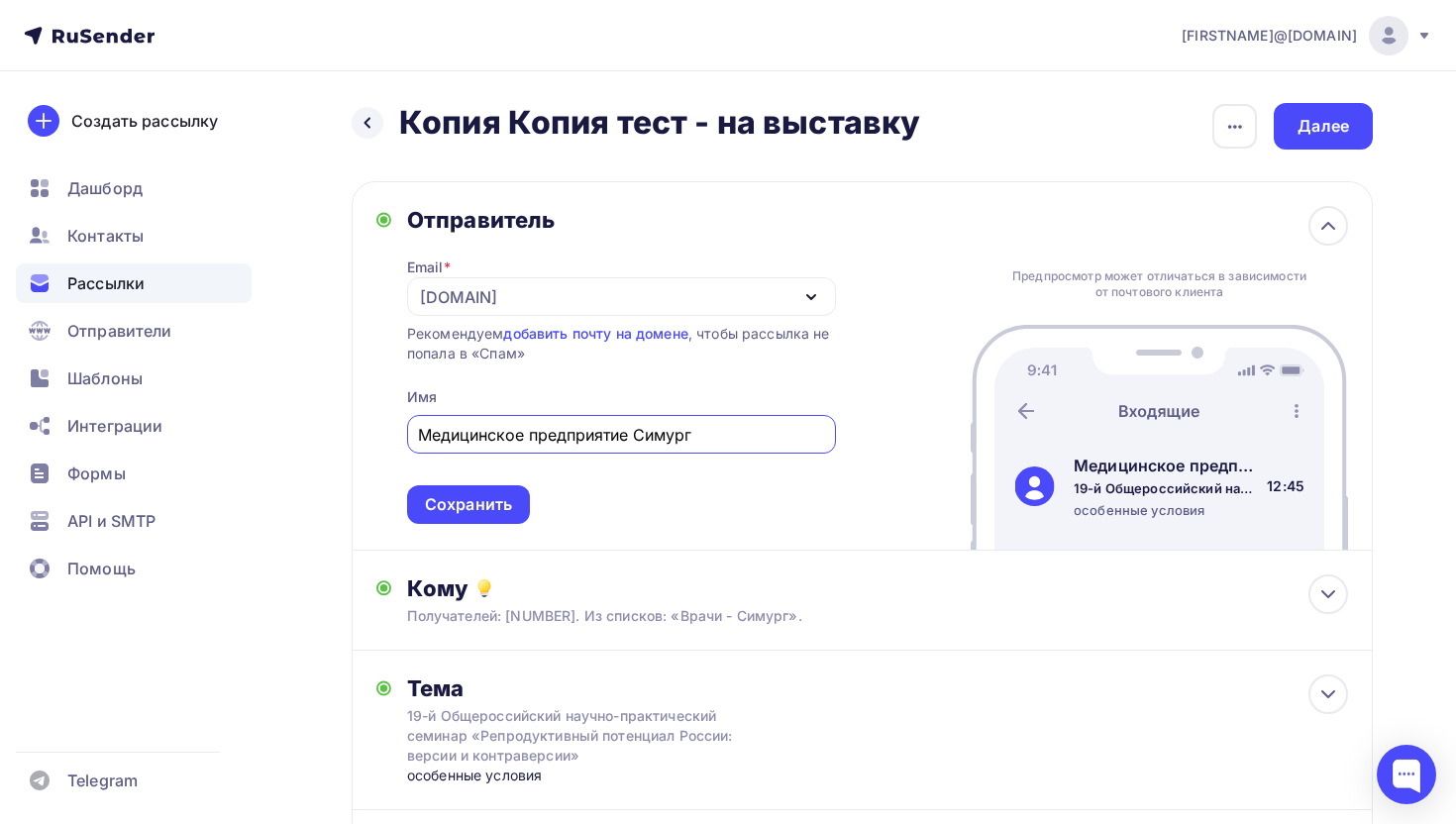 scroll, scrollTop: 0, scrollLeft: 0, axis: both 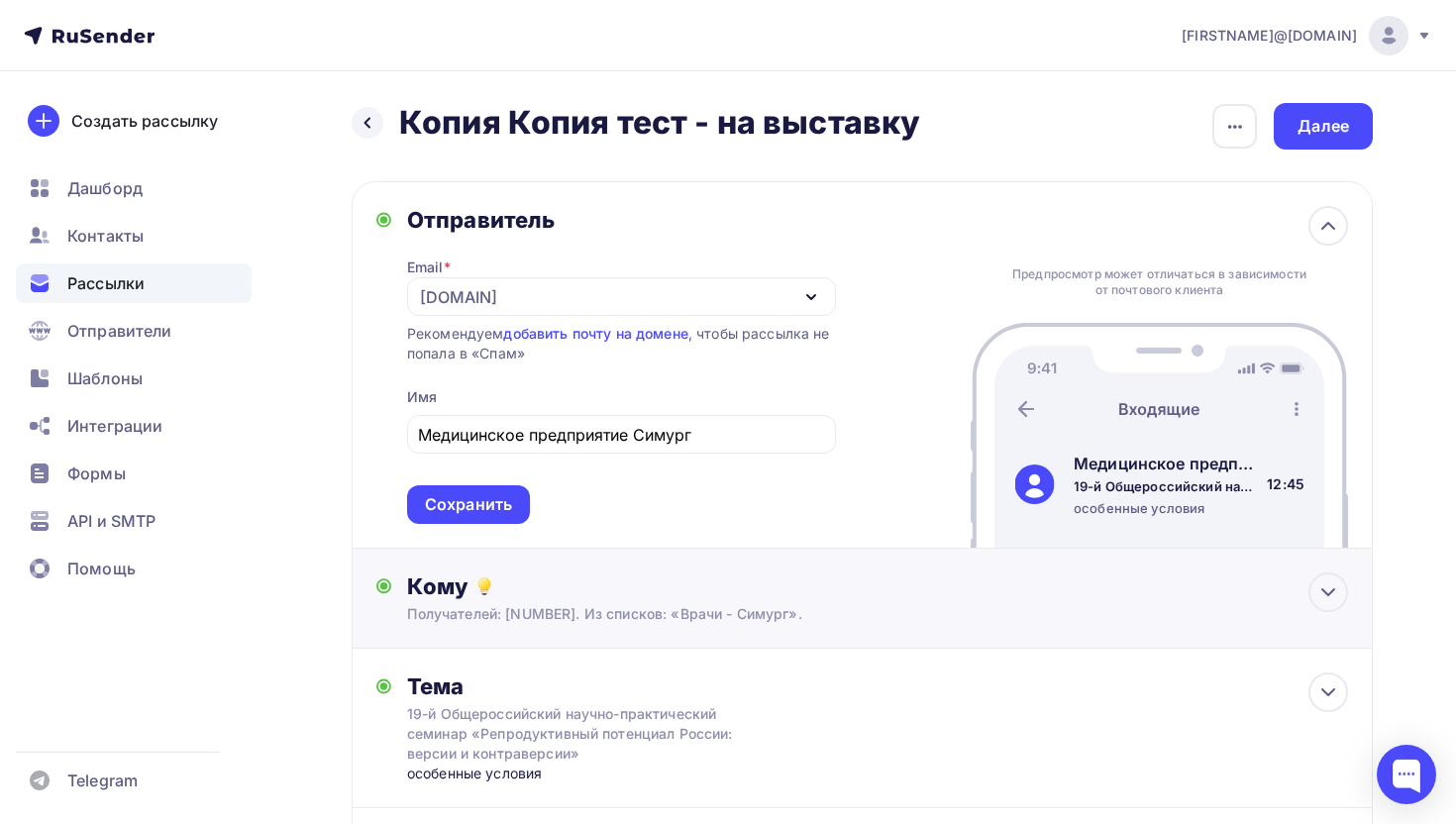click on "Получателей: [NUMBER]. Из
списков: «Врачи - Симург»." at bounding box center [830, 614] 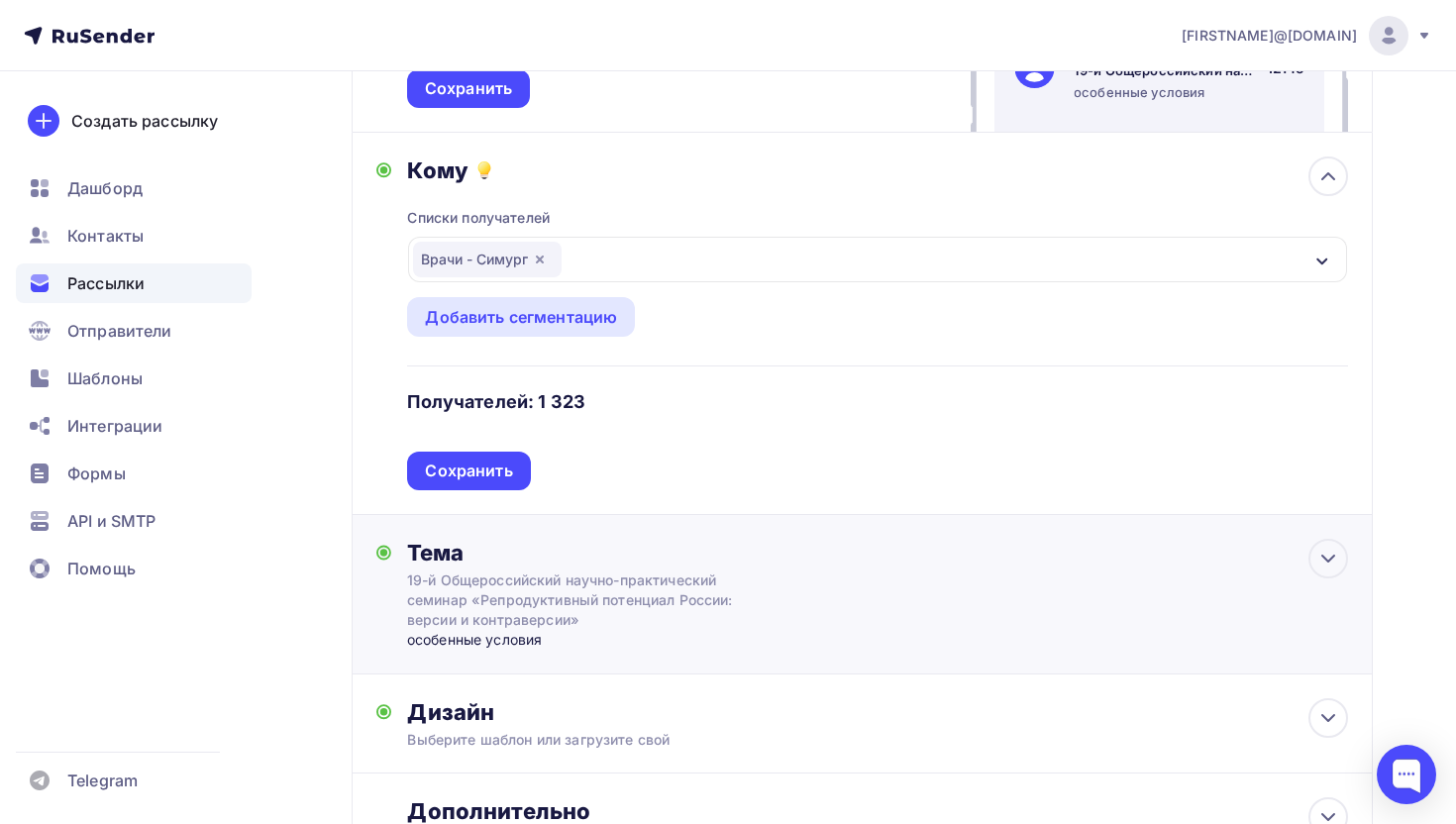 scroll, scrollTop: 455, scrollLeft: 0, axis: vertical 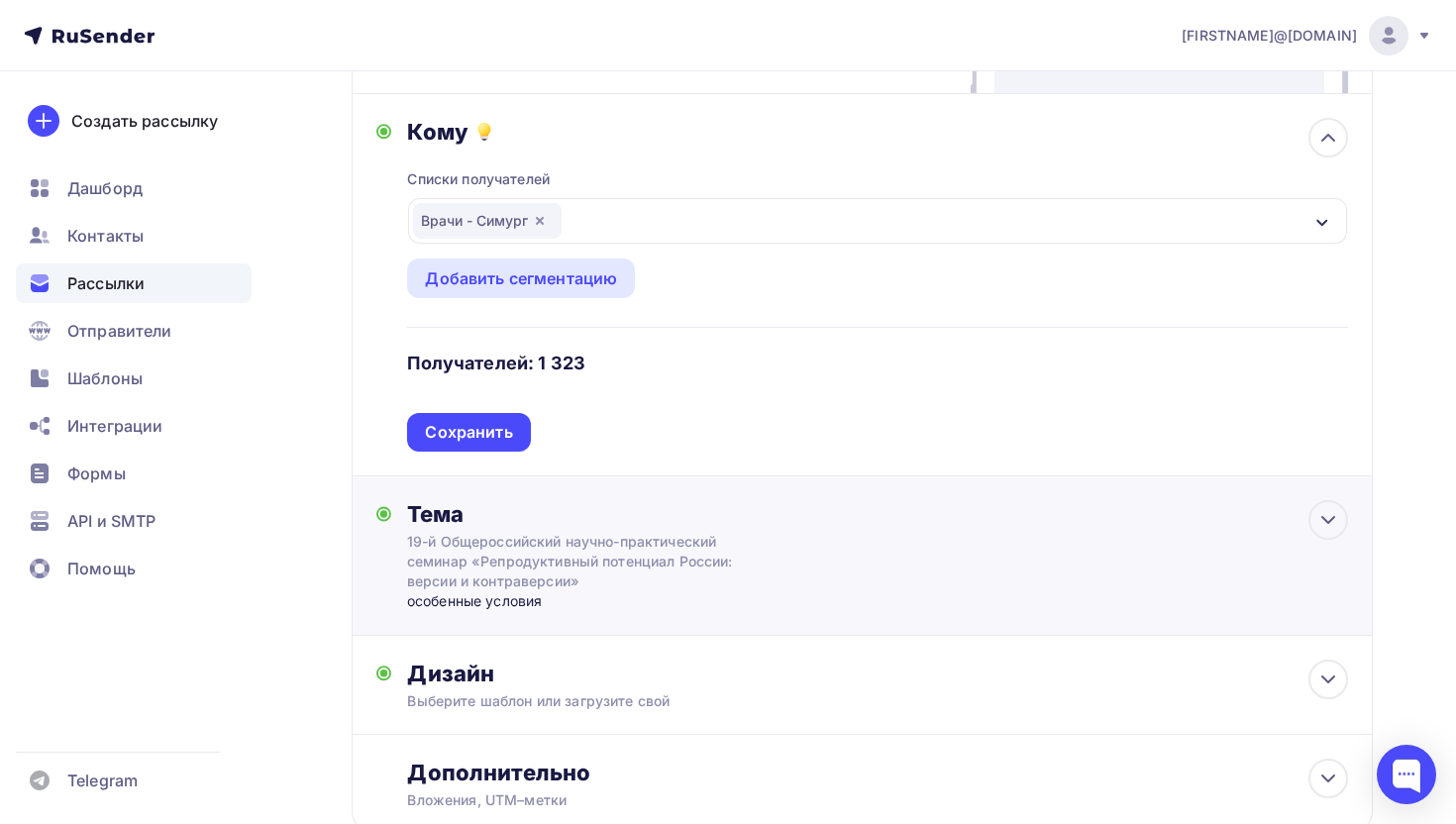 click on "19-й Общероссийский научно-практический семинар «Репродуктивный потенциал России: версии и контраверсии»" at bounding box center [583, 562] 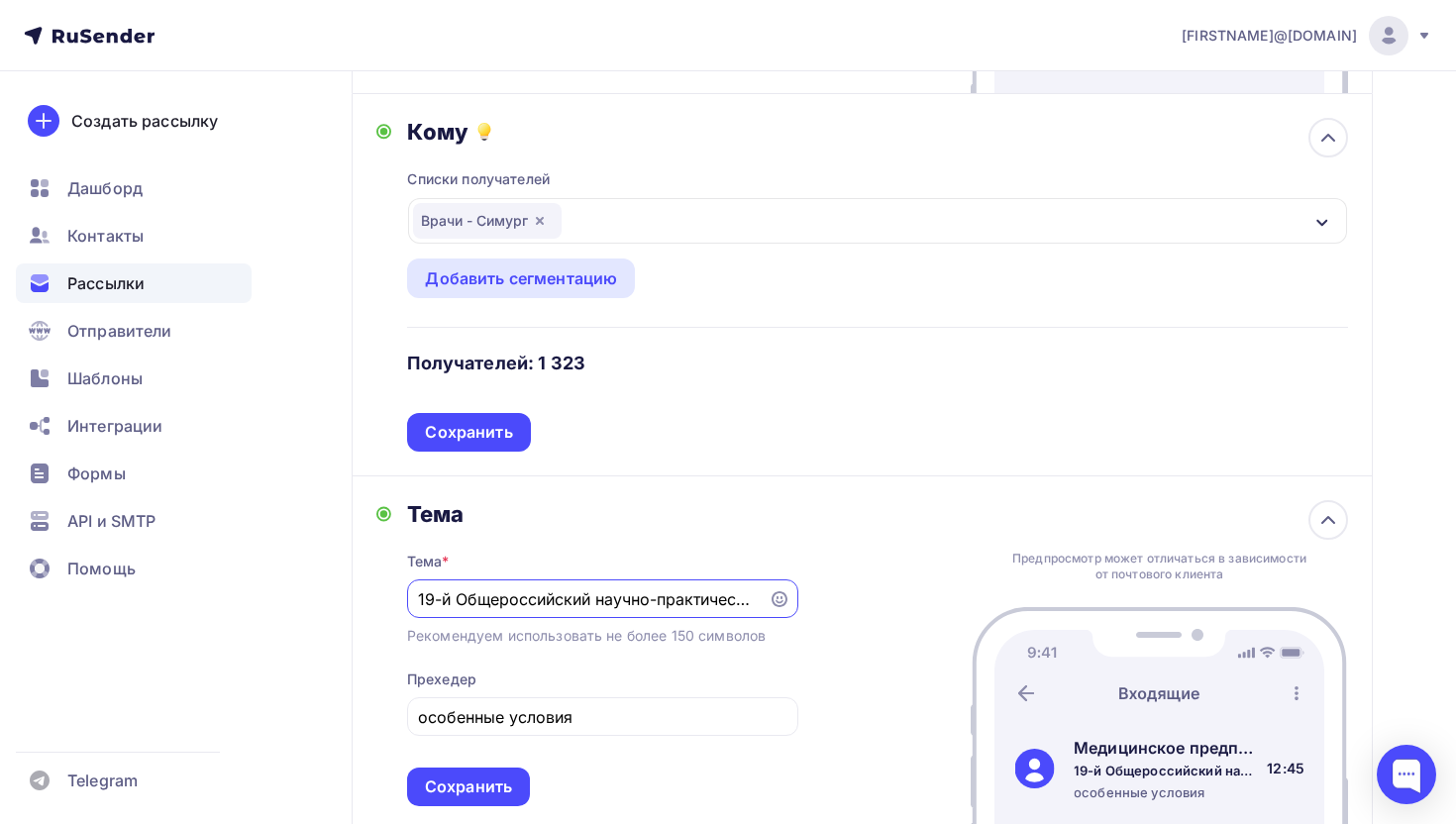 scroll, scrollTop: 71, scrollLeft: 0, axis: vertical 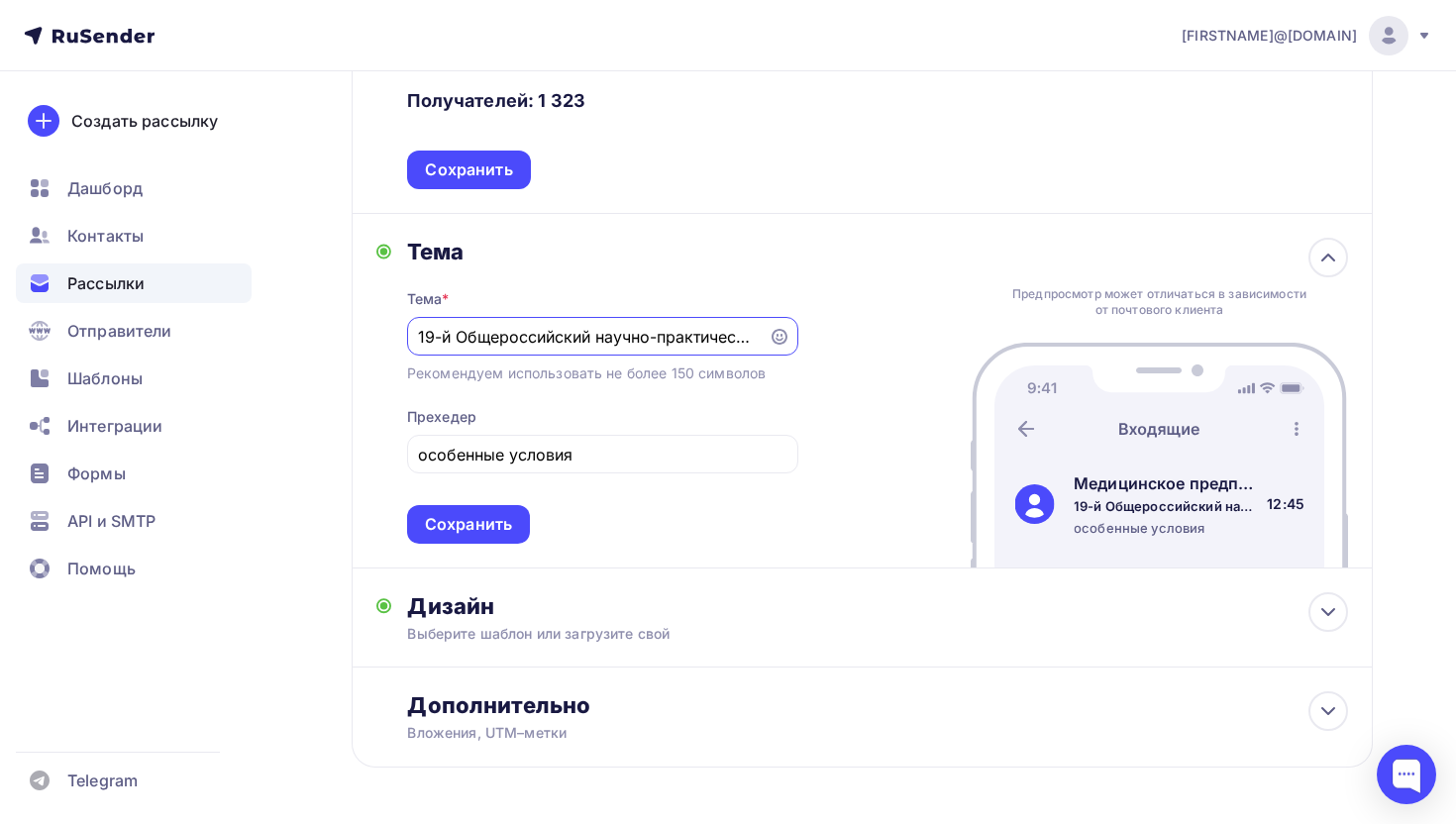 drag, startPoint x: 605, startPoint y: 346, endPoint x: 365, endPoint y: 336, distance: 240.20824 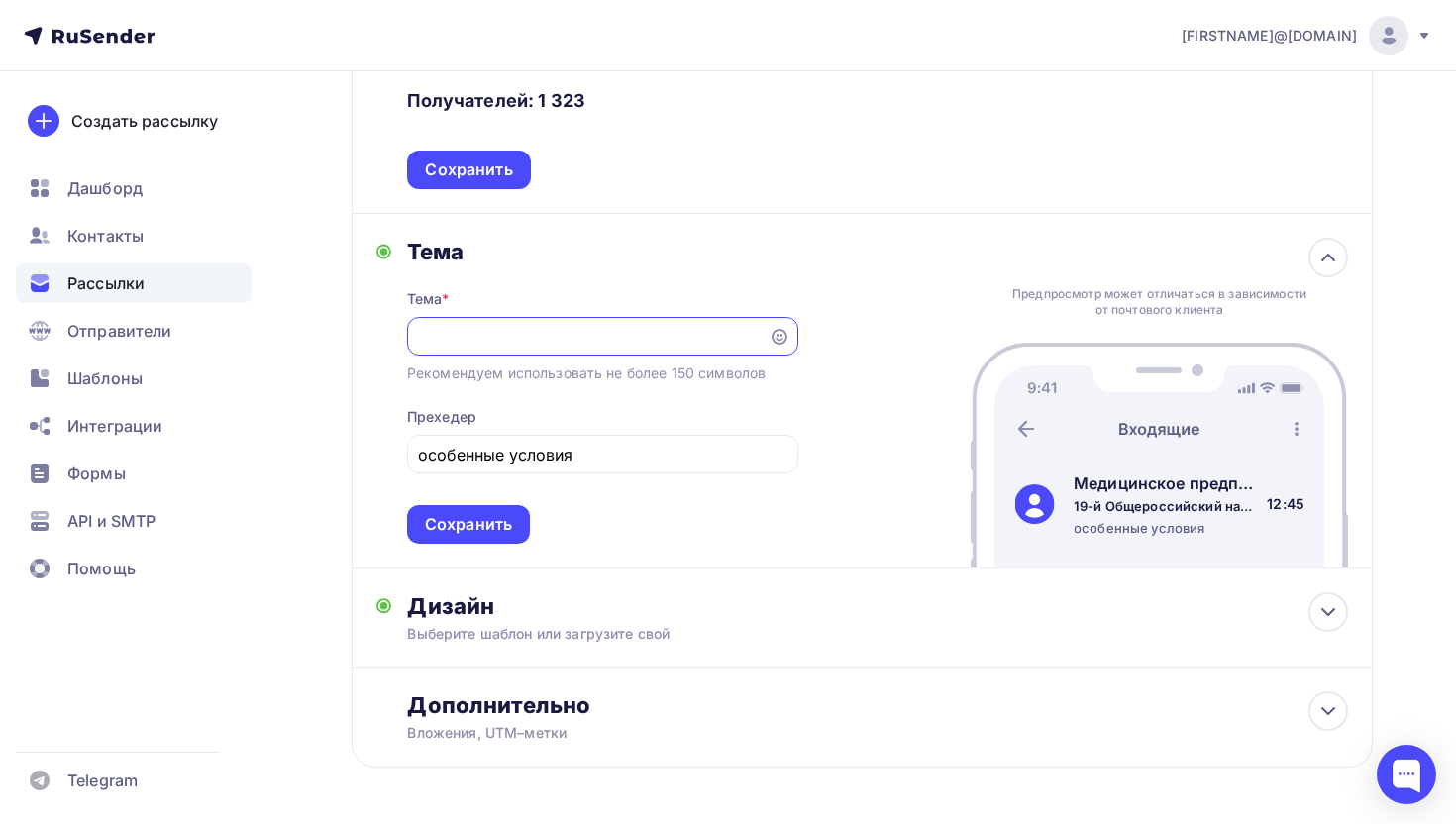 scroll 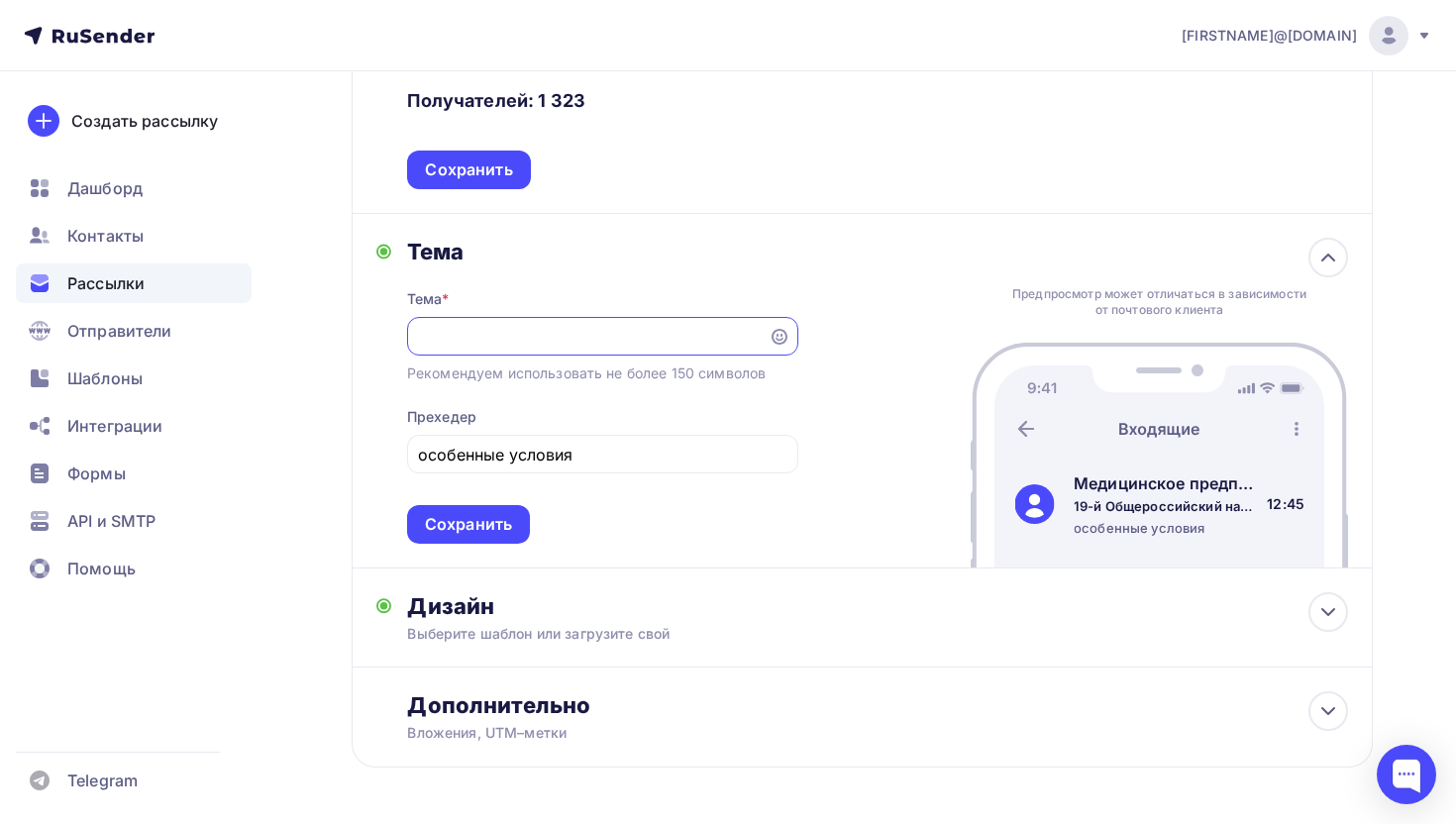 drag, startPoint x: 599, startPoint y: 342, endPoint x: 496, endPoint y: 350, distance: 103.310212 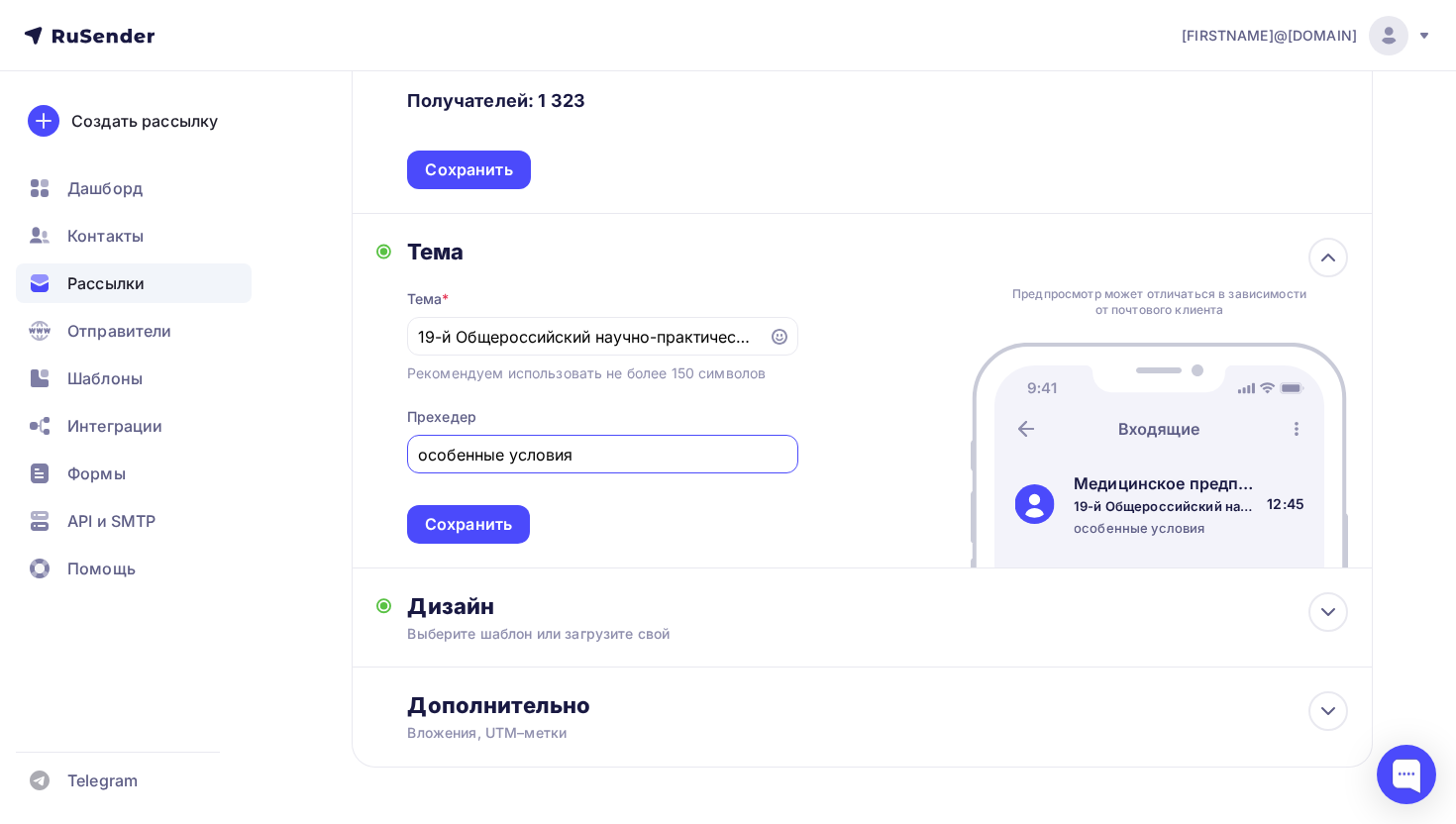 drag, startPoint x: 588, startPoint y: 451, endPoint x: 336, endPoint y: 448, distance: 252.01786 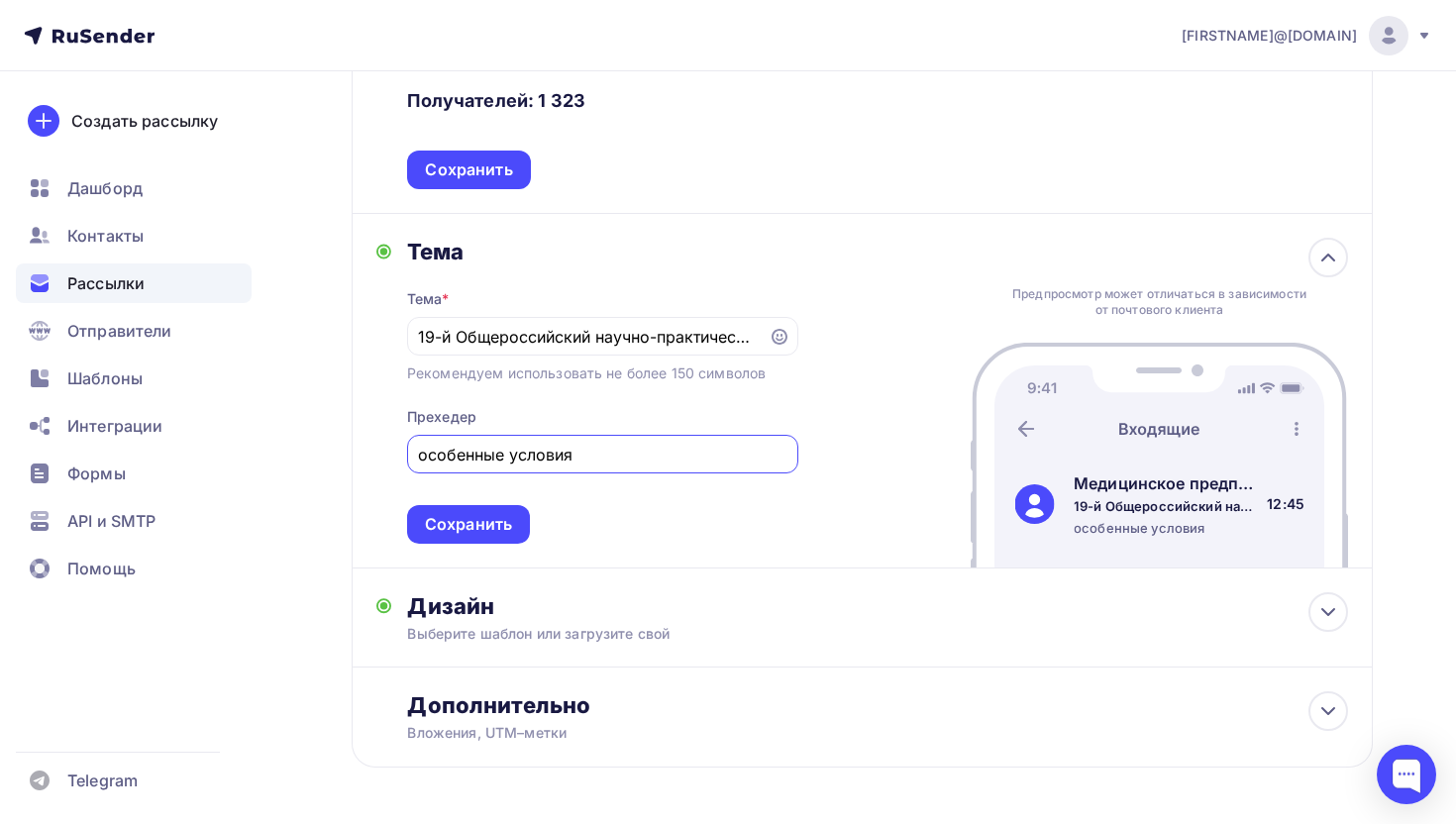 click on "Назад
Копия Копия тест - на выставку
Копия Копия тест - на выставку
Закончить позже
Переименовать рассылку
Удалить
Далее
Отправитель
Email  *
[DOMAIN]
[DOMAIN] [DOMAIN] [DOMAIN] [DOMAIN]               Добавить отправителя
Рекомендуем  добавить почту на домене , чтобы рассылка не попала в «Спам»
Имя     Медицинское предприятие Симург             Сохранить
[TIME]" at bounding box center [728, 125] 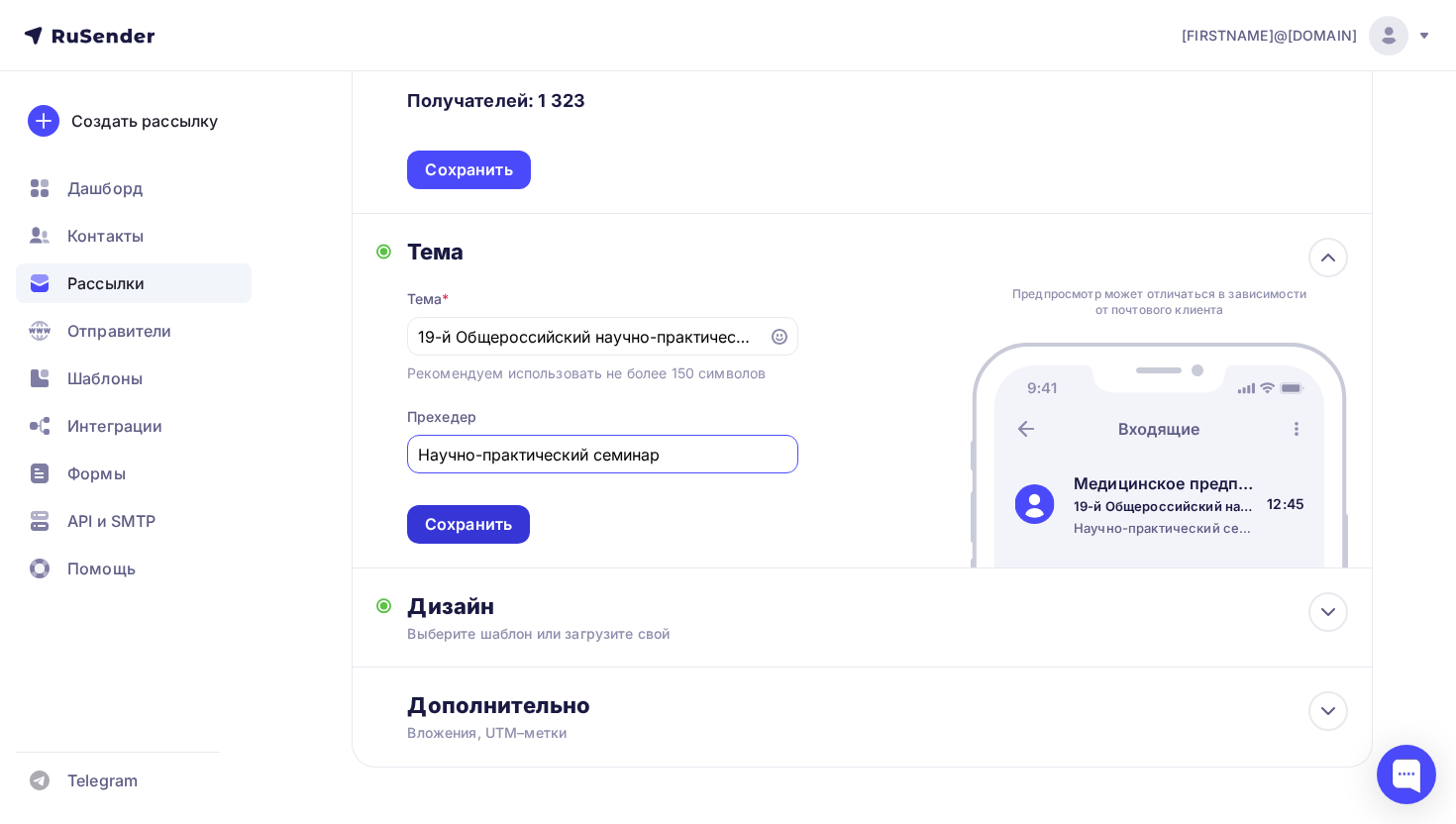 type on "Научно-практический семинар" 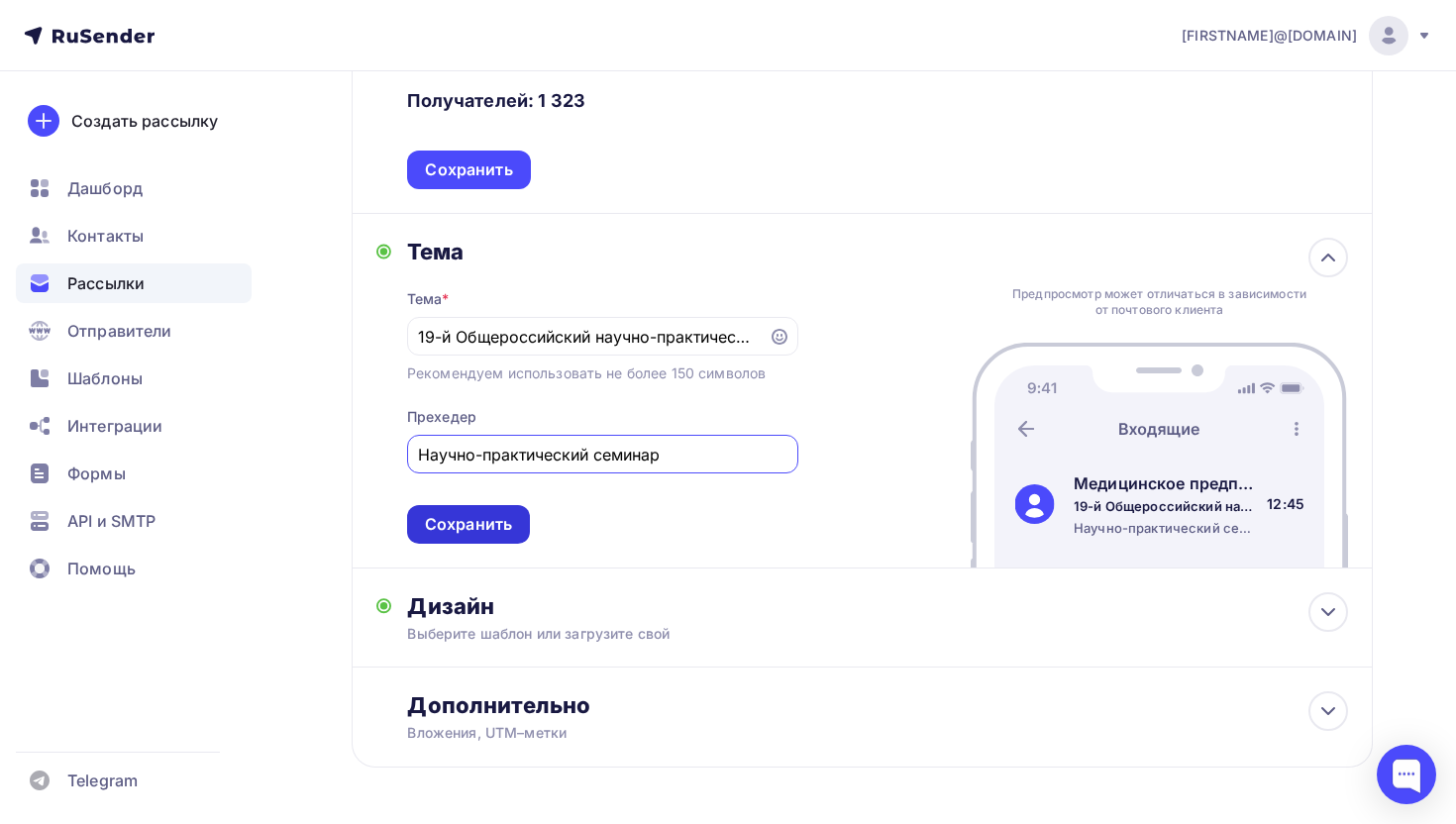 click on "Сохранить" at bounding box center [468, 524] 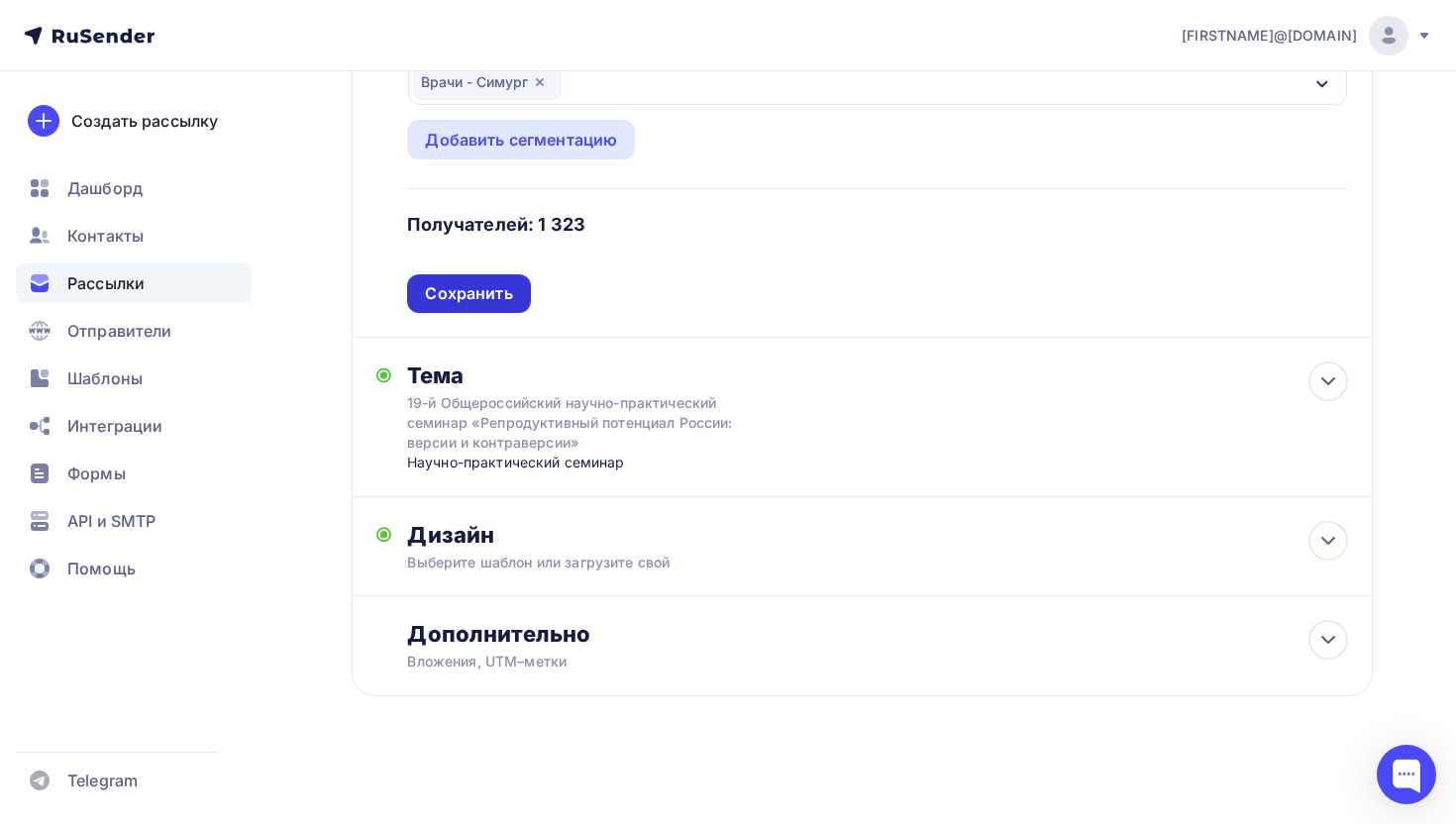 click on "Сохранить" at bounding box center (468, 293) 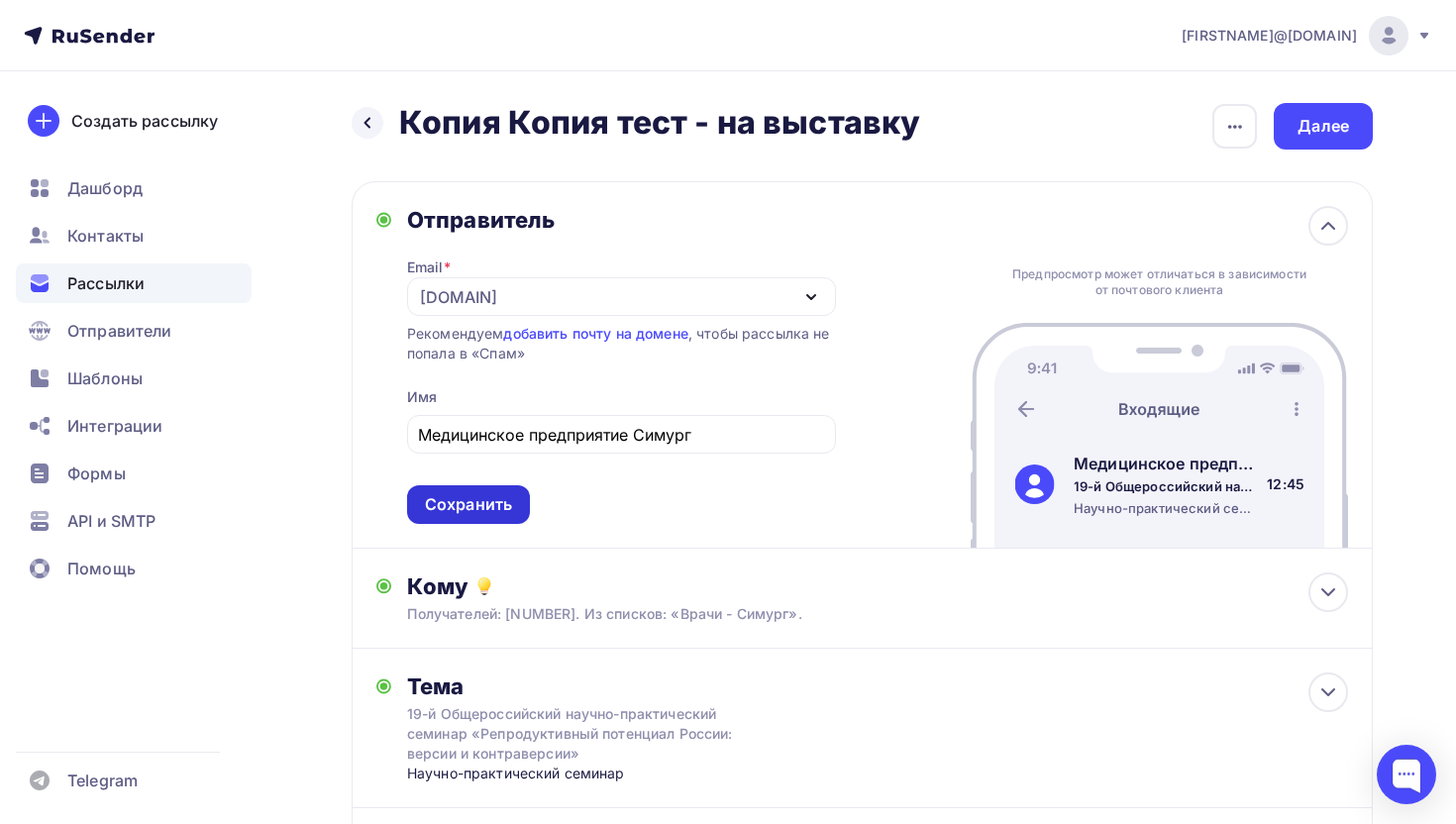 click on "Сохранить" at bounding box center [468, 504] 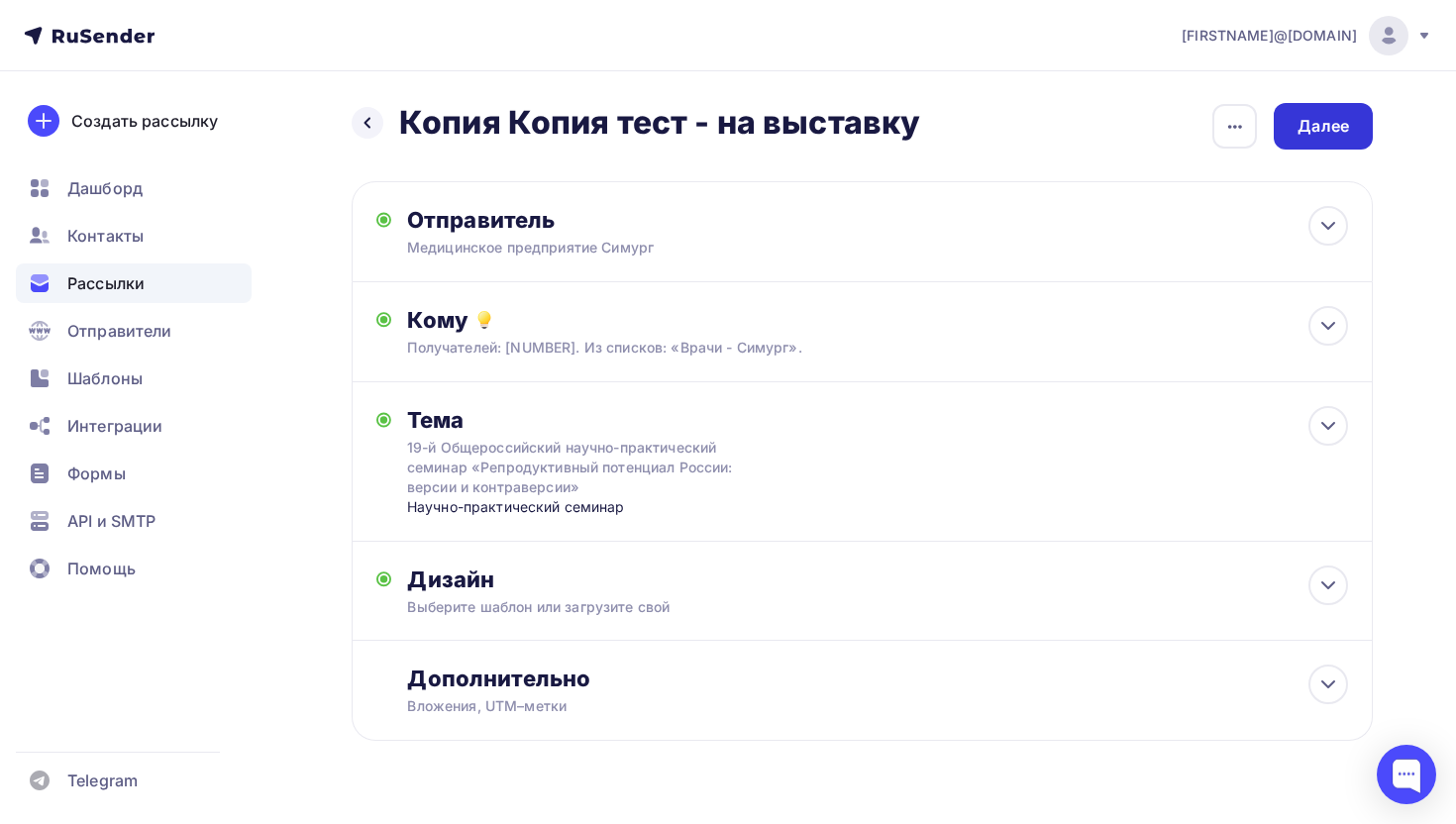 click on "Далее" at bounding box center [1323, 126] 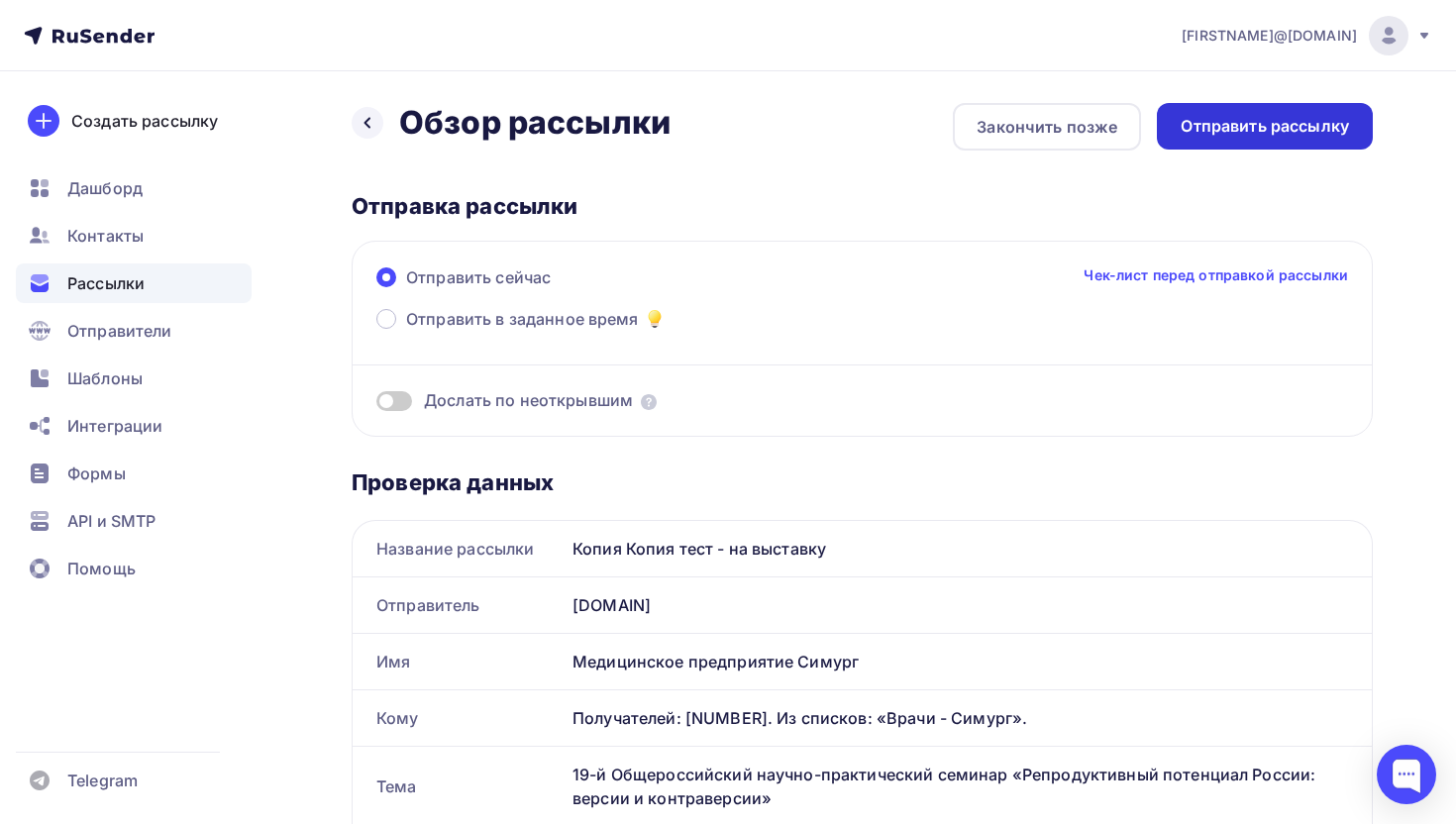 click on "Отправить рассылку" at bounding box center (1265, 126) 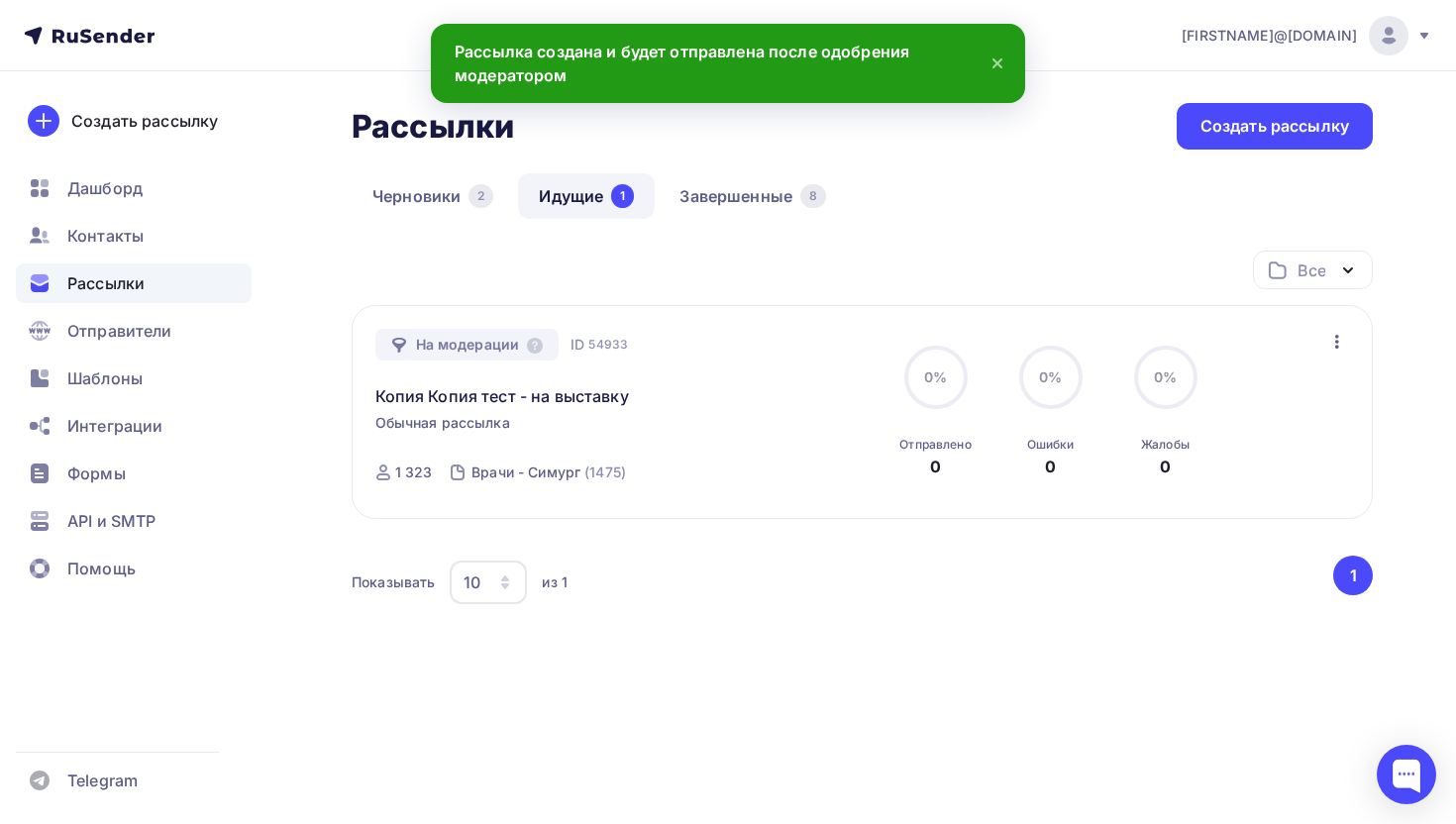 click on "Черновики
2
Идущие
1
Завершенные
8" at bounding box center (862, 212) 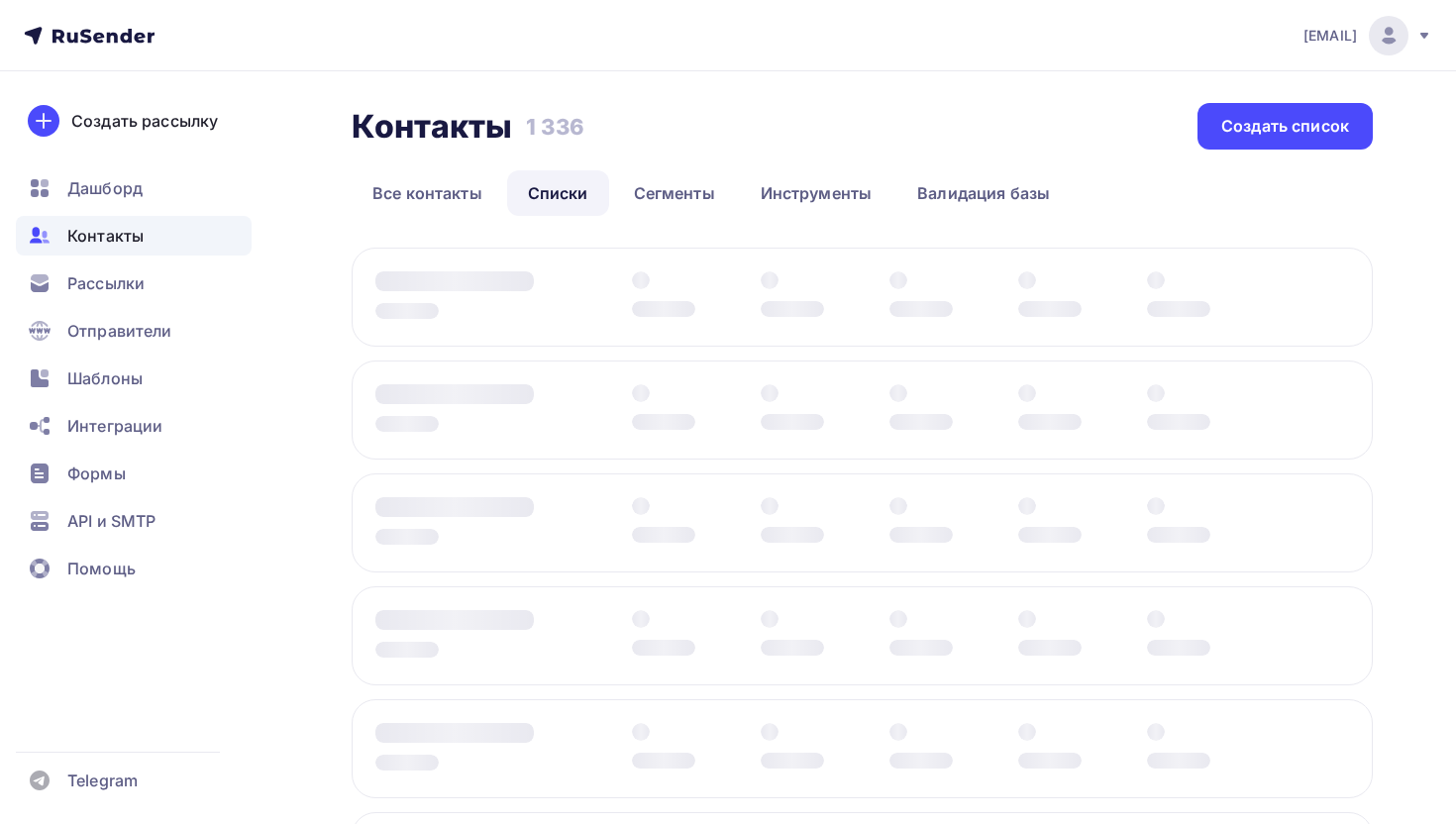 scroll, scrollTop: 0, scrollLeft: 0, axis: both 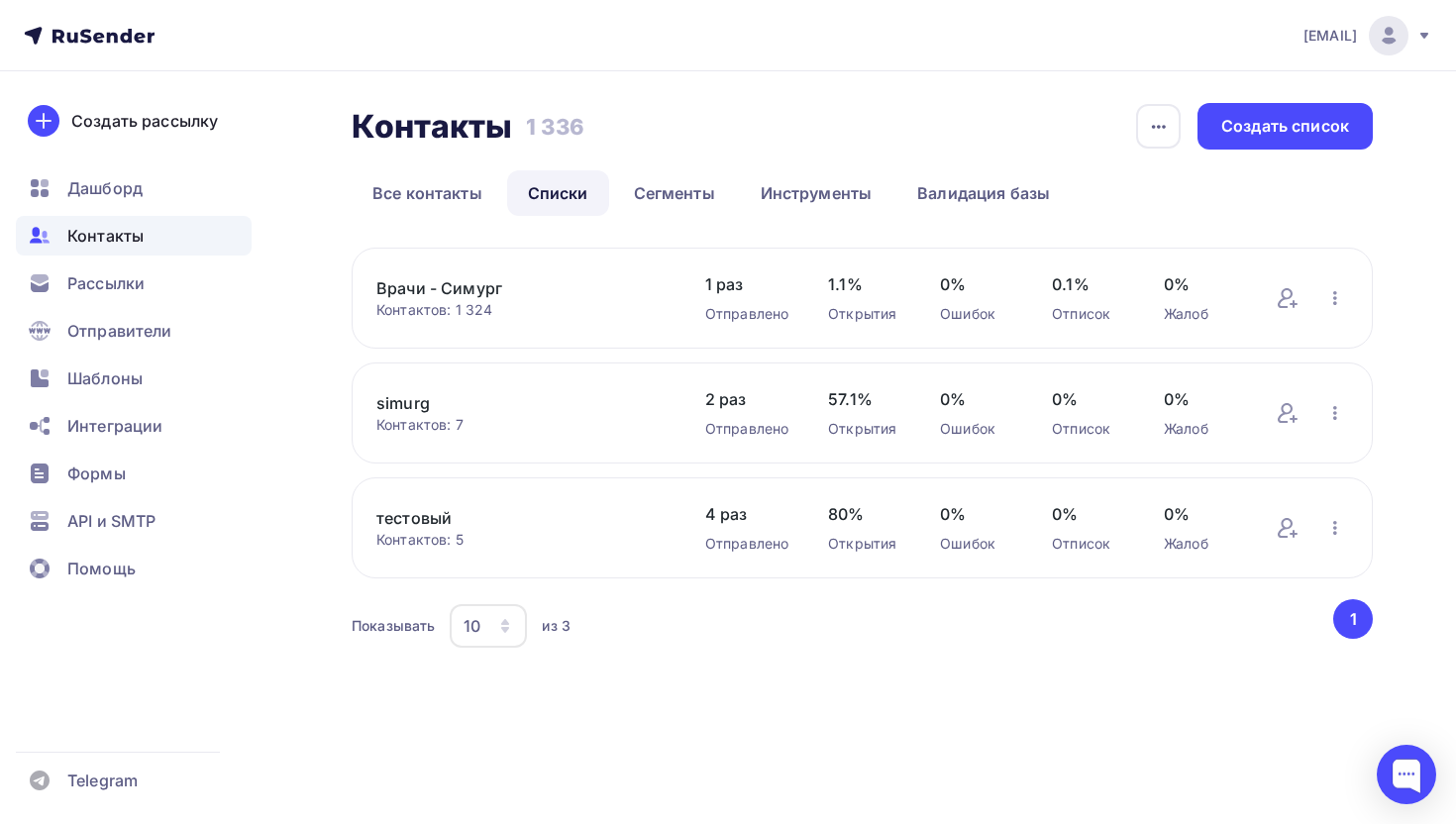 click on "Контакты" at bounding box center (134, 236) 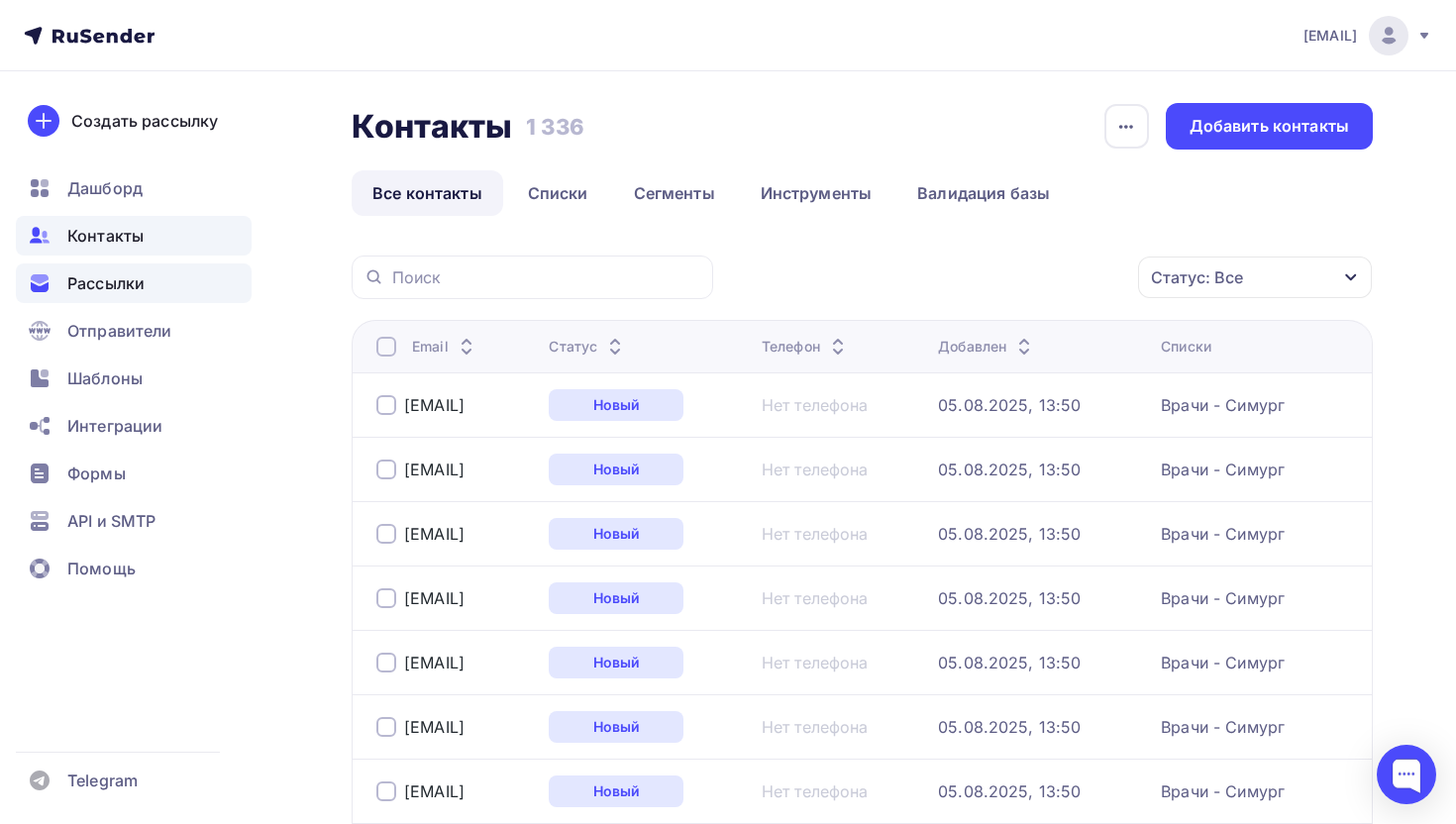 click on "Рассылки" at bounding box center (134, 283) 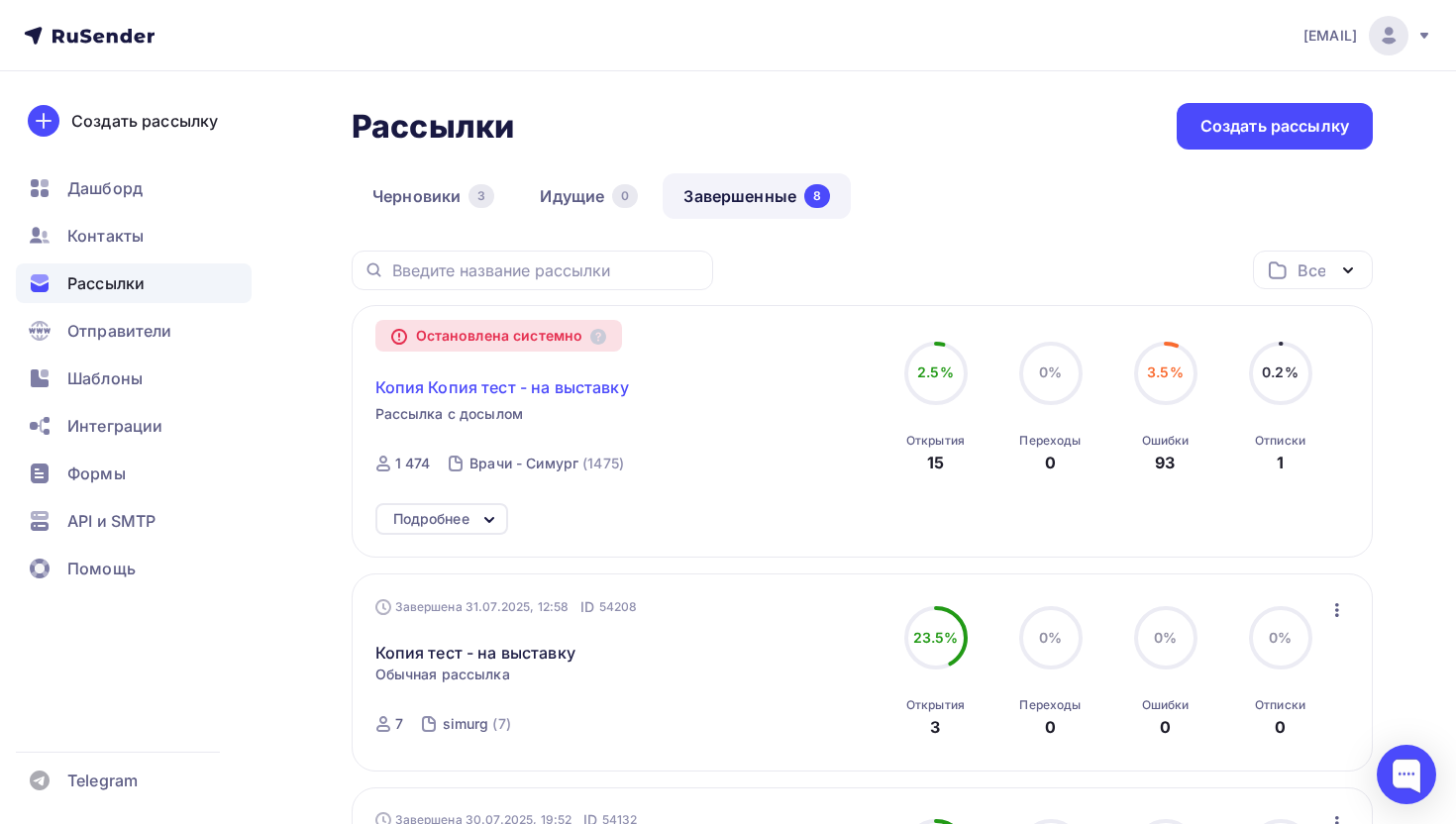 click on "Копия Копия тест - на выставку" at bounding box center [502, 387] 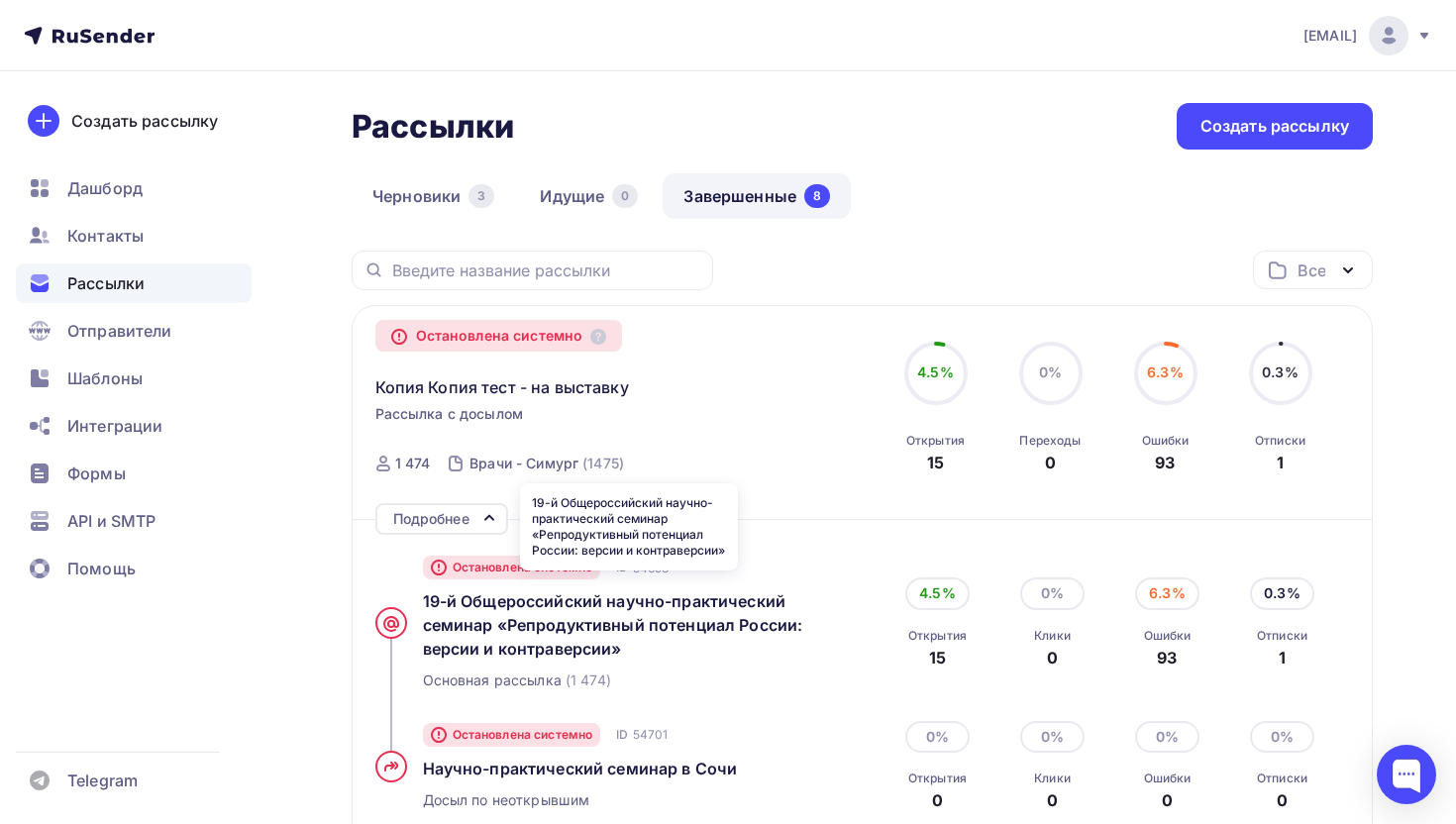 click on "19-й Общероссийский научно-практический семинар «Репродуктивный потенциал России: версии и контраверсии»" at bounding box center [629, 625] 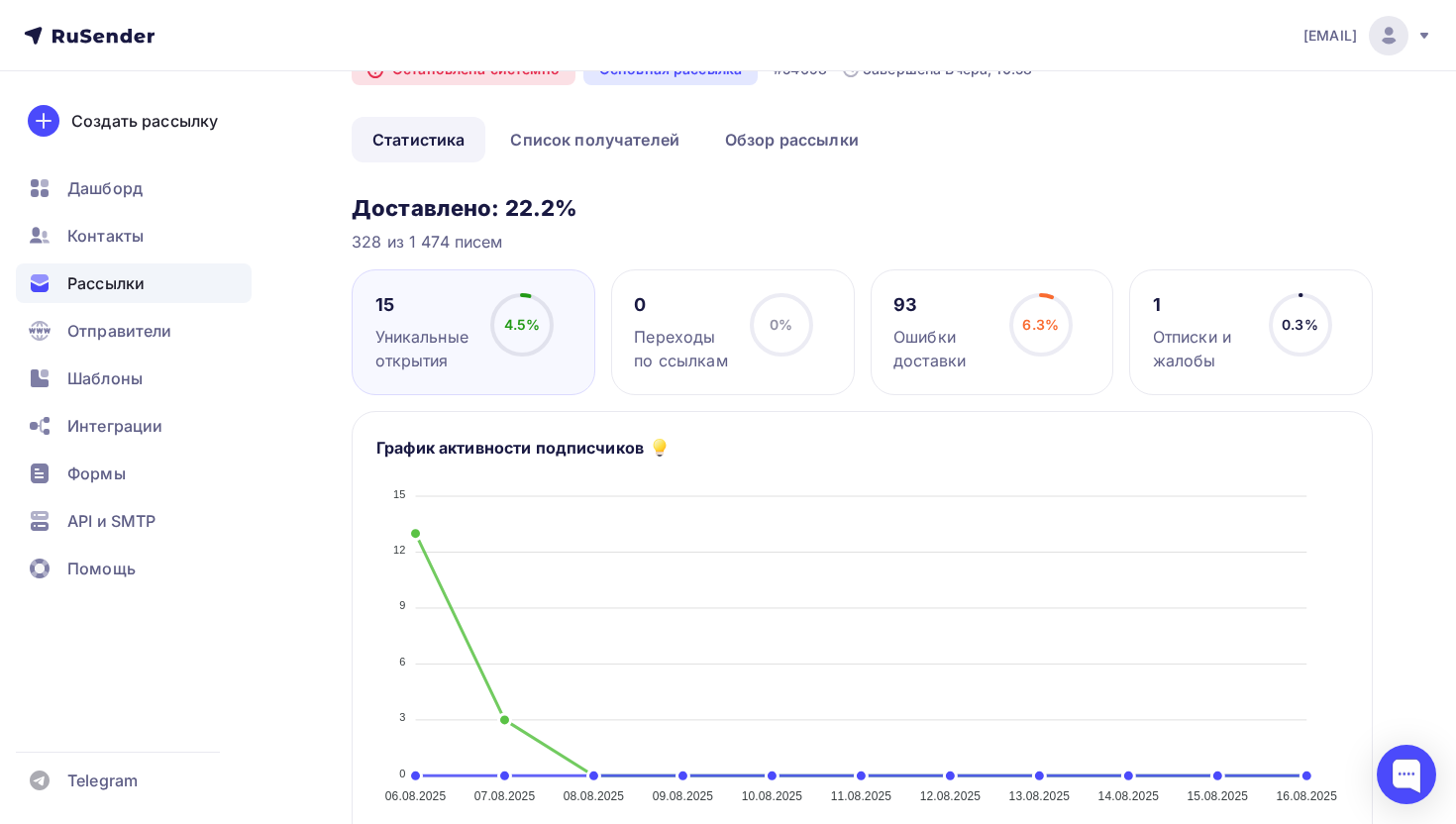 scroll, scrollTop: 31, scrollLeft: 0, axis: vertical 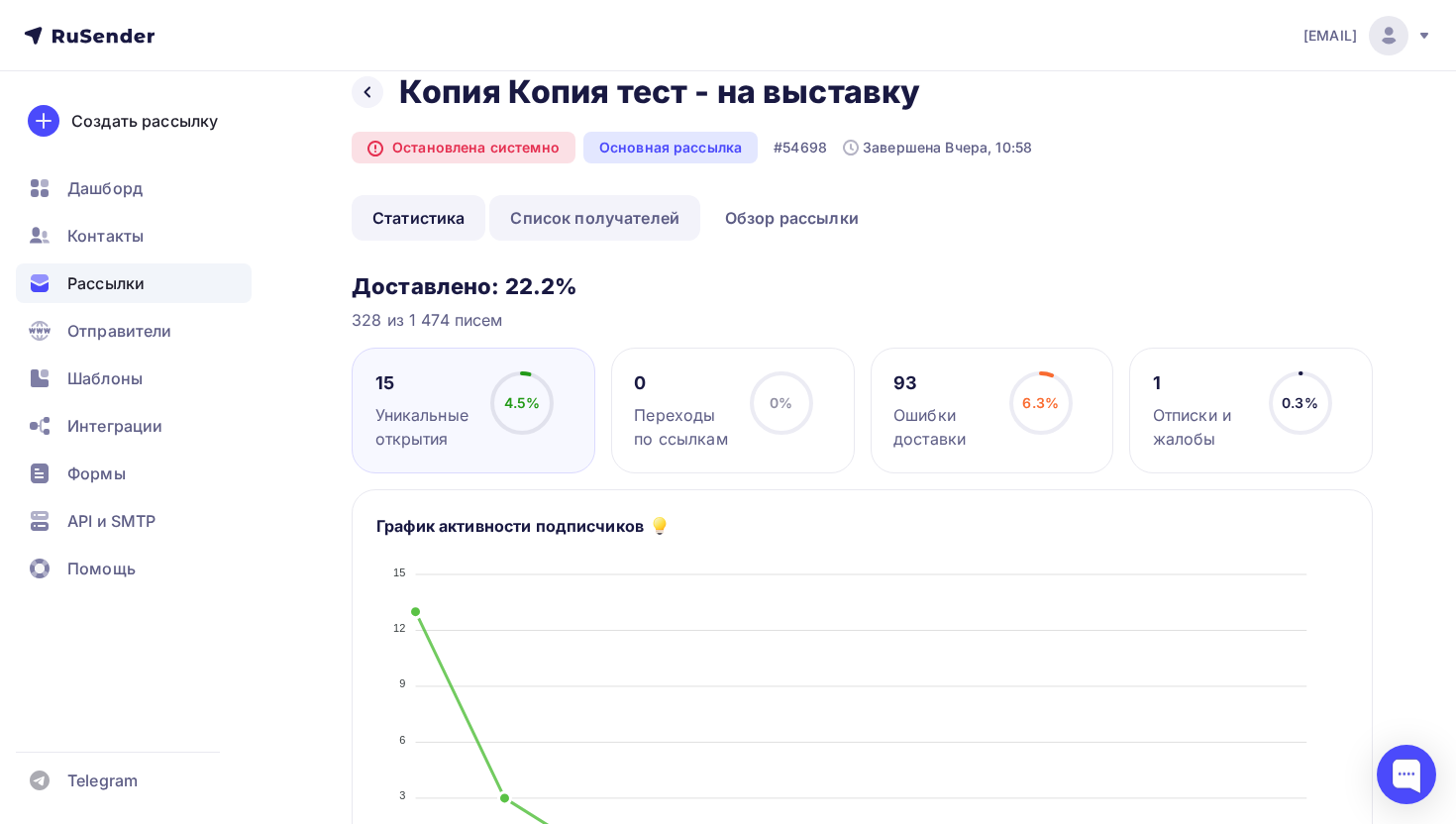 click on "Список получателей" at bounding box center (594, 218) 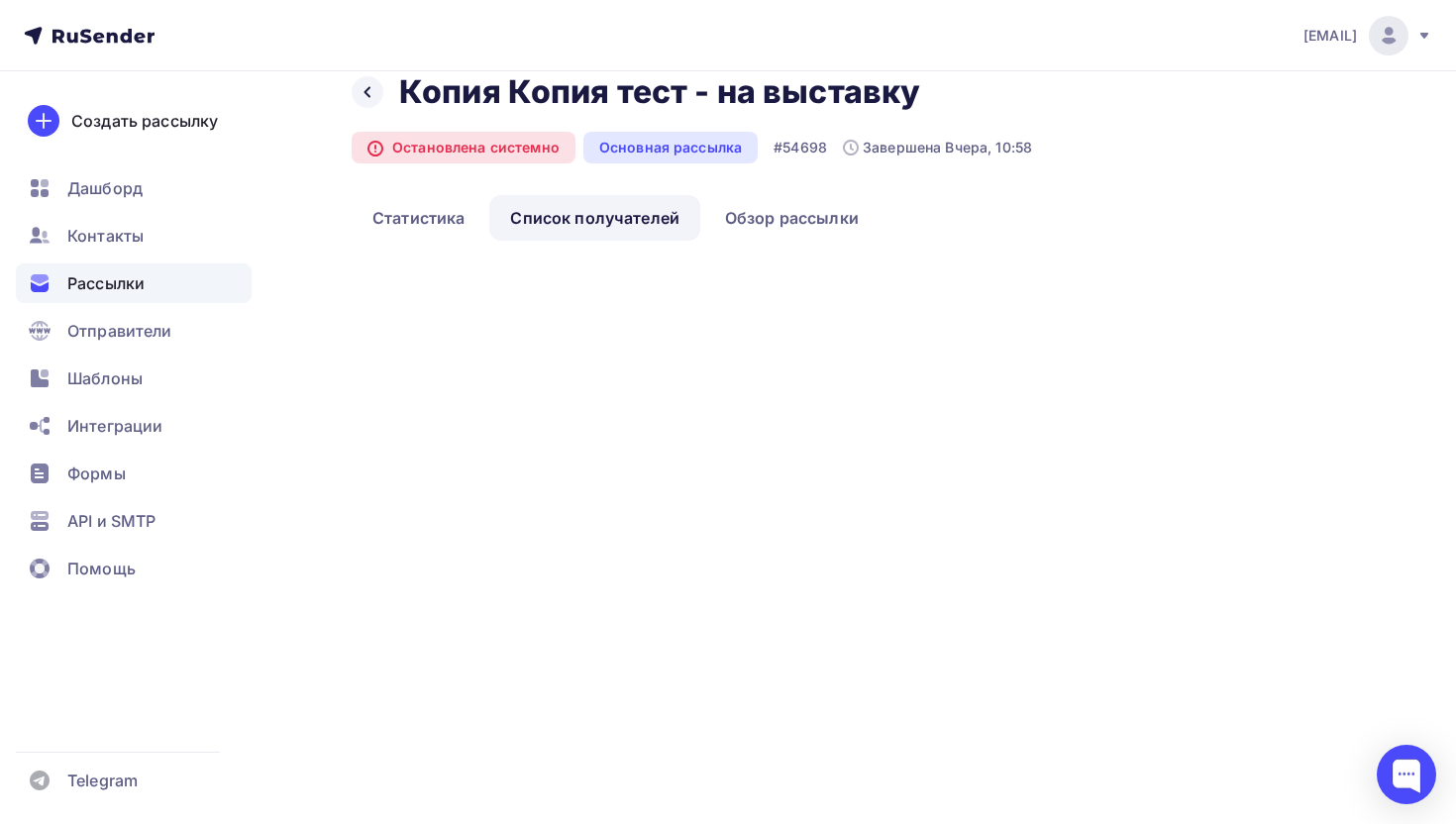 scroll, scrollTop: 0, scrollLeft: 0, axis: both 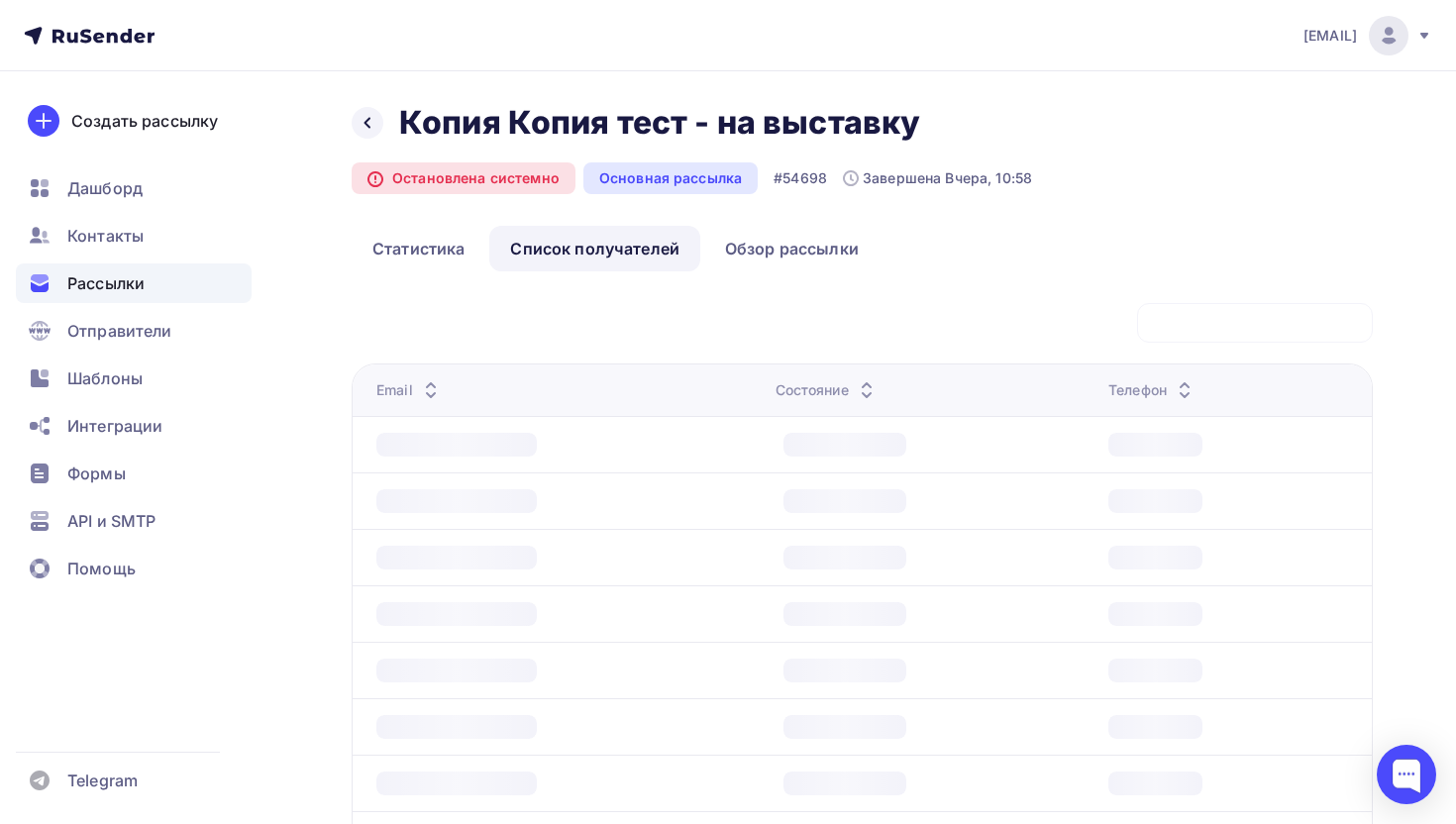 click on "Назад
Копия Копия тест - на выставку
Копия Копия тест - на выставку
Остановлена системно
Основная рассылка
#54698
Завершена
Вчера, 10:58" at bounding box center (862, 164) 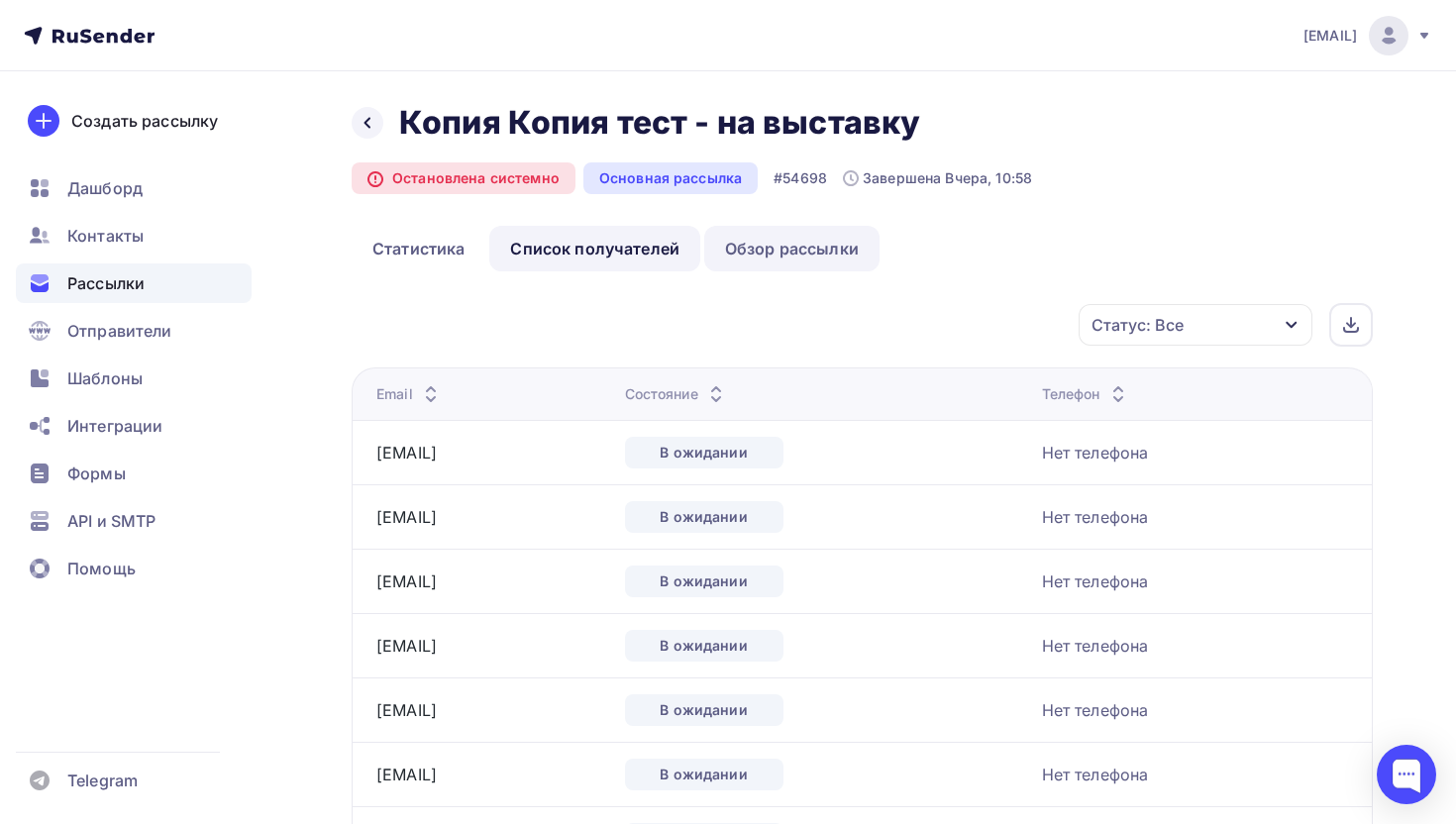 click on "Обзор рассылки" at bounding box center [791, 249] 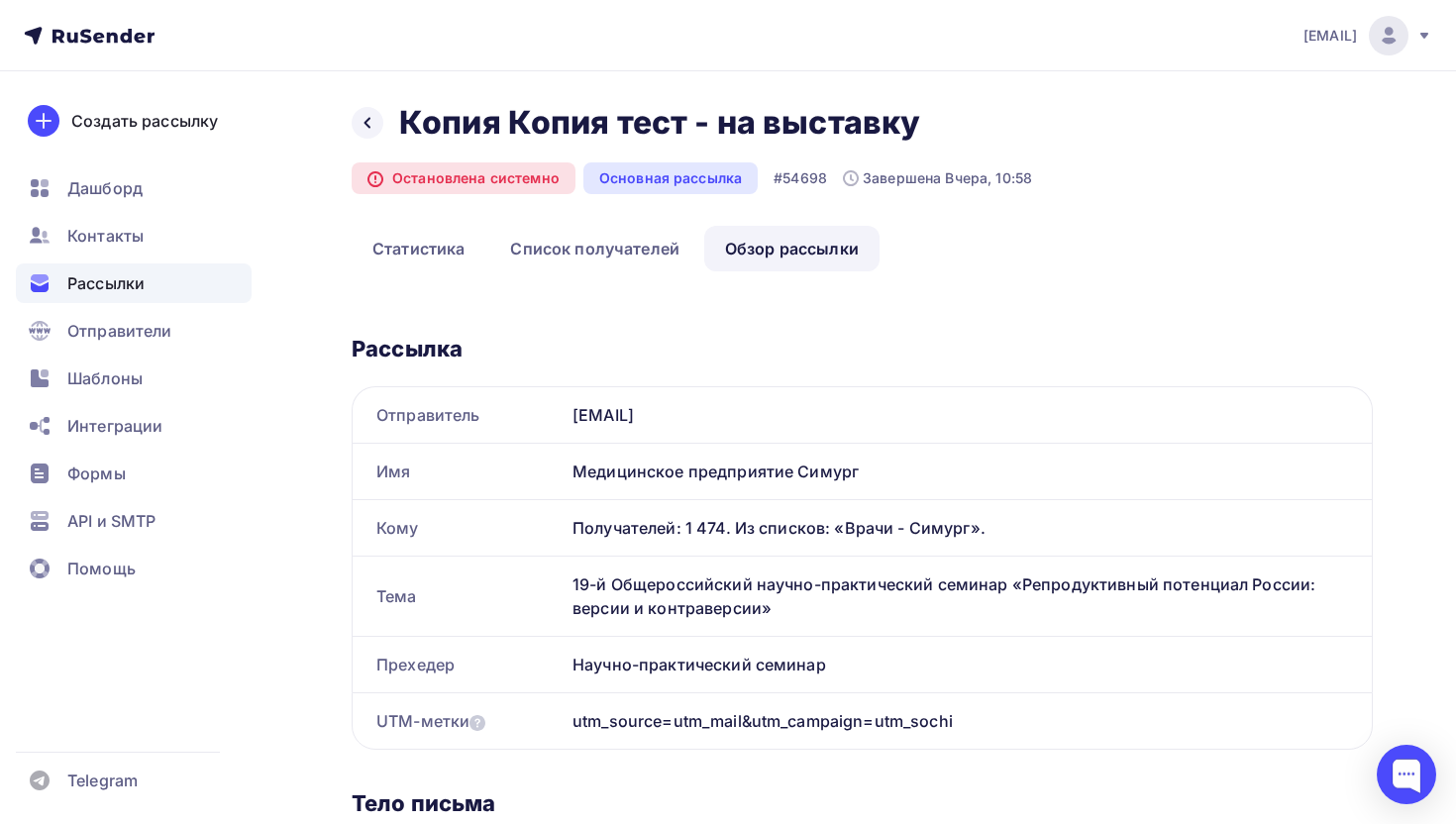 scroll, scrollTop: 0, scrollLeft: 0, axis: both 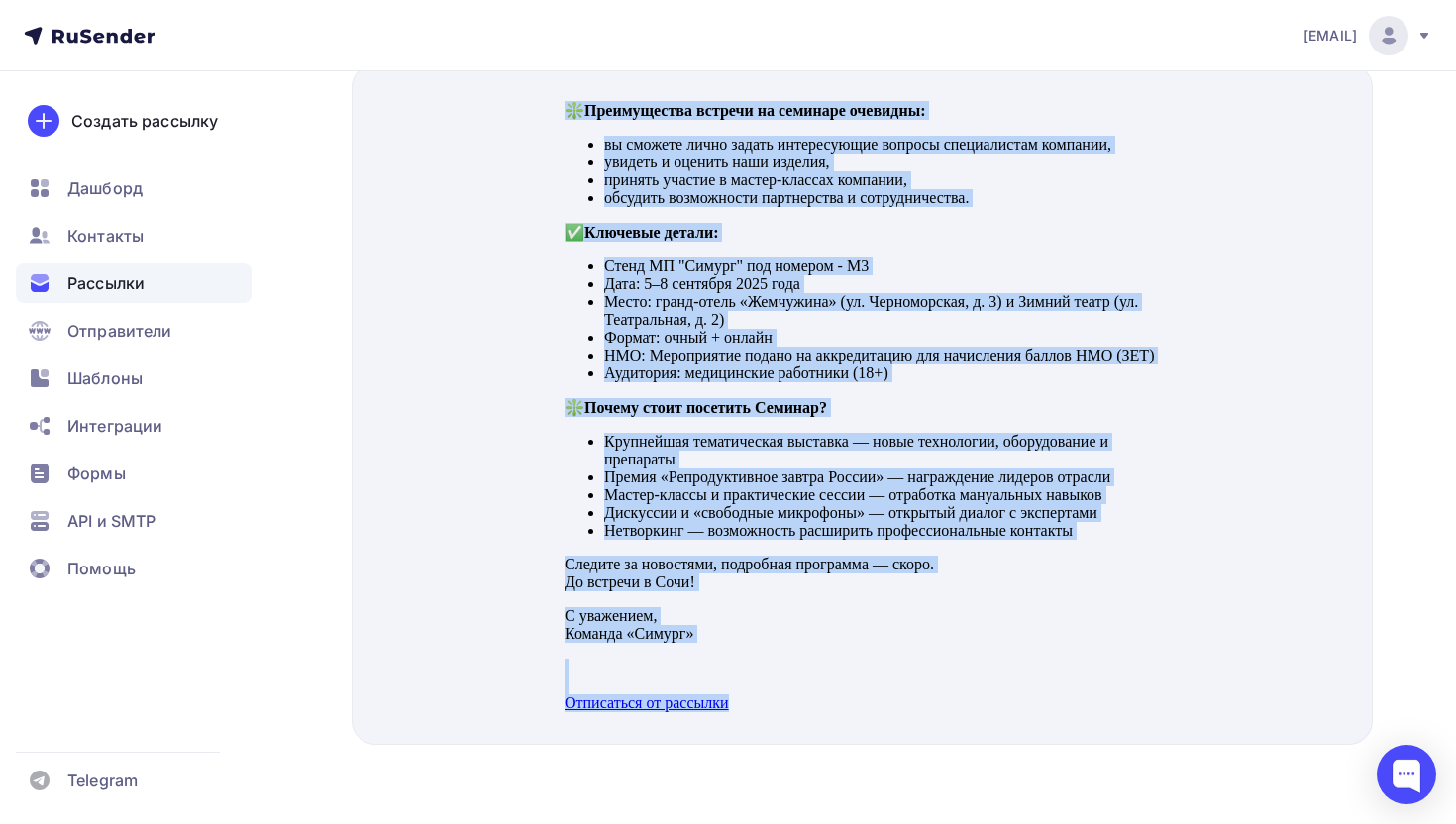 drag, startPoint x: 571, startPoint y: 81, endPoint x: 858, endPoint y: 680, distance: 664.2063 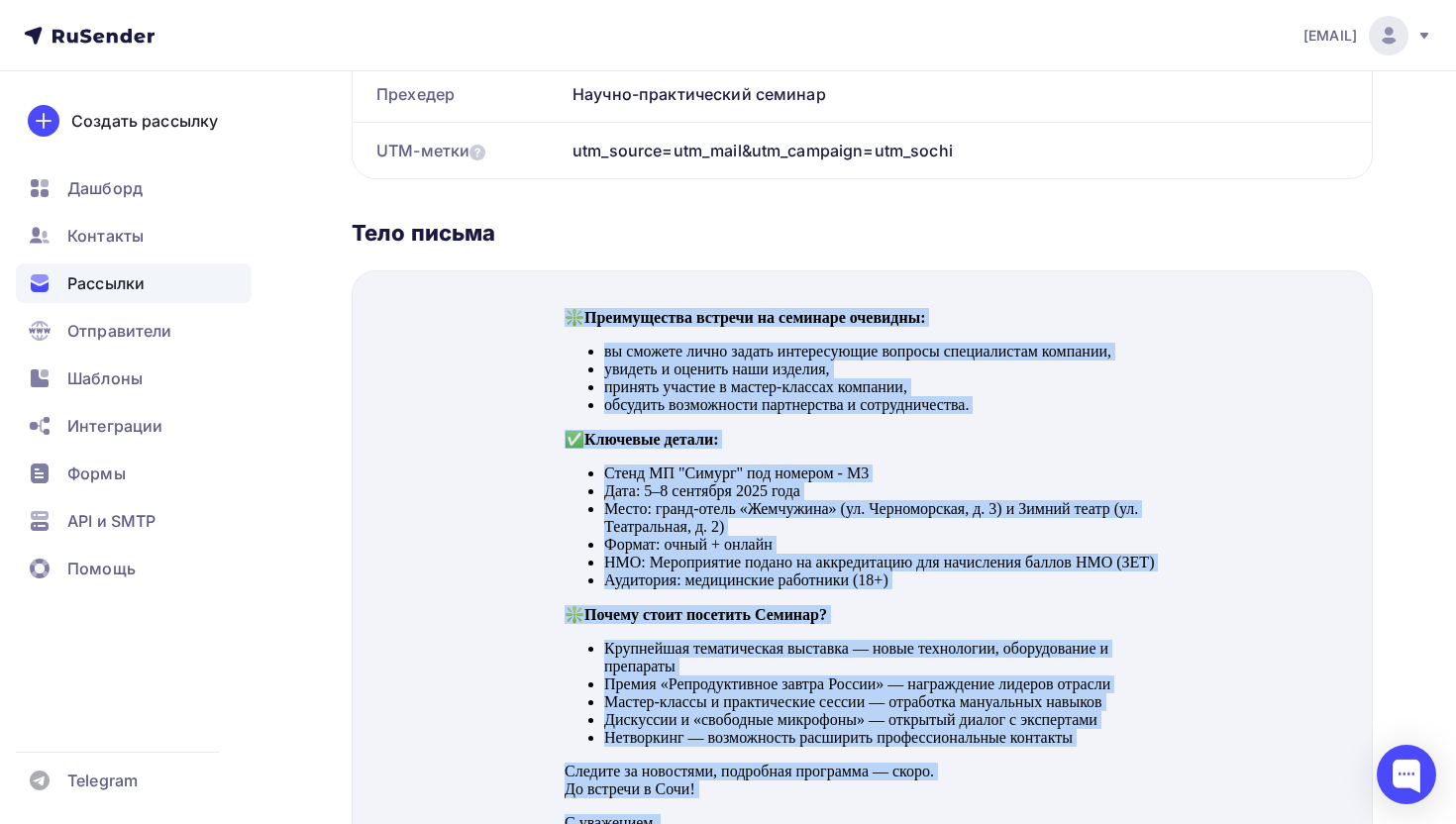 scroll, scrollTop: 615, scrollLeft: 0, axis: vertical 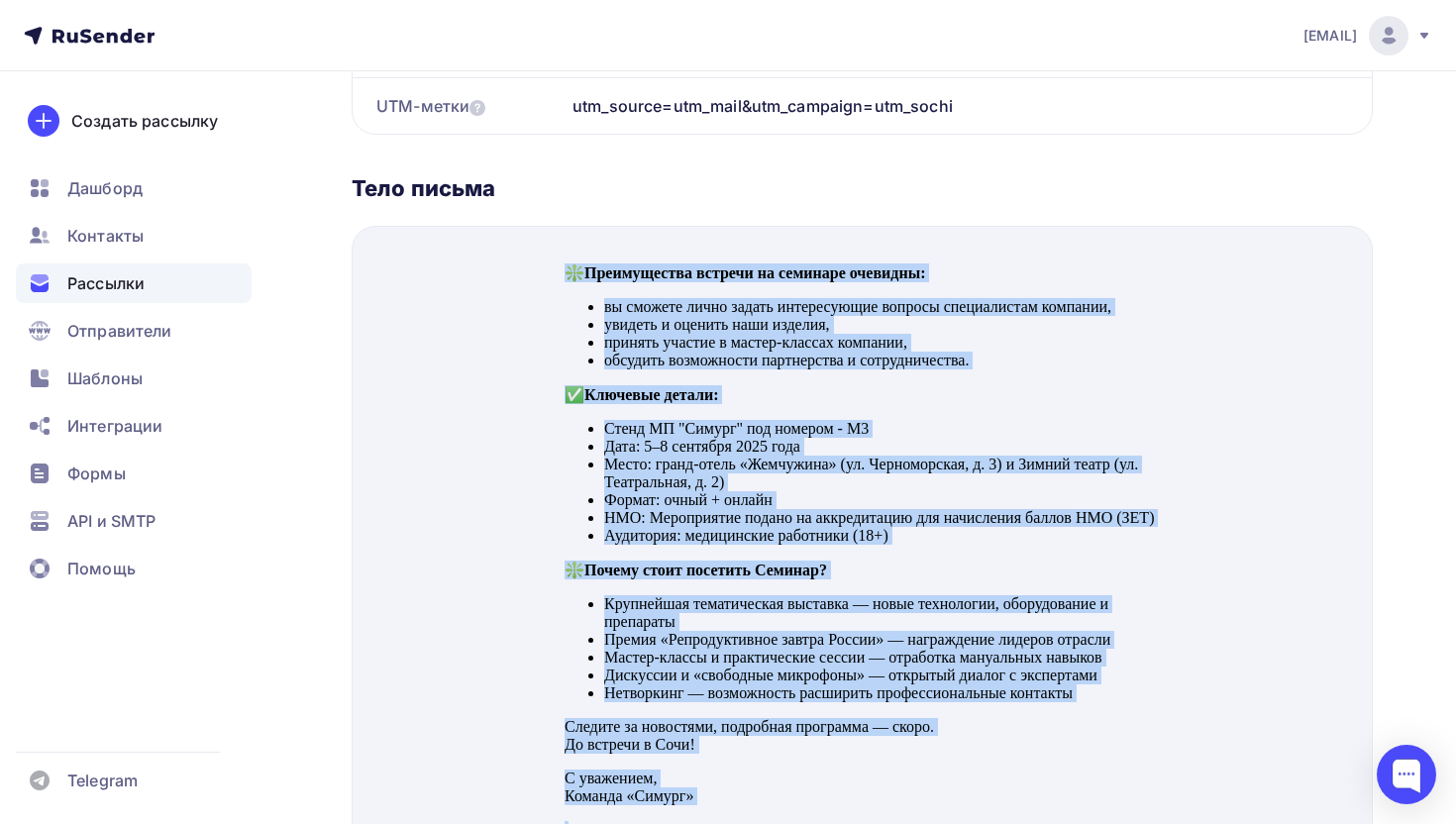 click on "принять участие в мастер-классах компании," at bounding box center (881, 319) 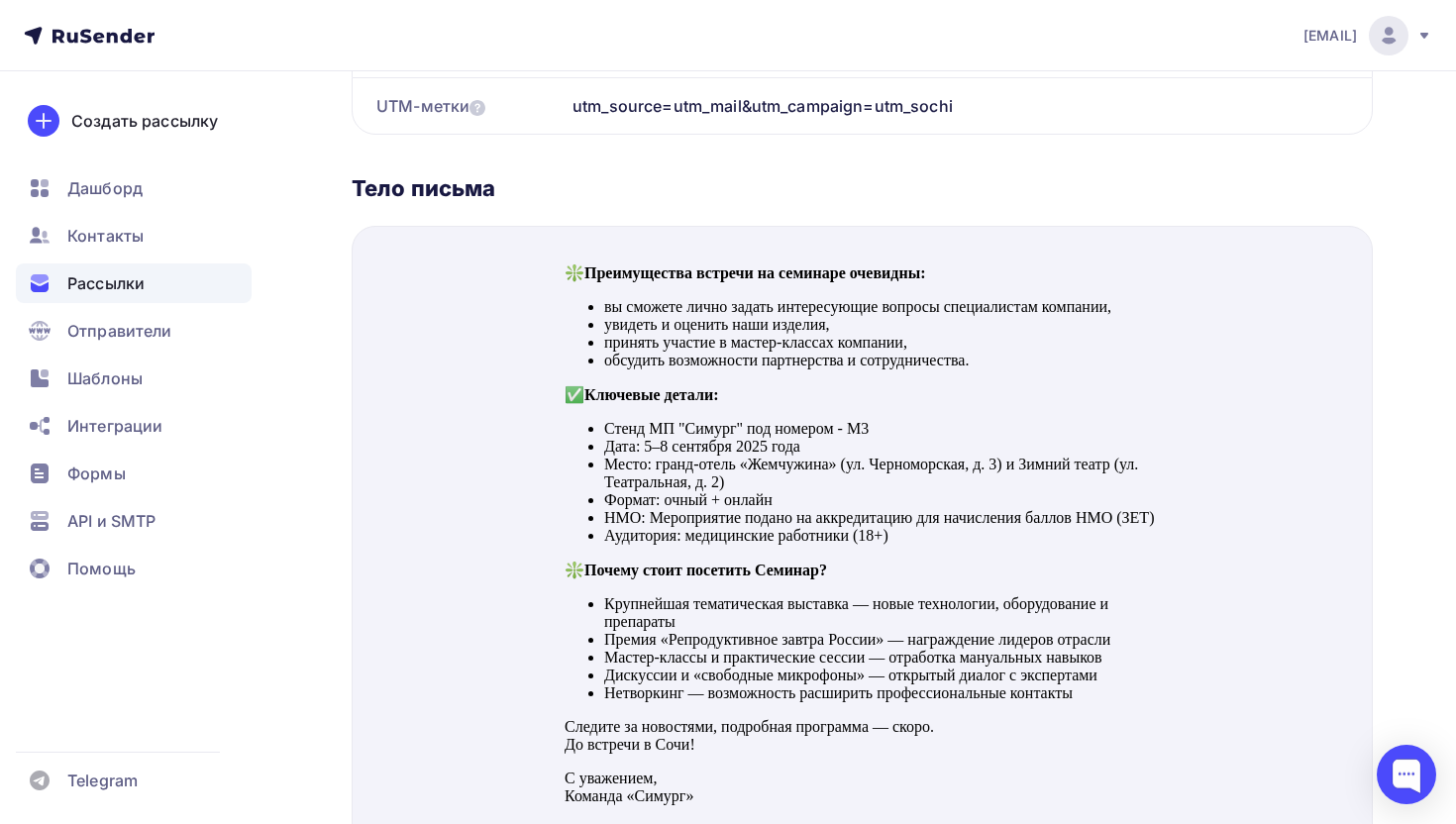 scroll, scrollTop: 470, scrollLeft: 0, axis: vertical 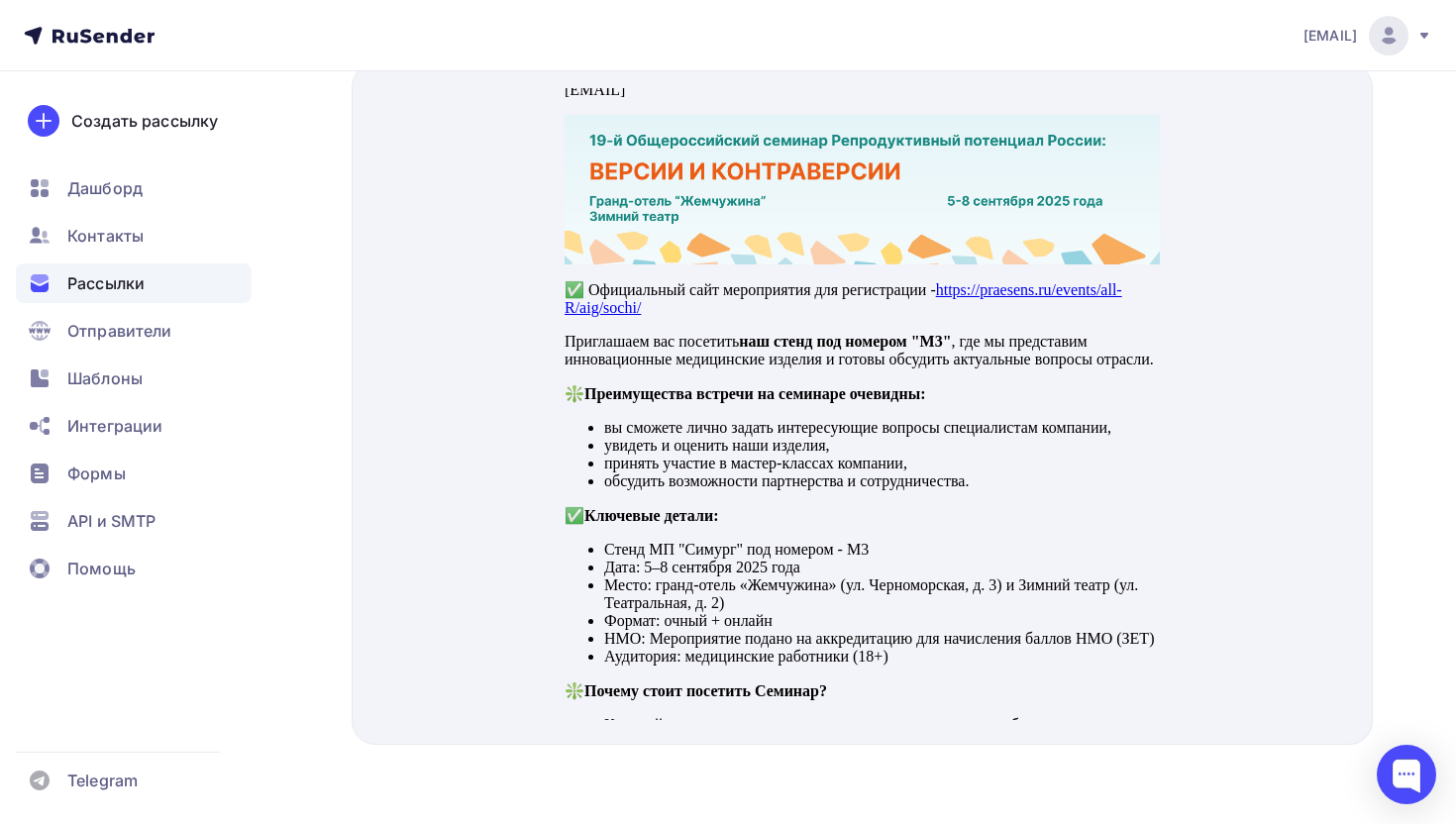 click on "Приглашаем вас посетить  наш стенд под номером "М3" , где мы представим инновационные медицинские изделия и готовы обсудить актуальные вопросы отрасли." at bounding box center (861, 327) 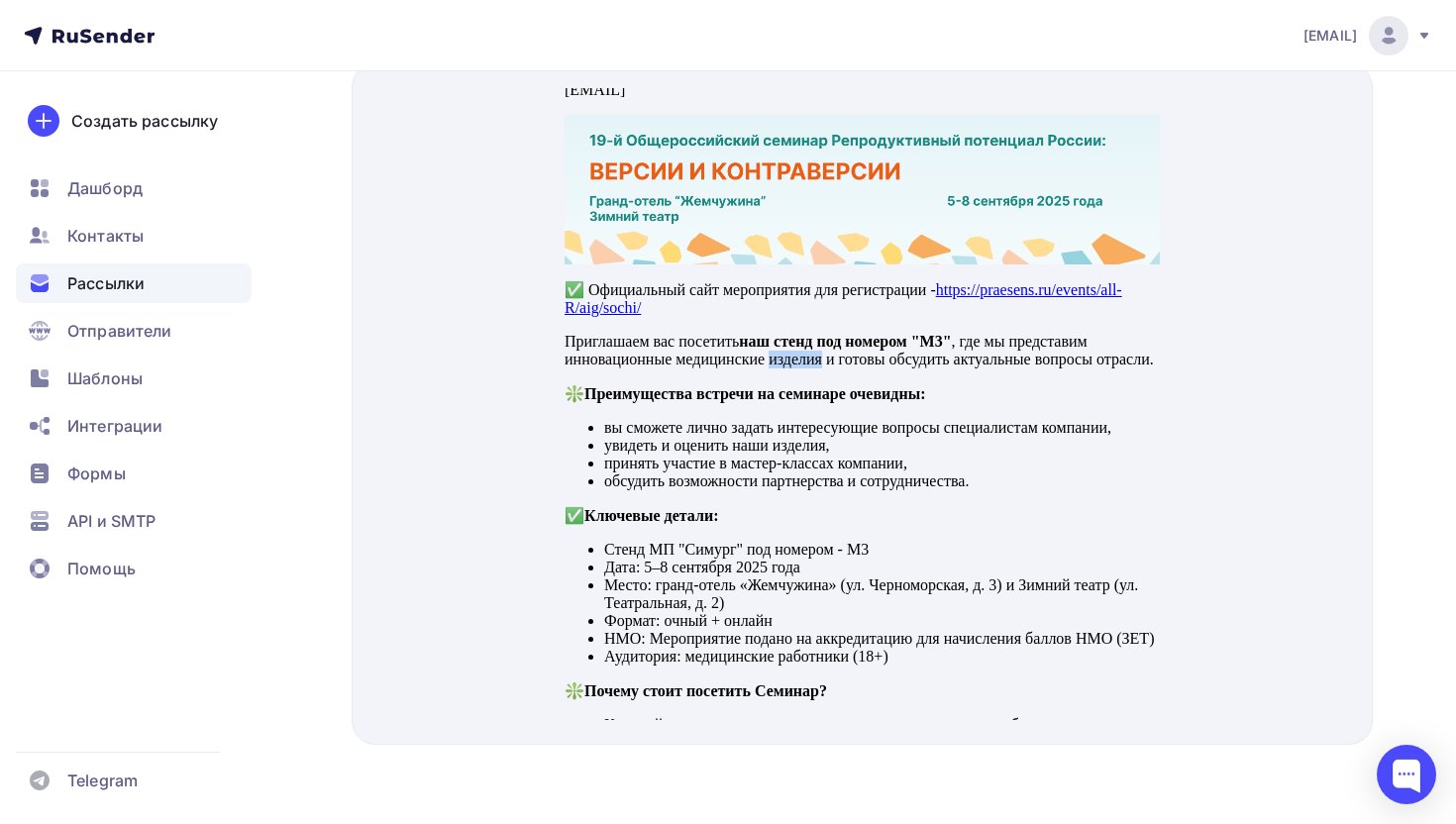 click on "Приглашаем вас посетить  наш стенд под номером "М3" , где мы представим инновационные медицинские изделия и готовы обсудить актуальные вопросы отрасли." at bounding box center [861, 327] 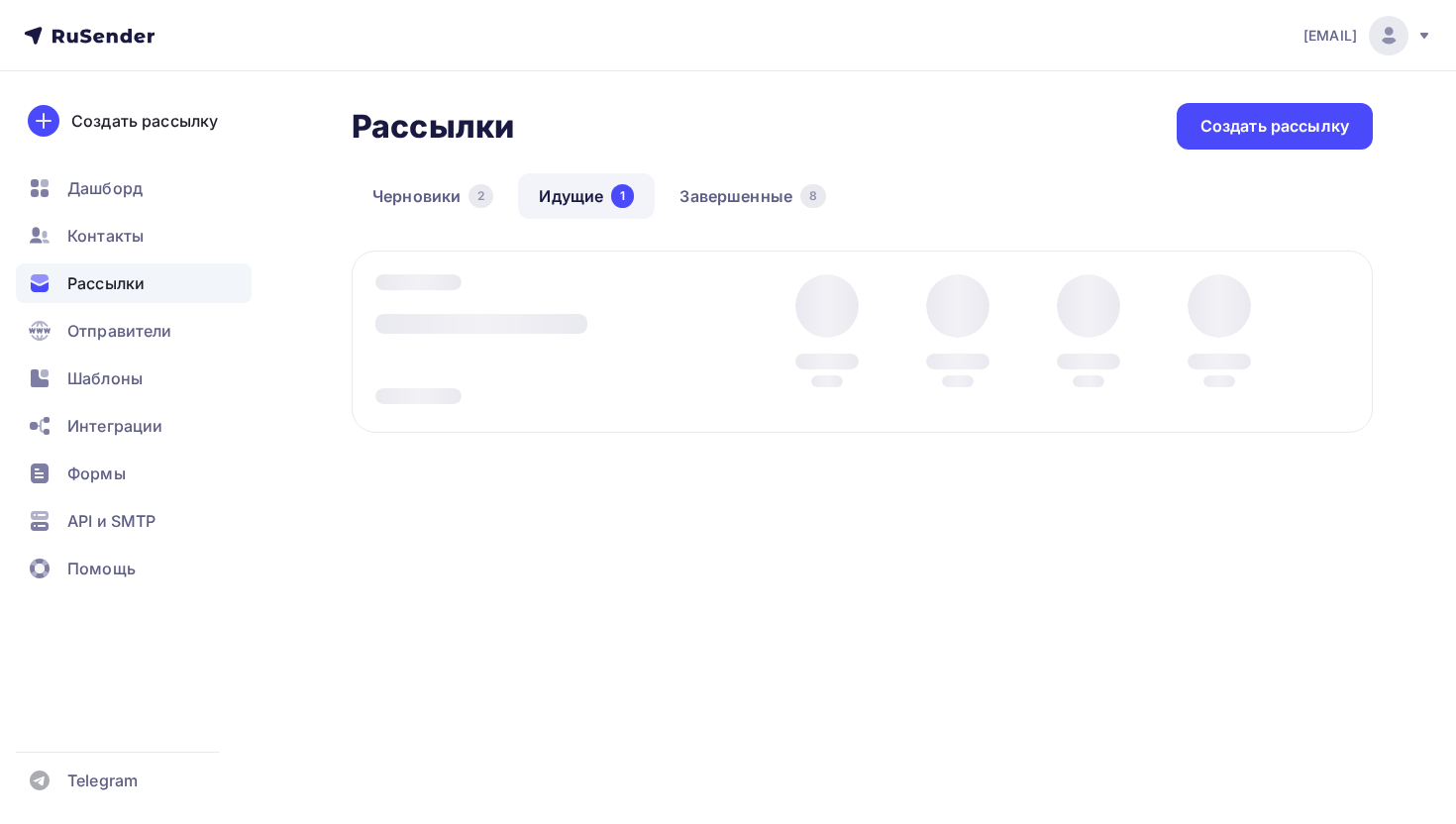 scroll, scrollTop: 0, scrollLeft: 0, axis: both 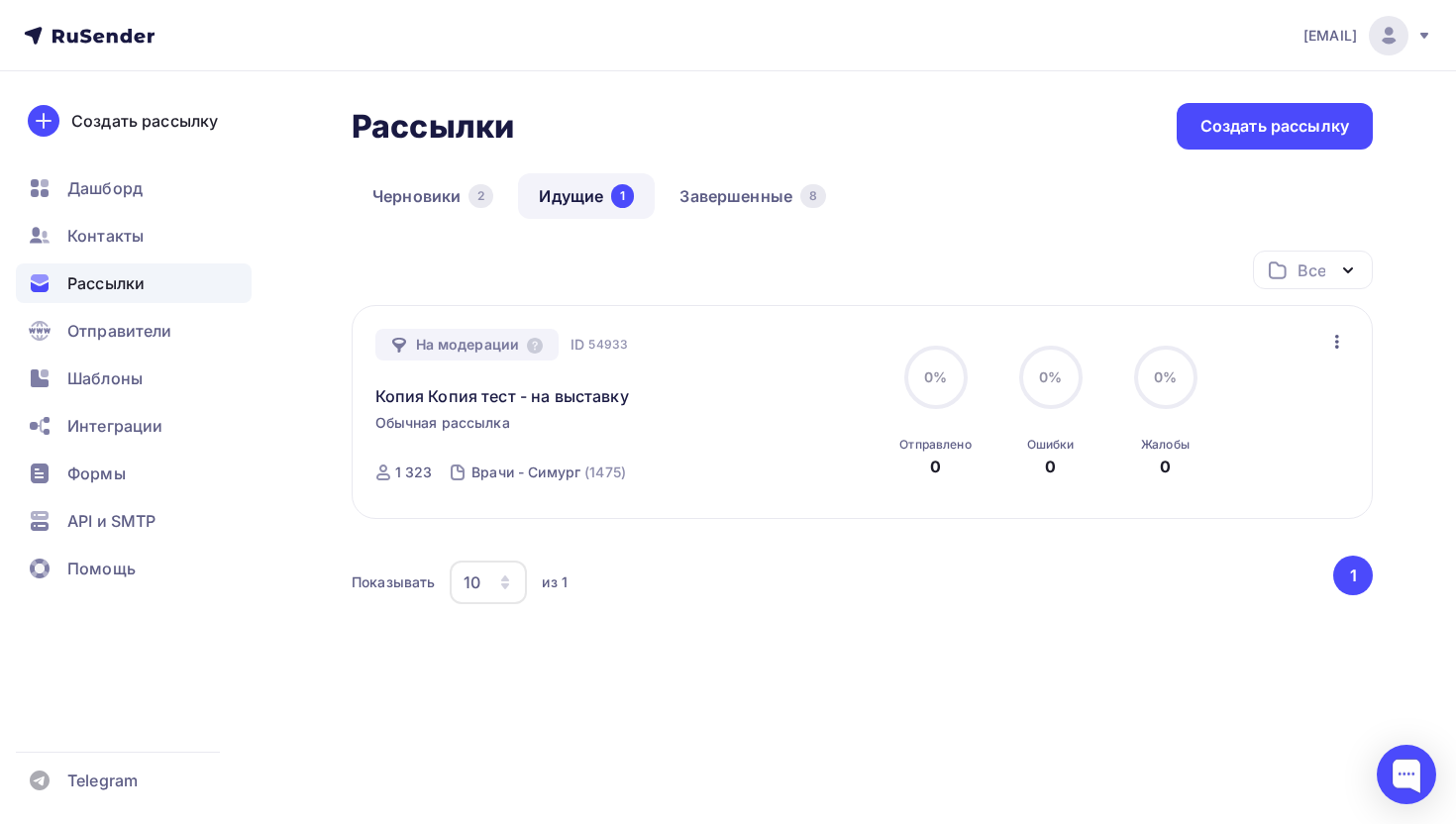 click on "1" at bounding box center [1353, 575] 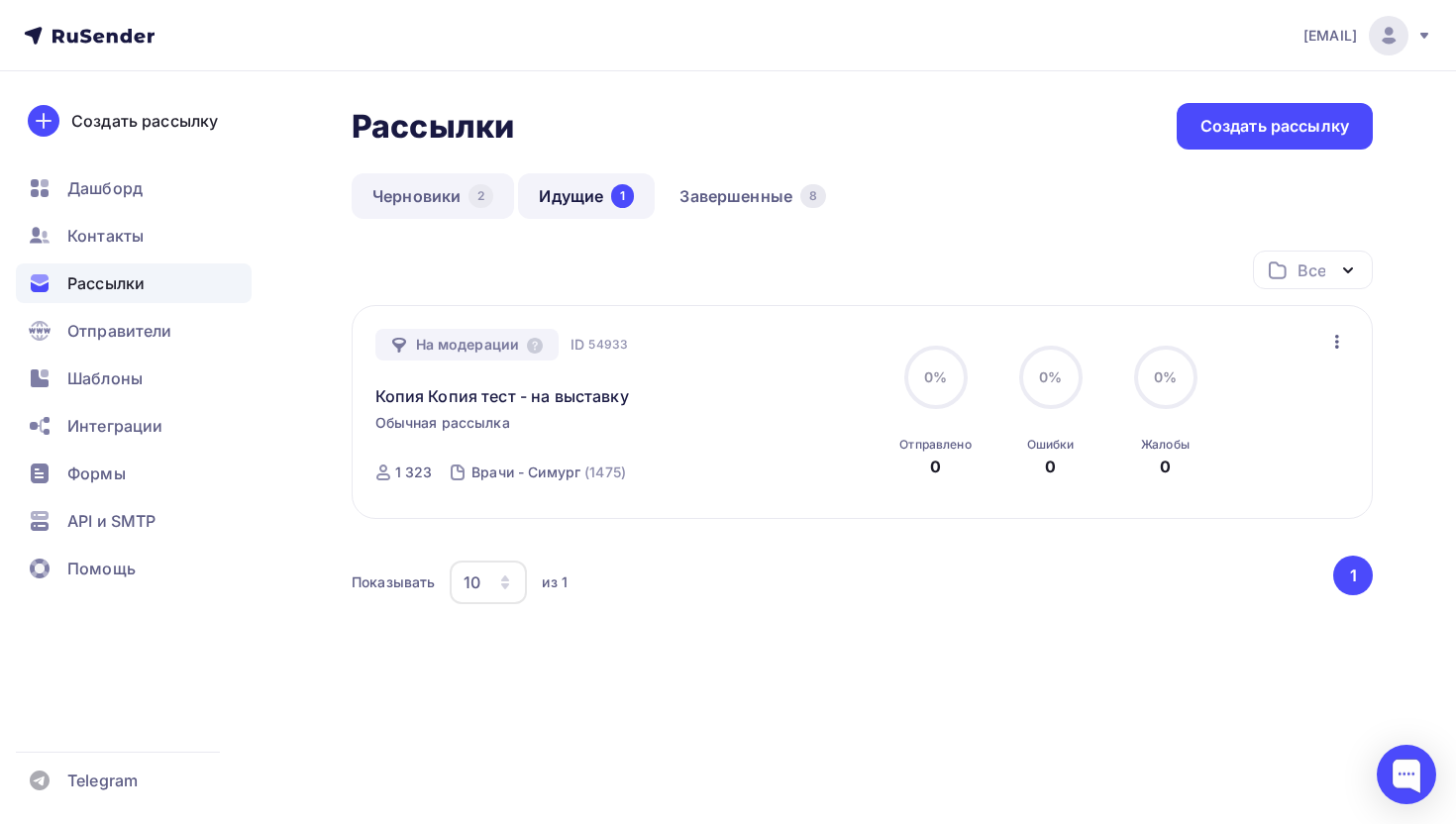click on "Черновики
2" at bounding box center [433, 196] 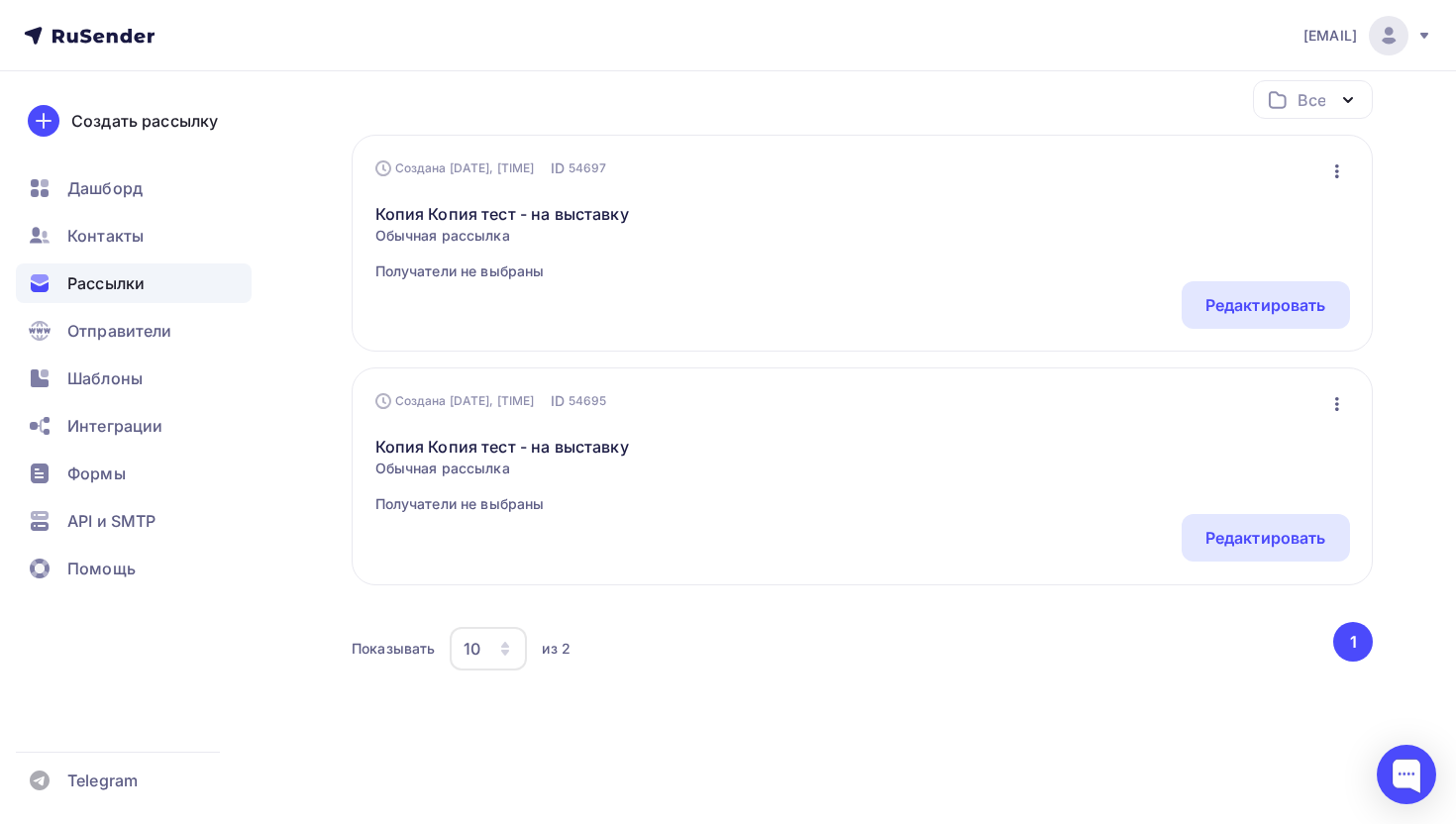 scroll, scrollTop: 0, scrollLeft: 0, axis: both 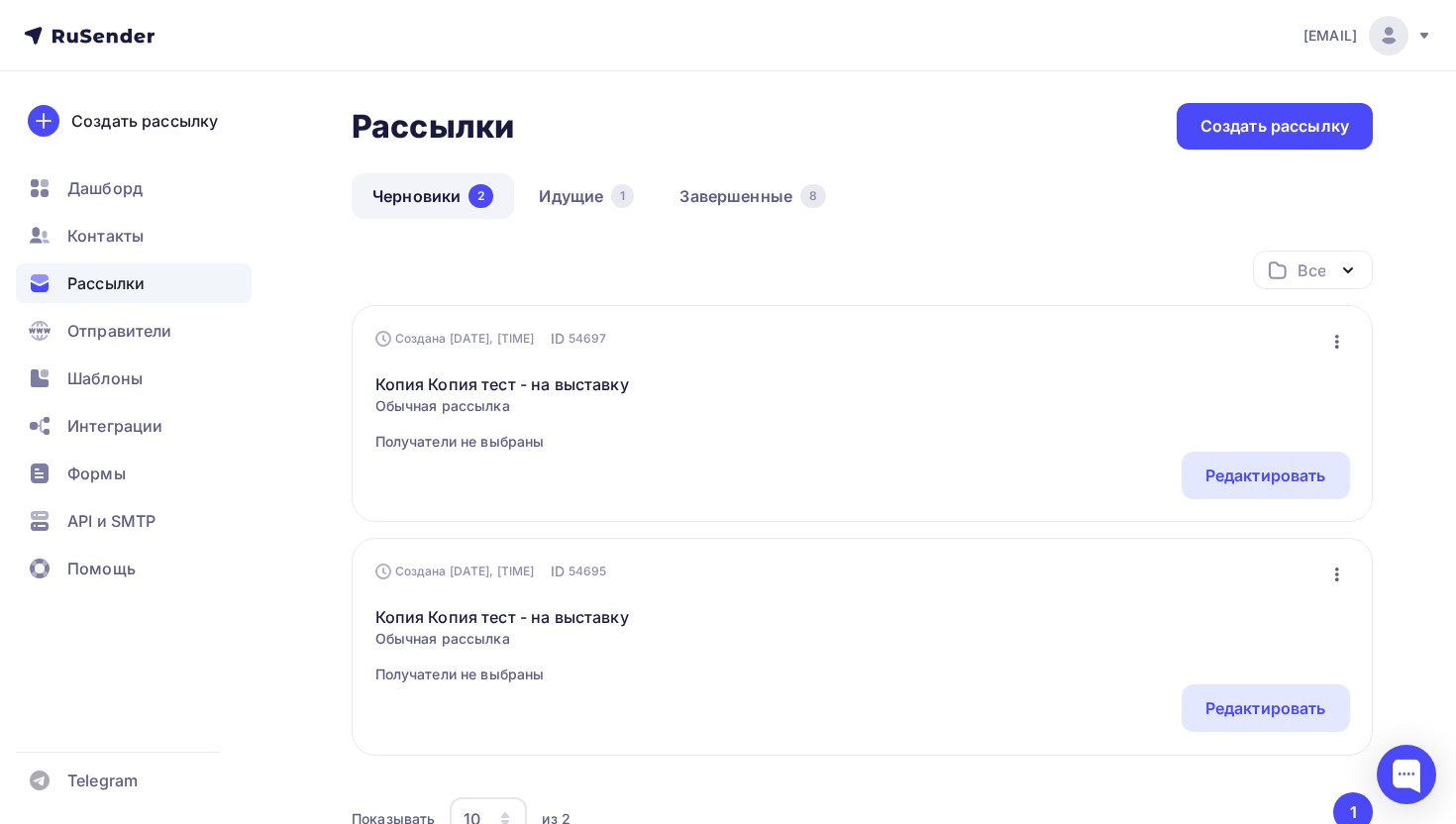 click 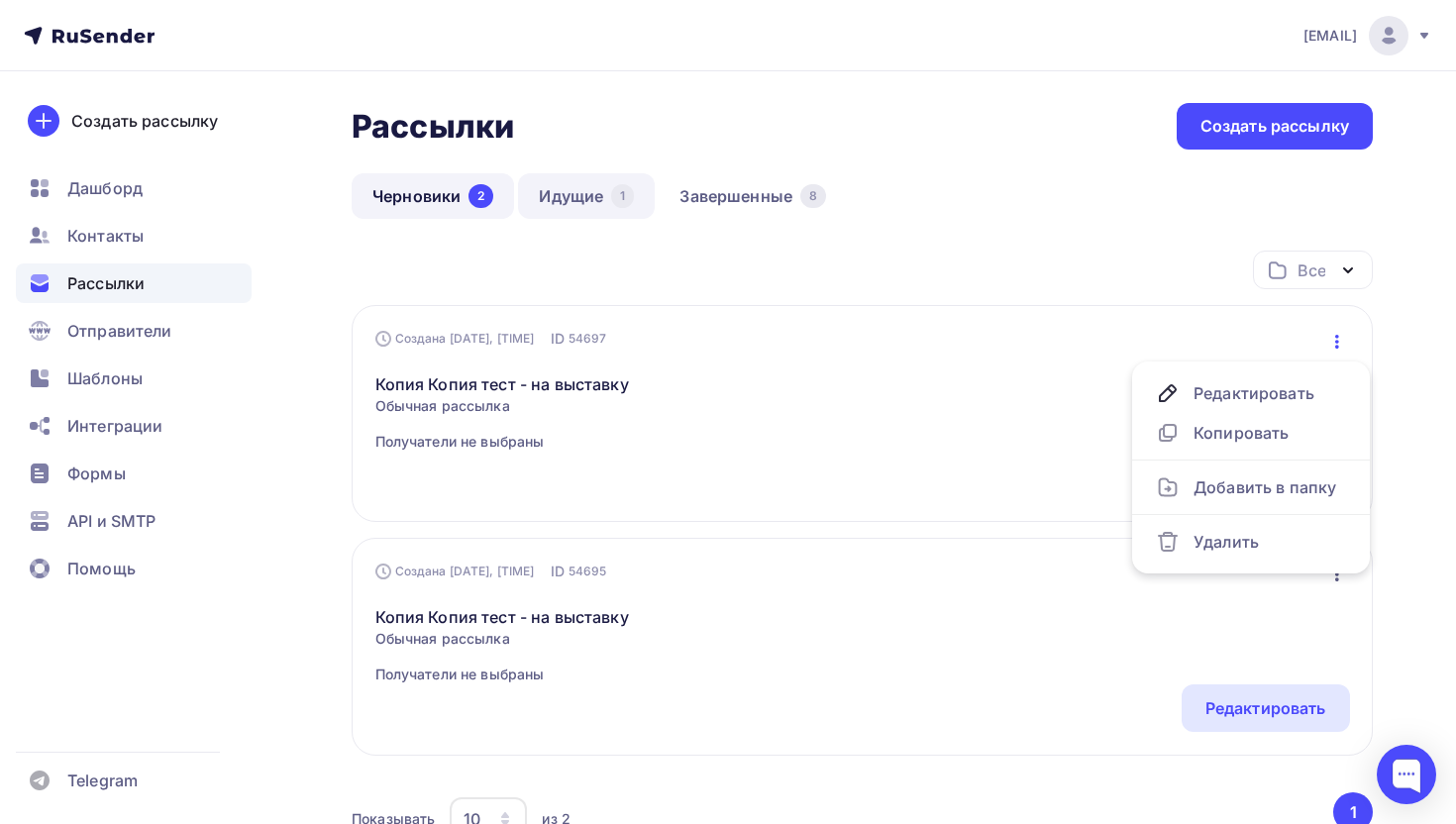 click on "Идущие
1" at bounding box center (586, 196) 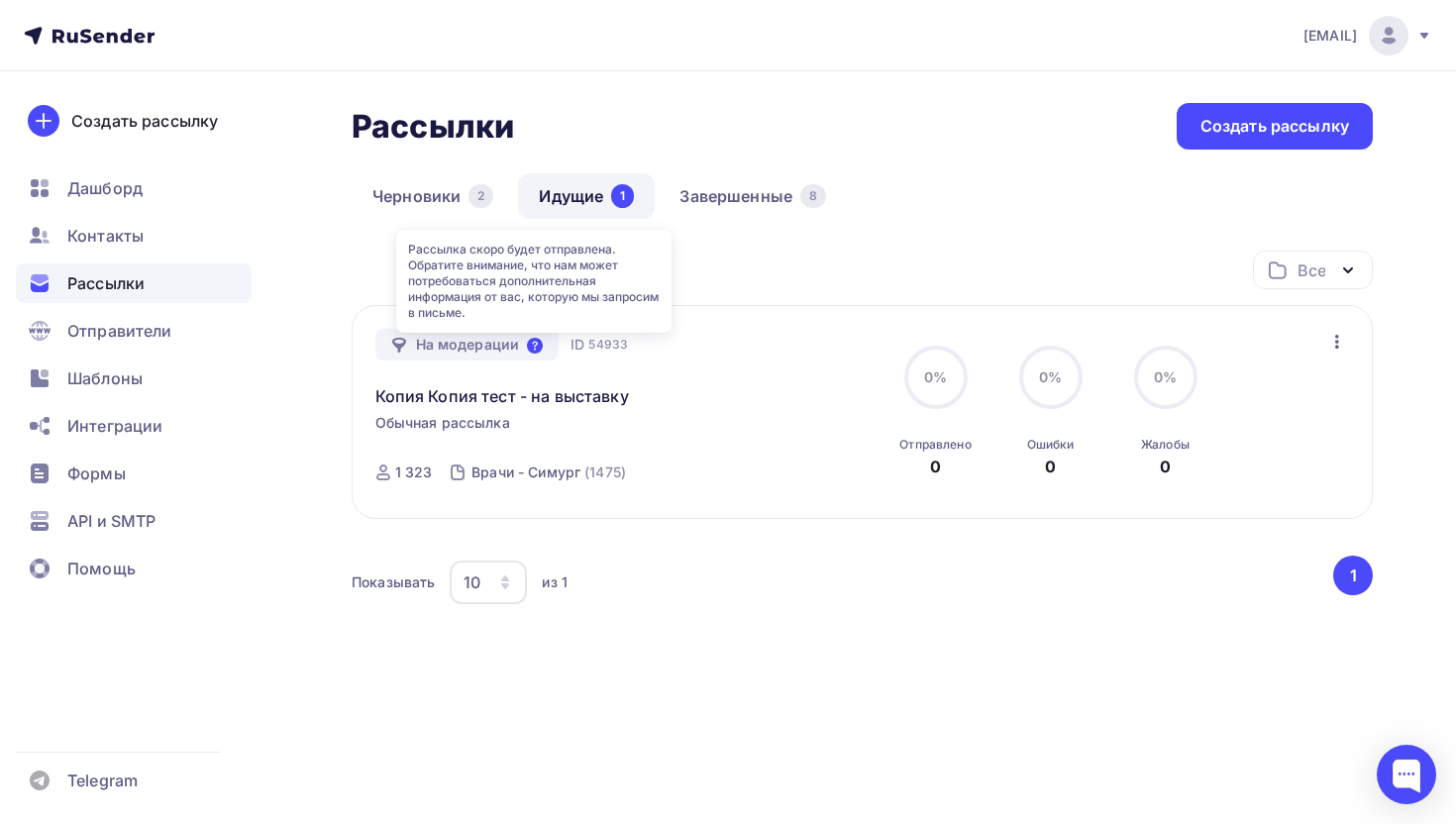 click 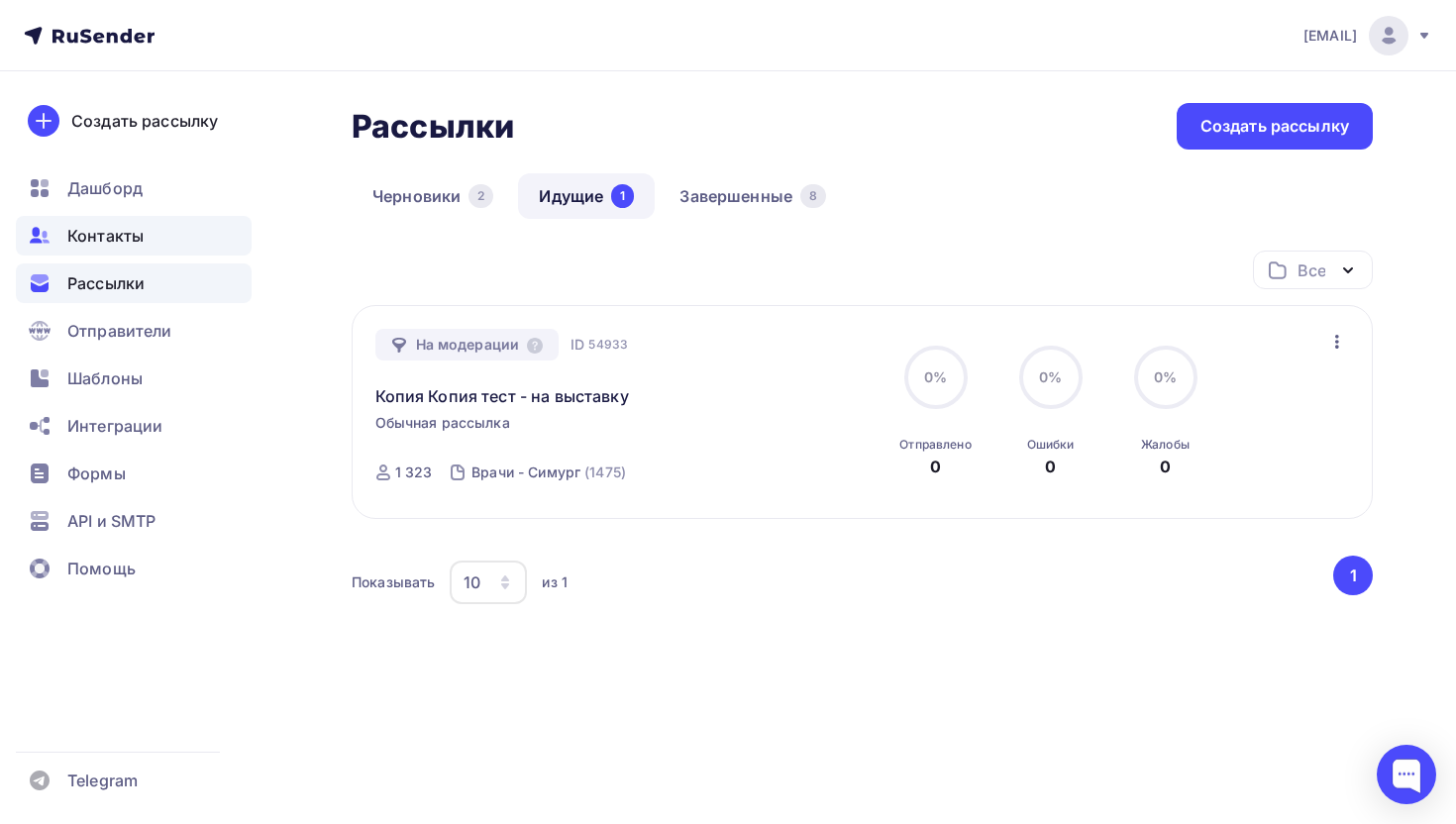 click on "Контакты" at bounding box center (105, 236) 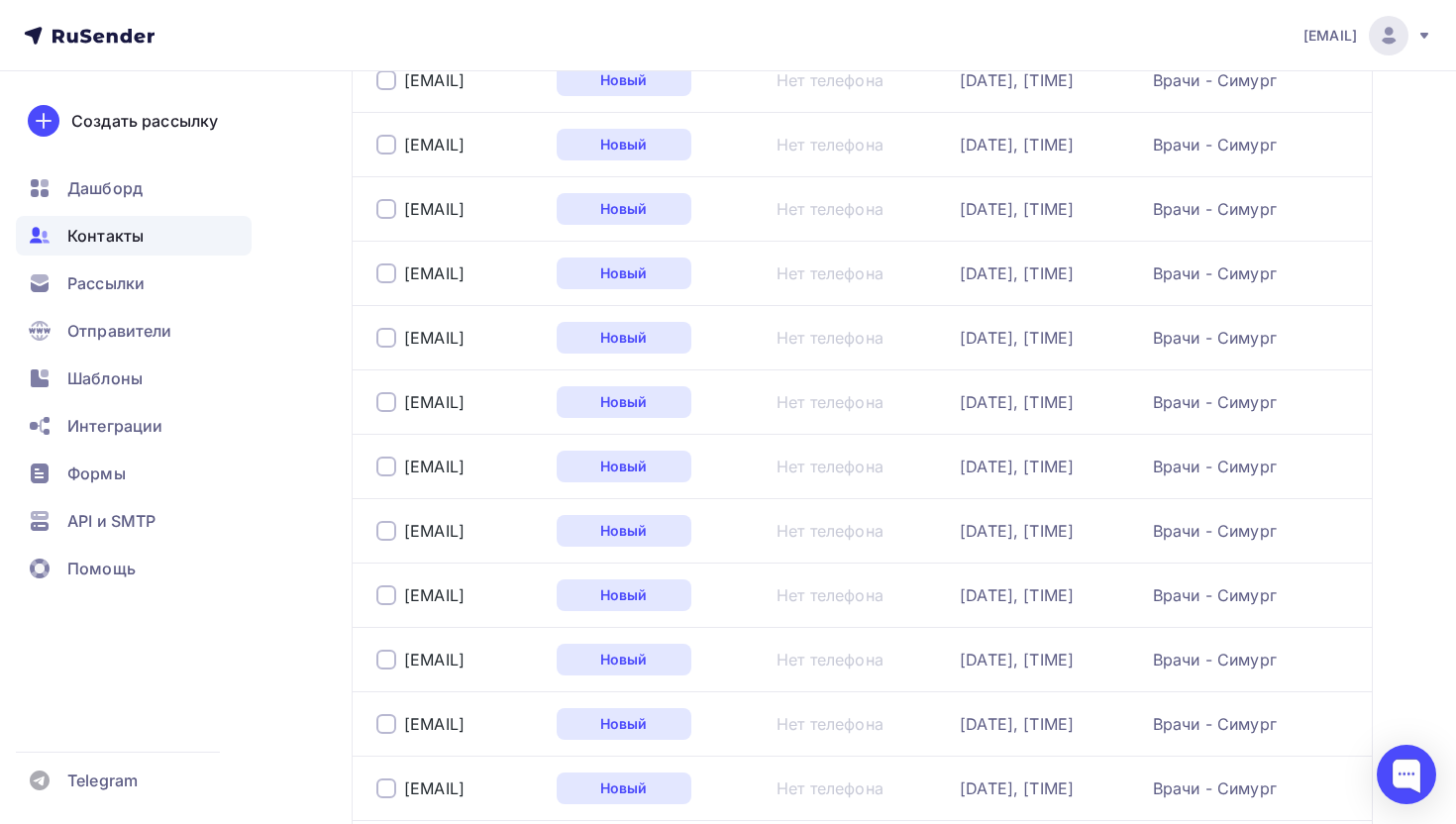 scroll, scrollTop: 0, scrollLeft: 0, axis: both 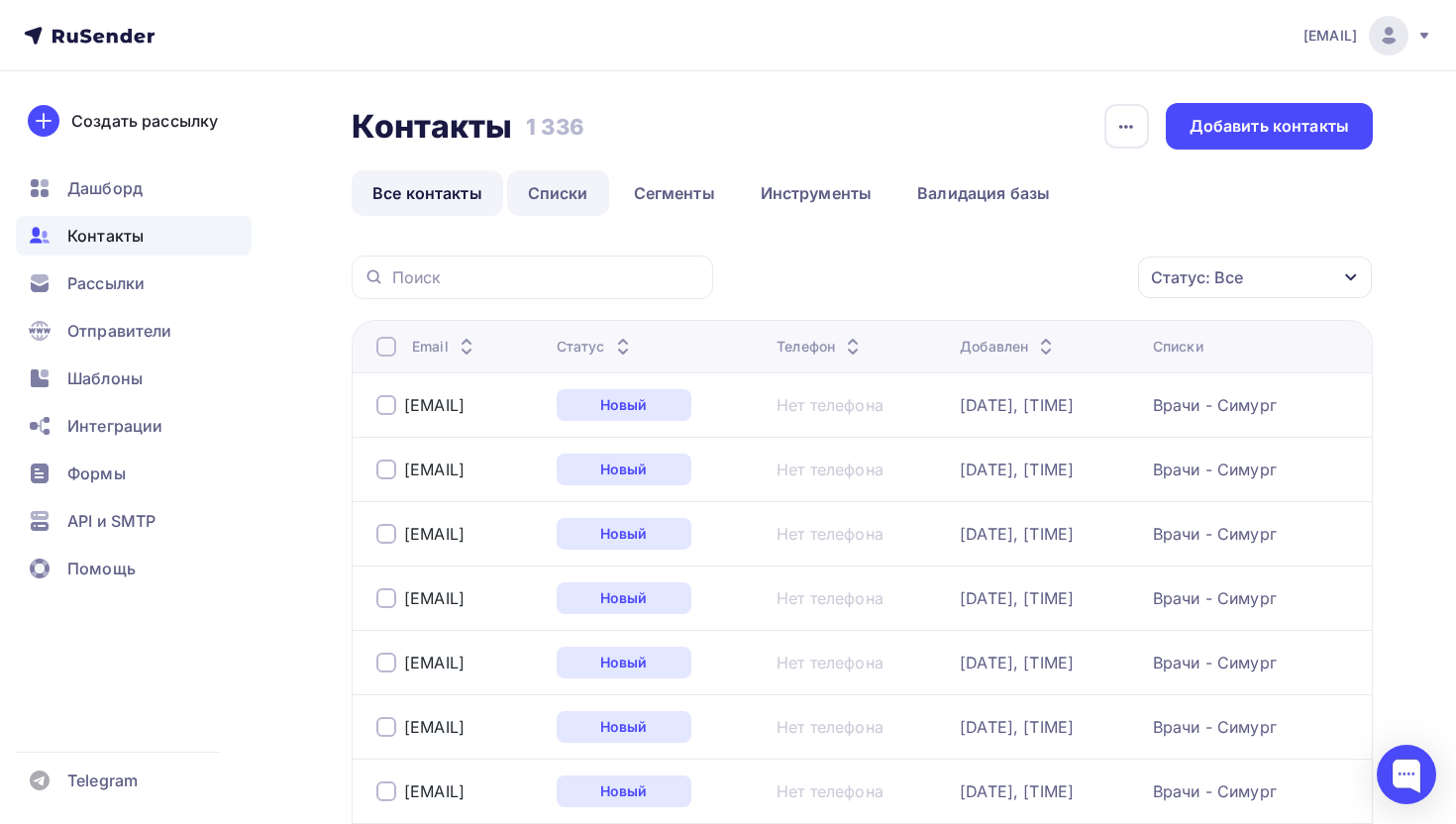 click on "Списки" at bounding box center [558, 193] 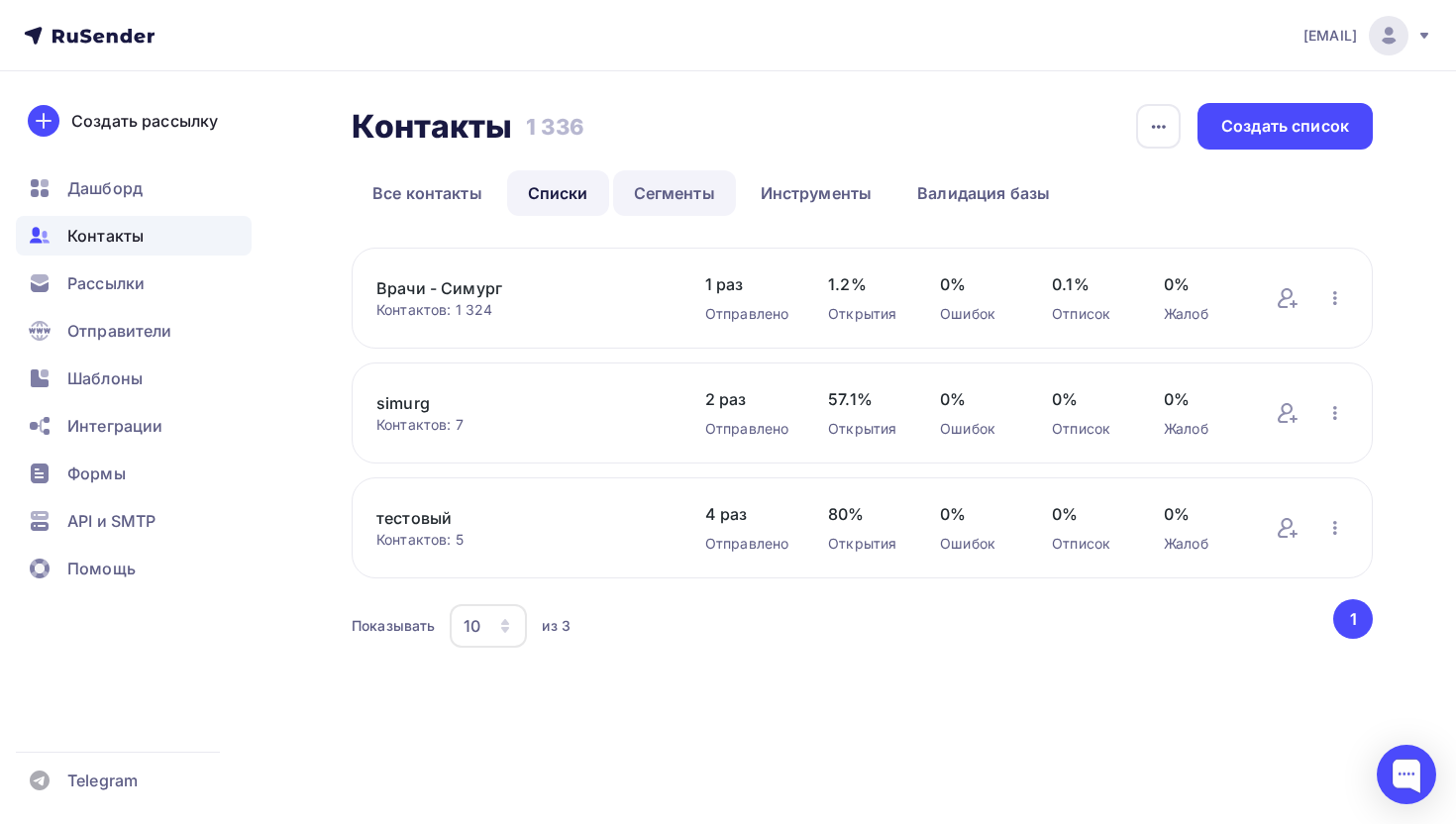 click on "Сегменты" at bounding box center (675, 193) 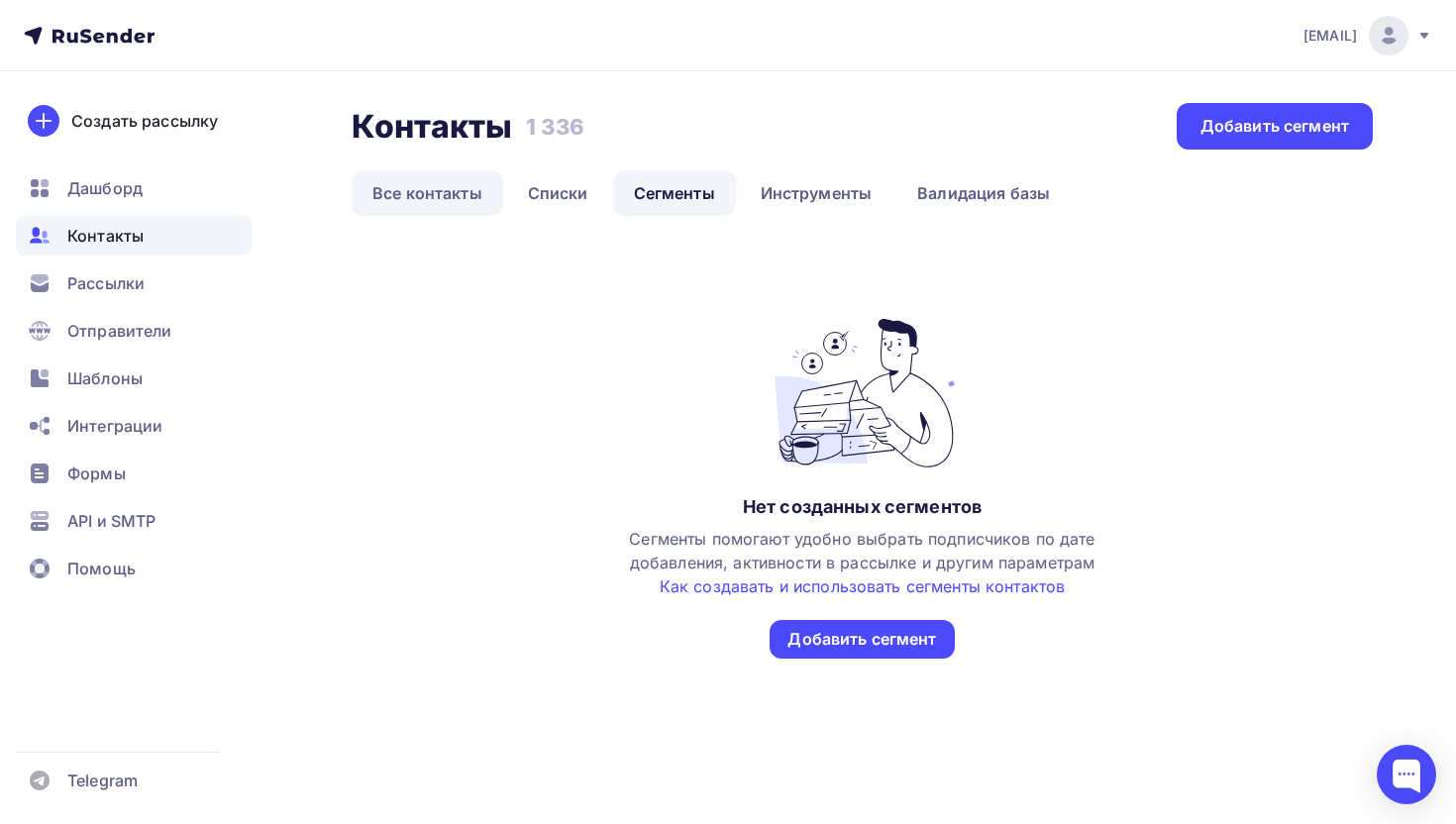 click on "Все контакты" at bounding box center [427, 193] 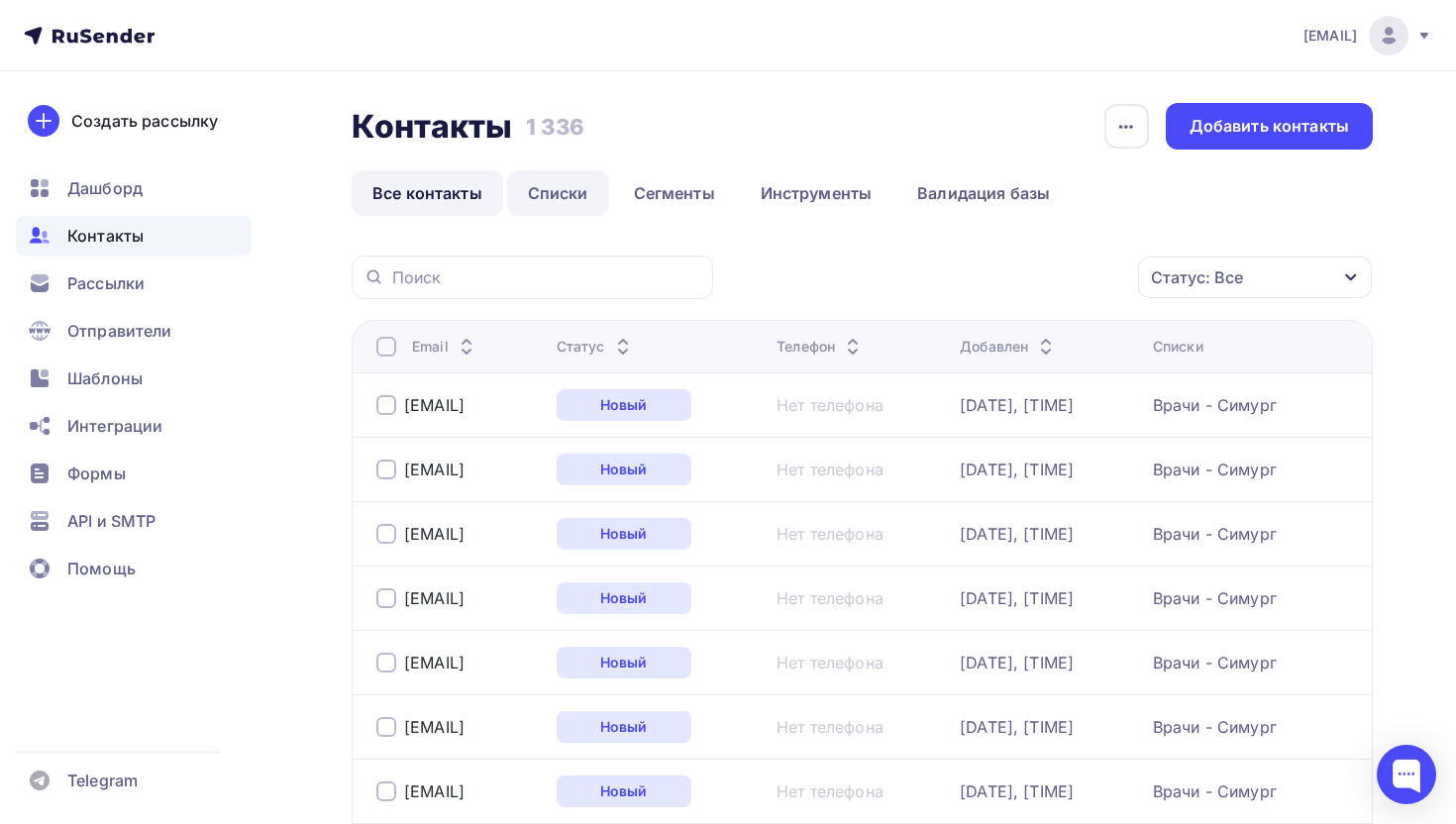 click on "Списки" at bounding box center (558, 193) 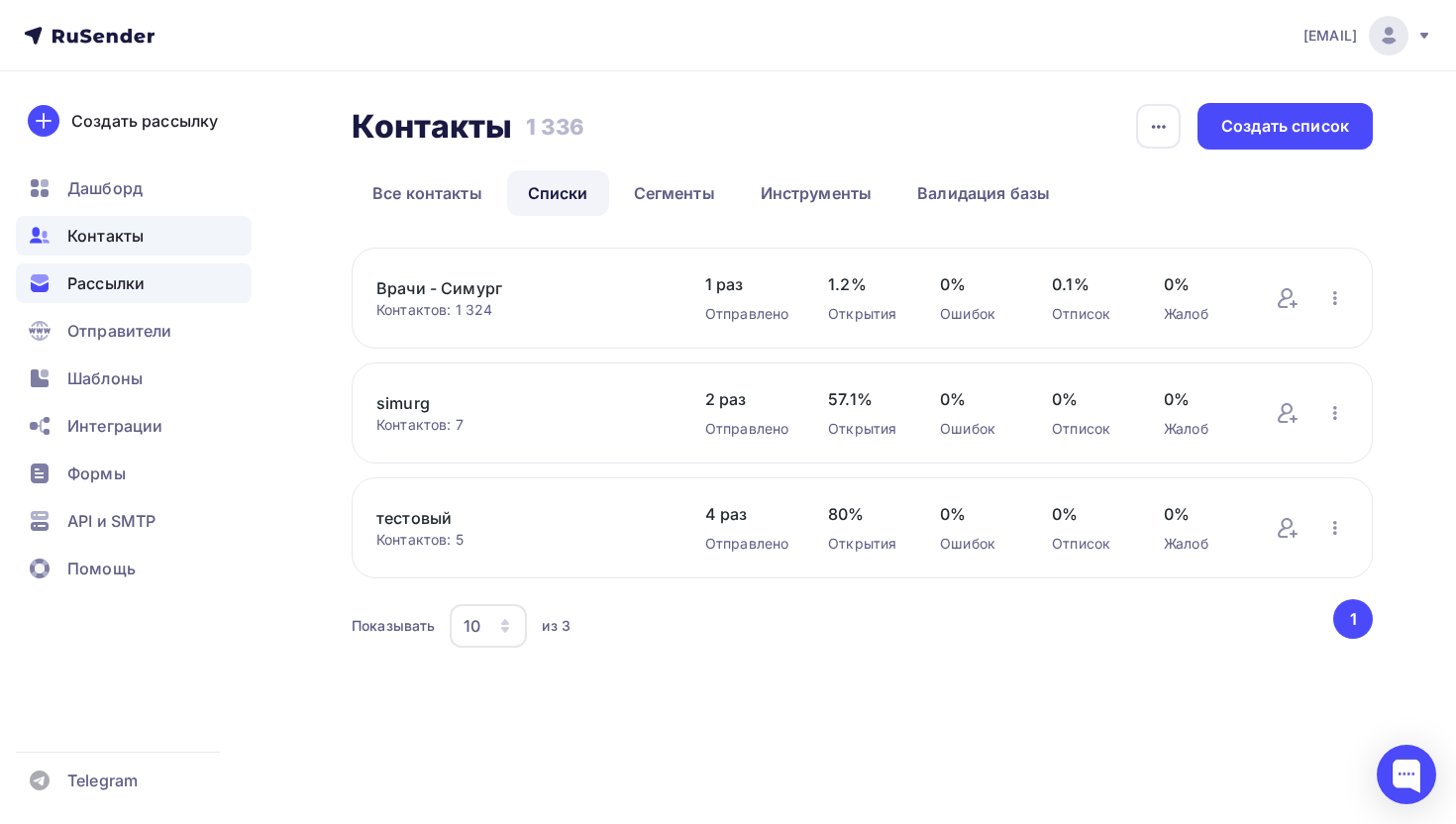 click on "Рассылки" at bounding box center (106, 283) 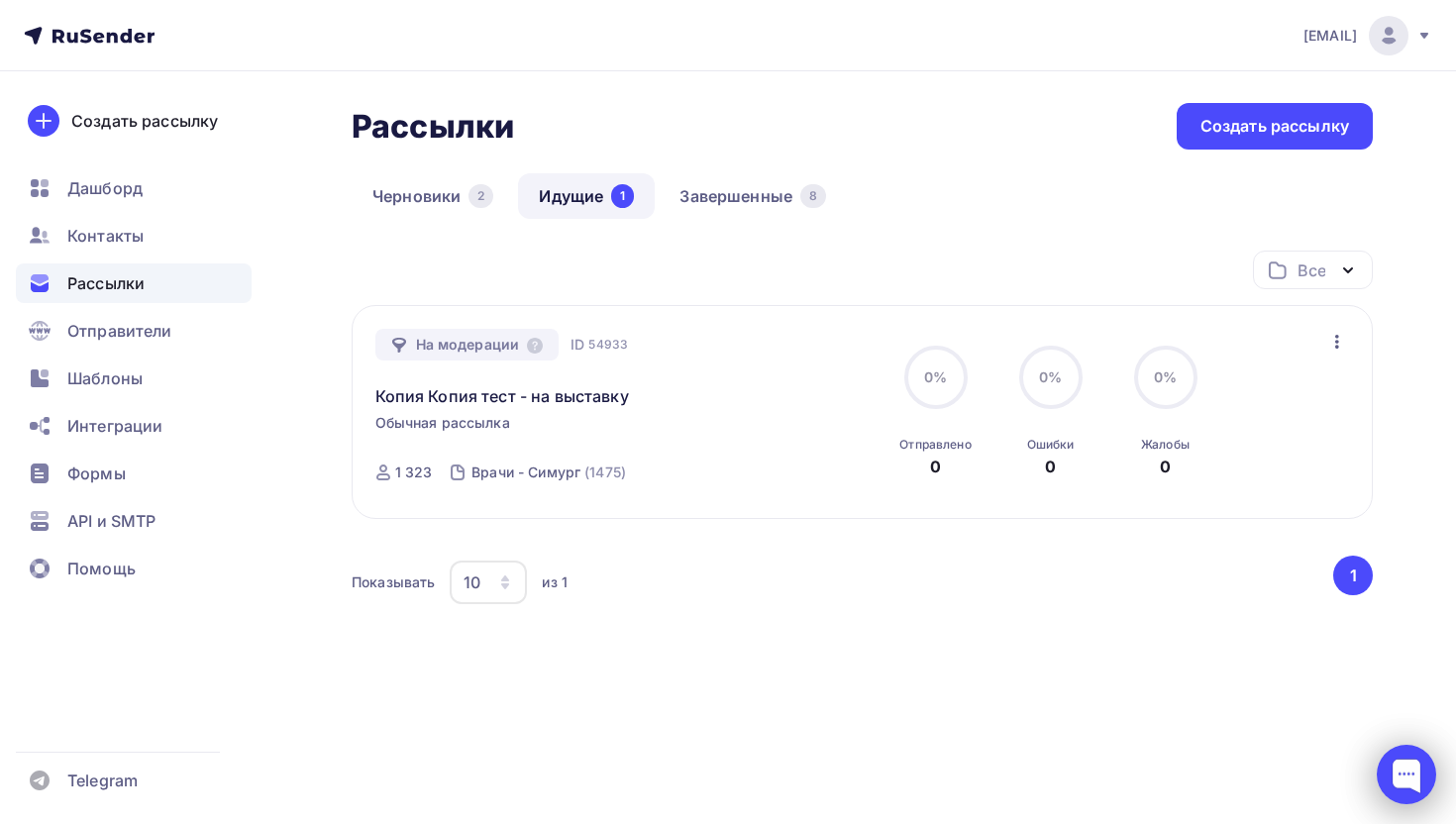 click at bounding box center (1406, 774) 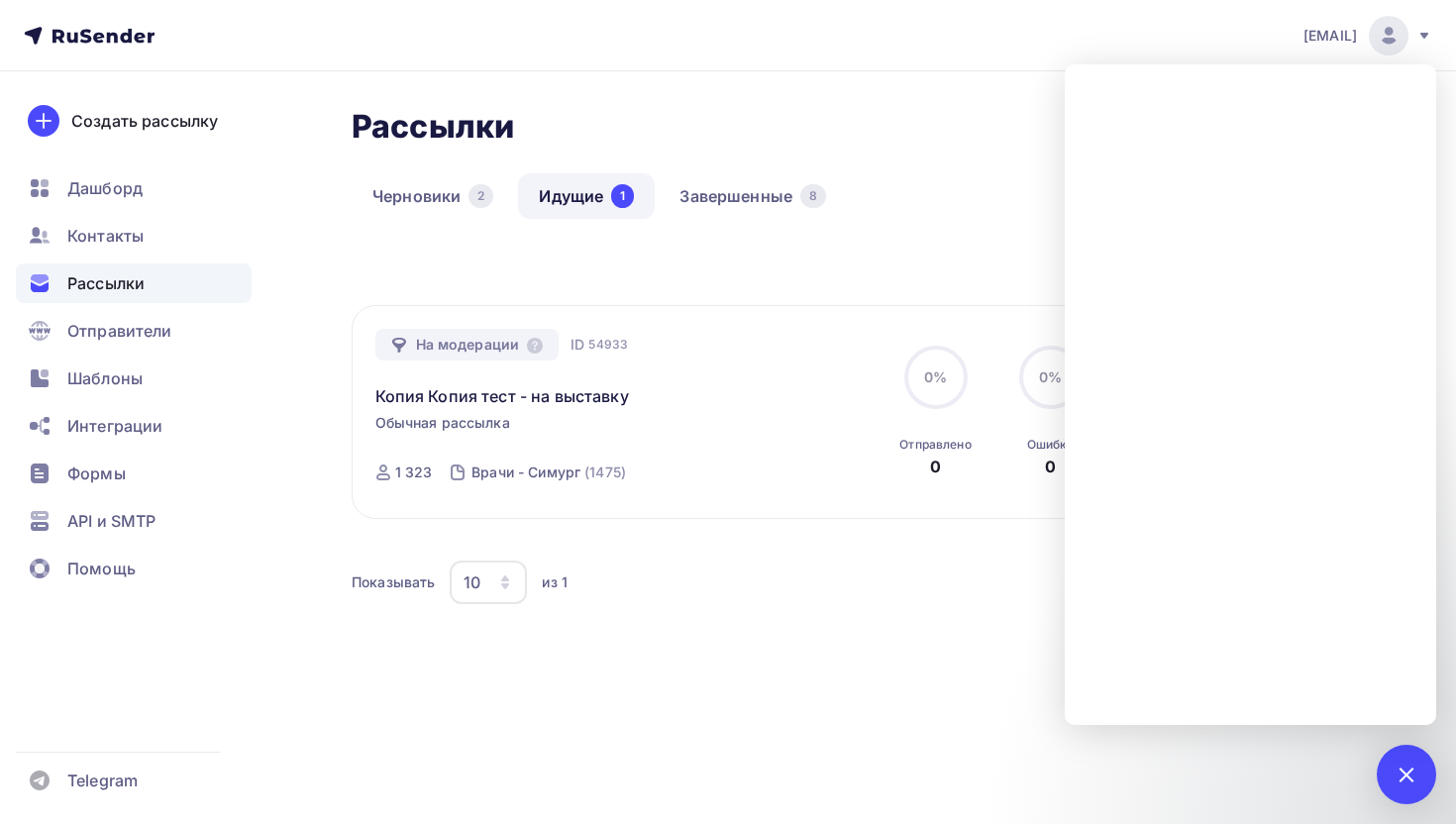 click on "Черновики
2
Идущие
1
Завершенные
8" at bounding box center (862, 212) 